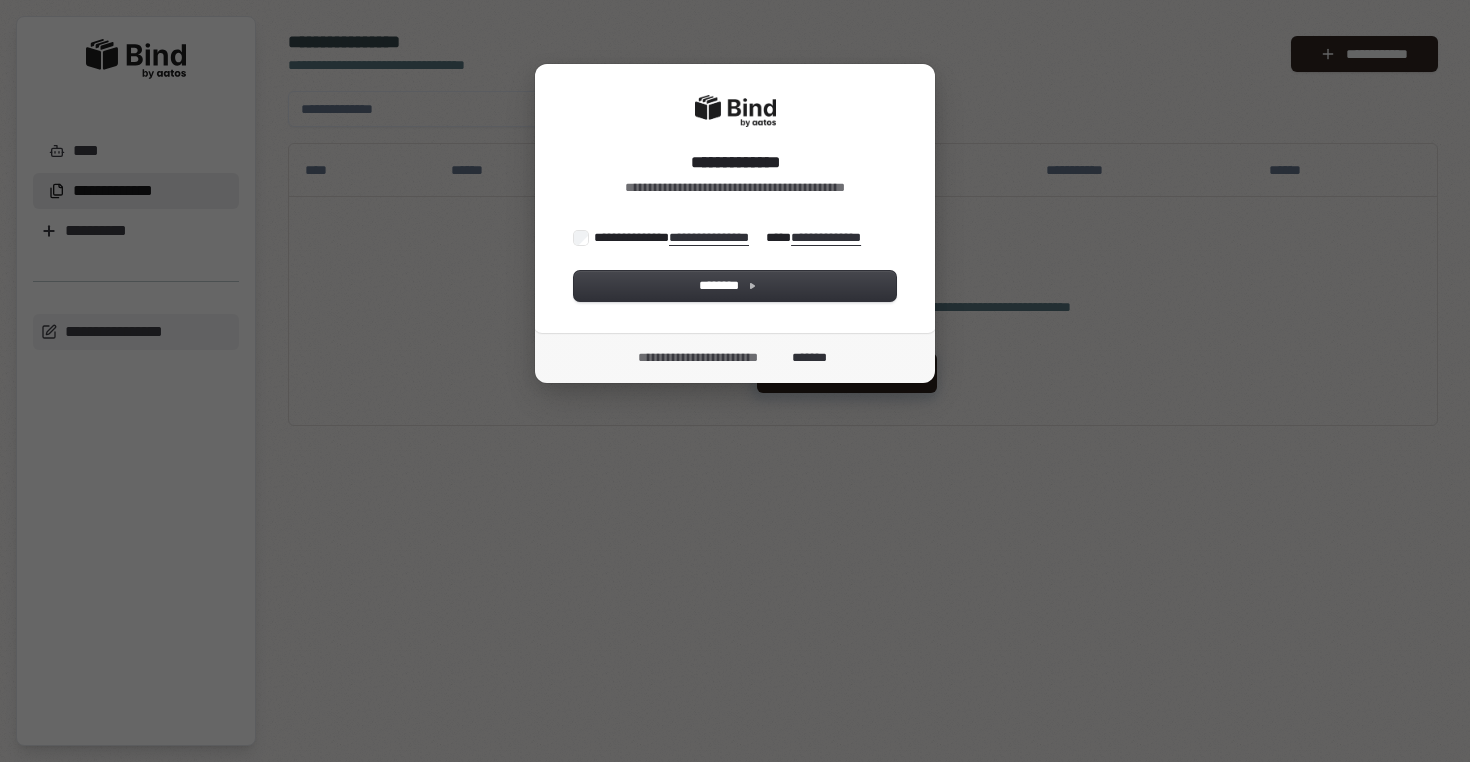 scroll, scrollTop: 0, scrollLeft: 0, axis: both 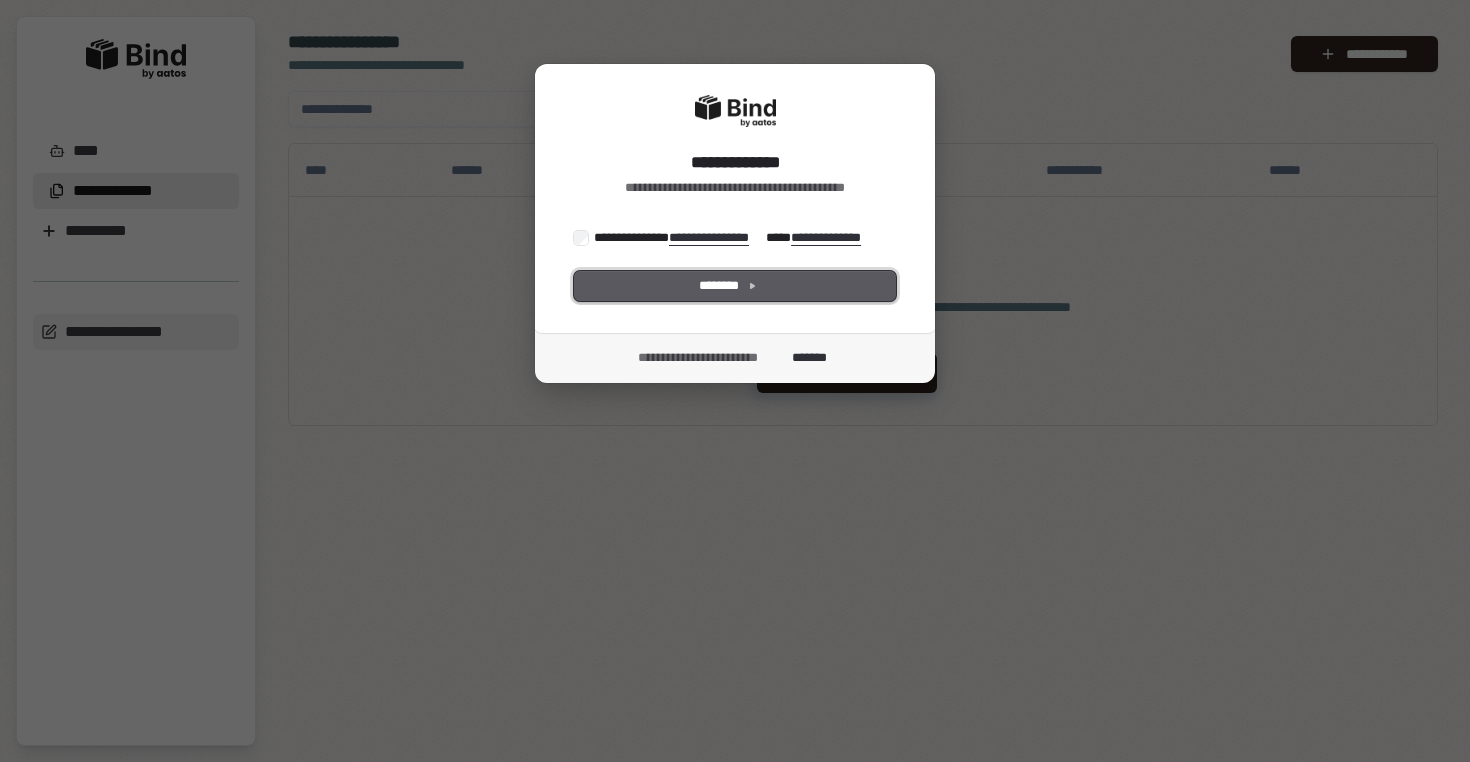 click on "********" at bounding box center [735, 286] 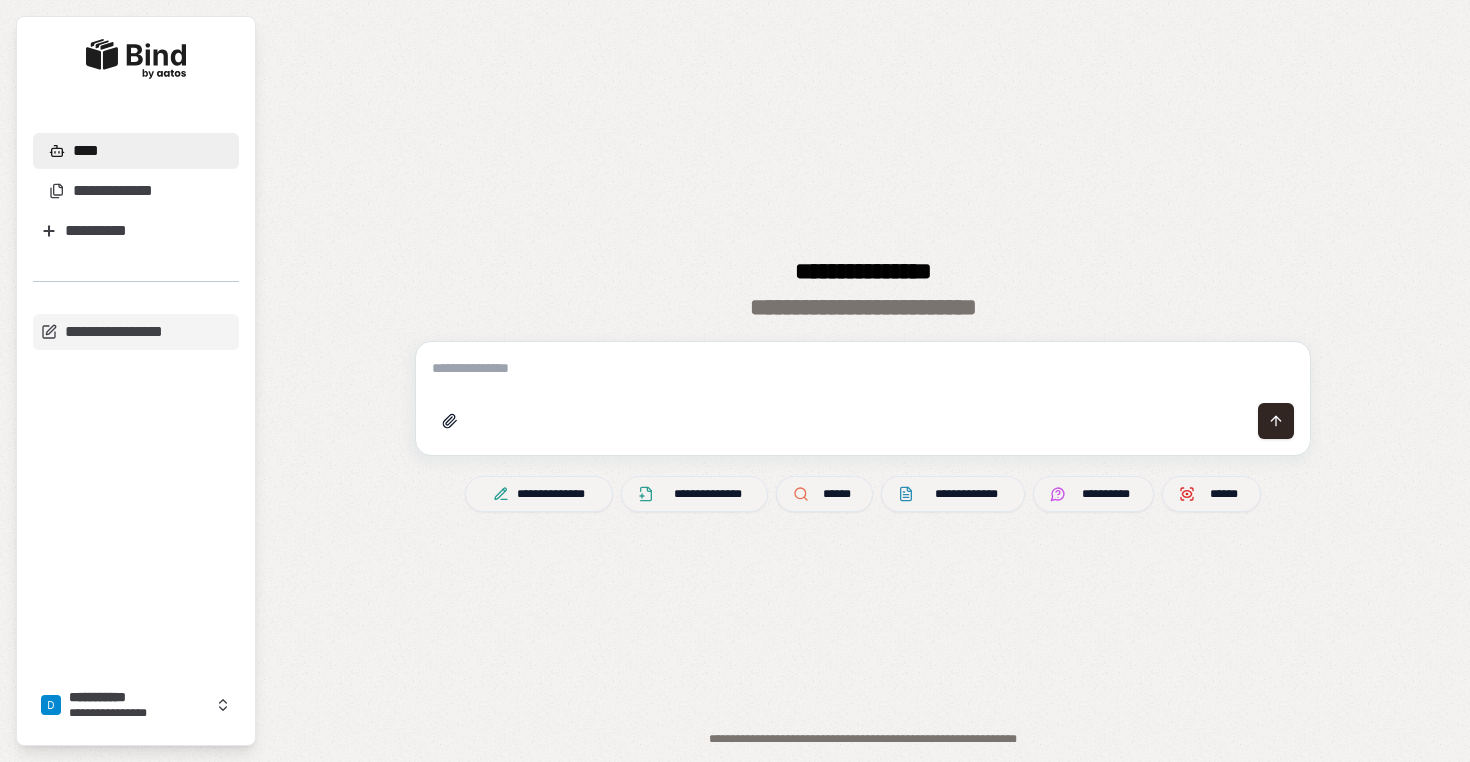 scroll, scrollTop: 0, scrollLeft: 0, axis: both 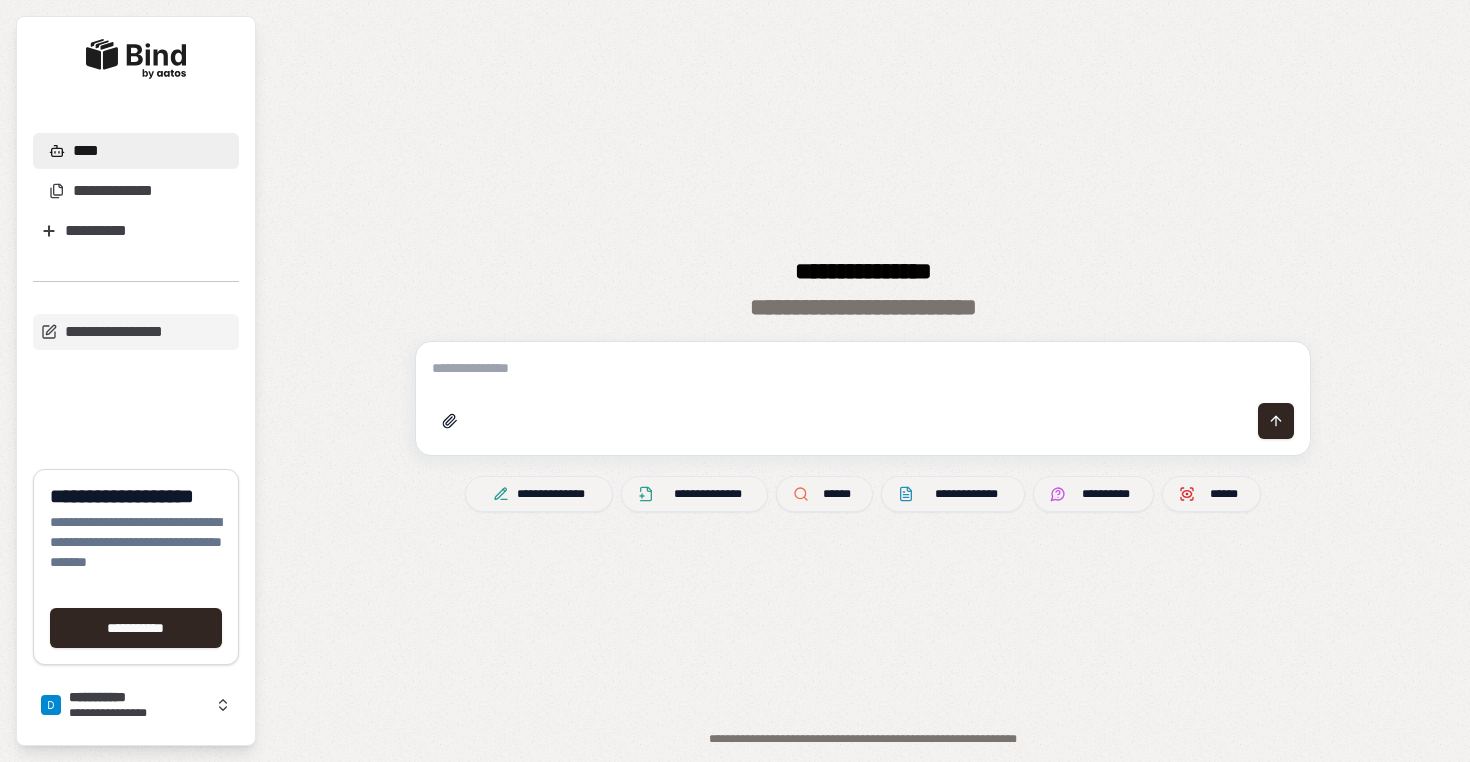 click at bounding box center (863, 421) 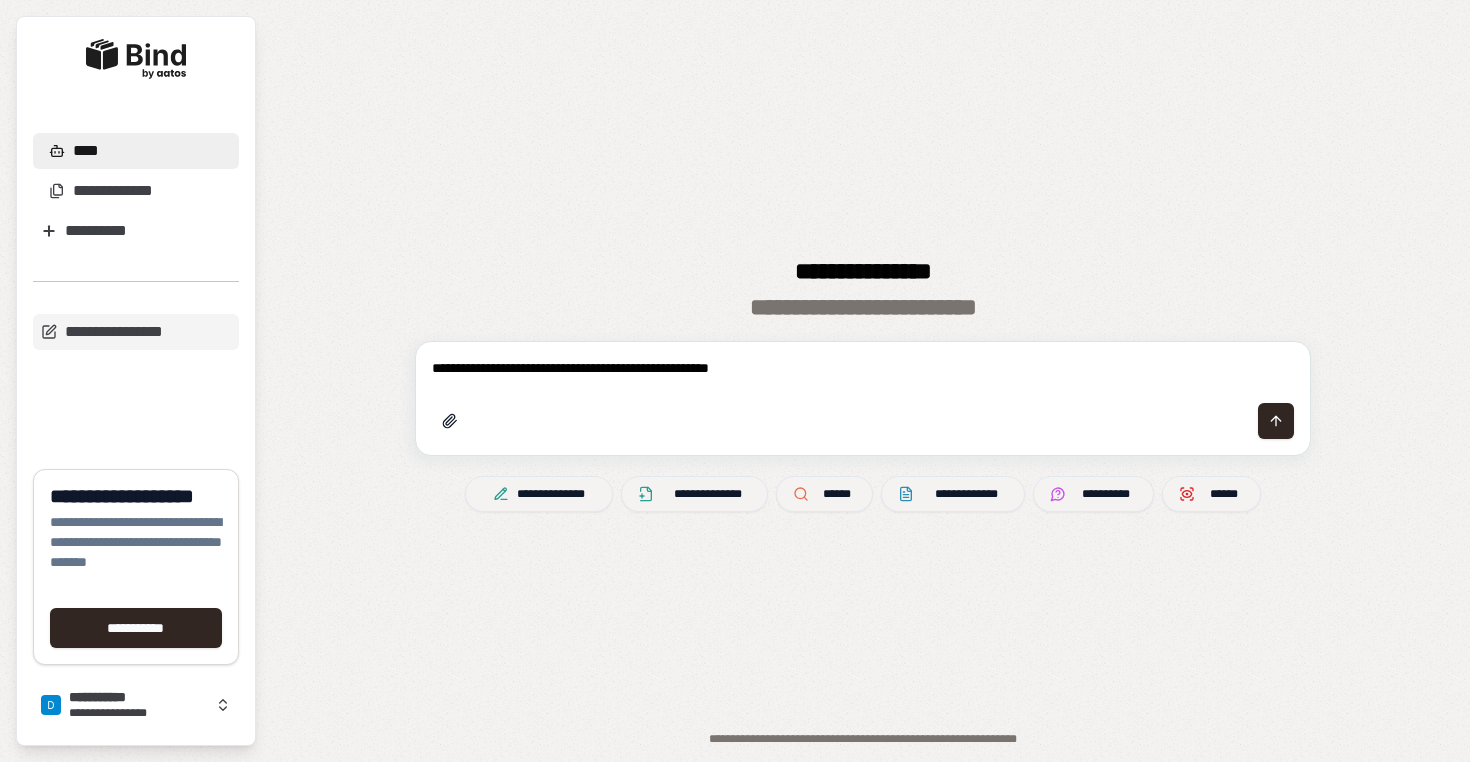 click on "**********" at bounding box center (863, 368) 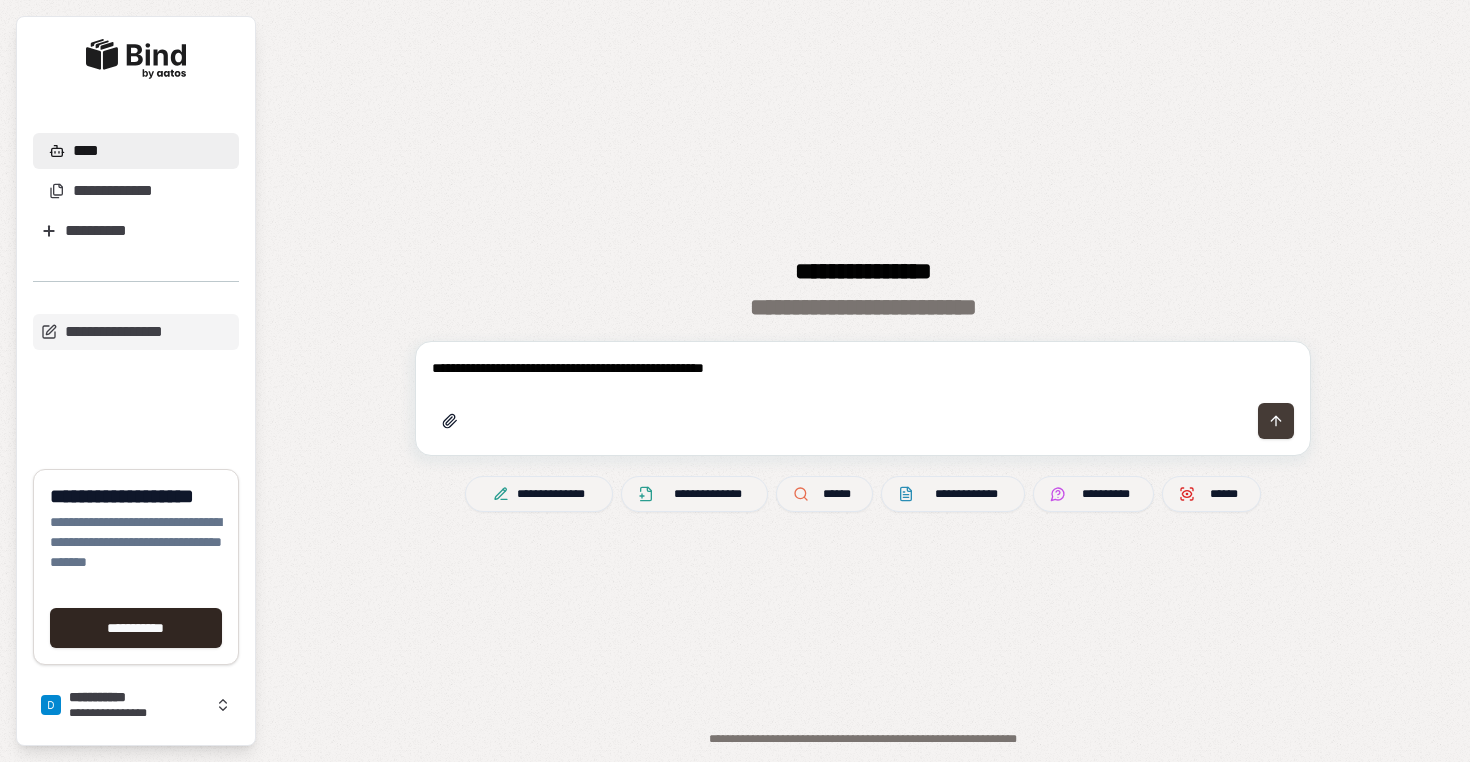 type on "**********" 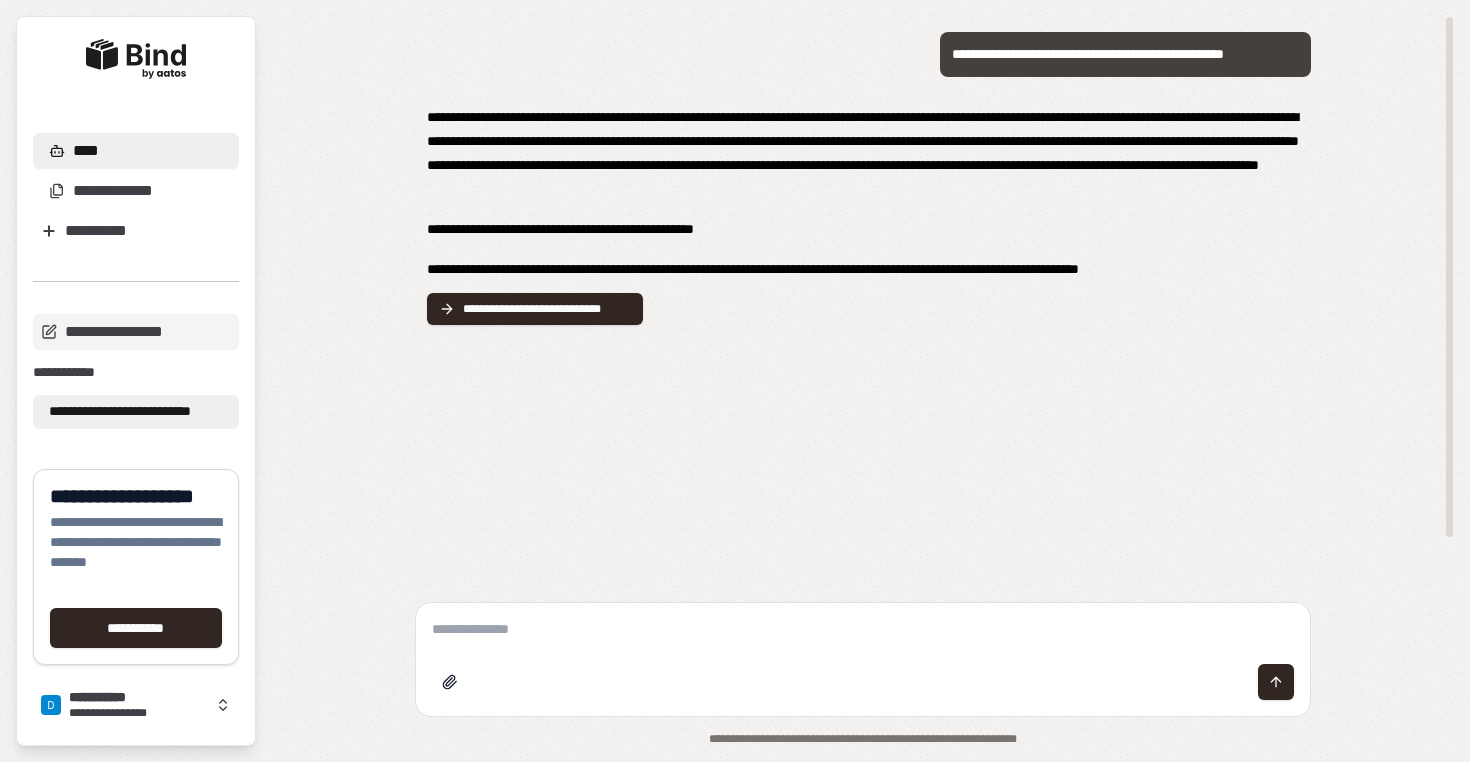 click at bounding box center (863, 629) 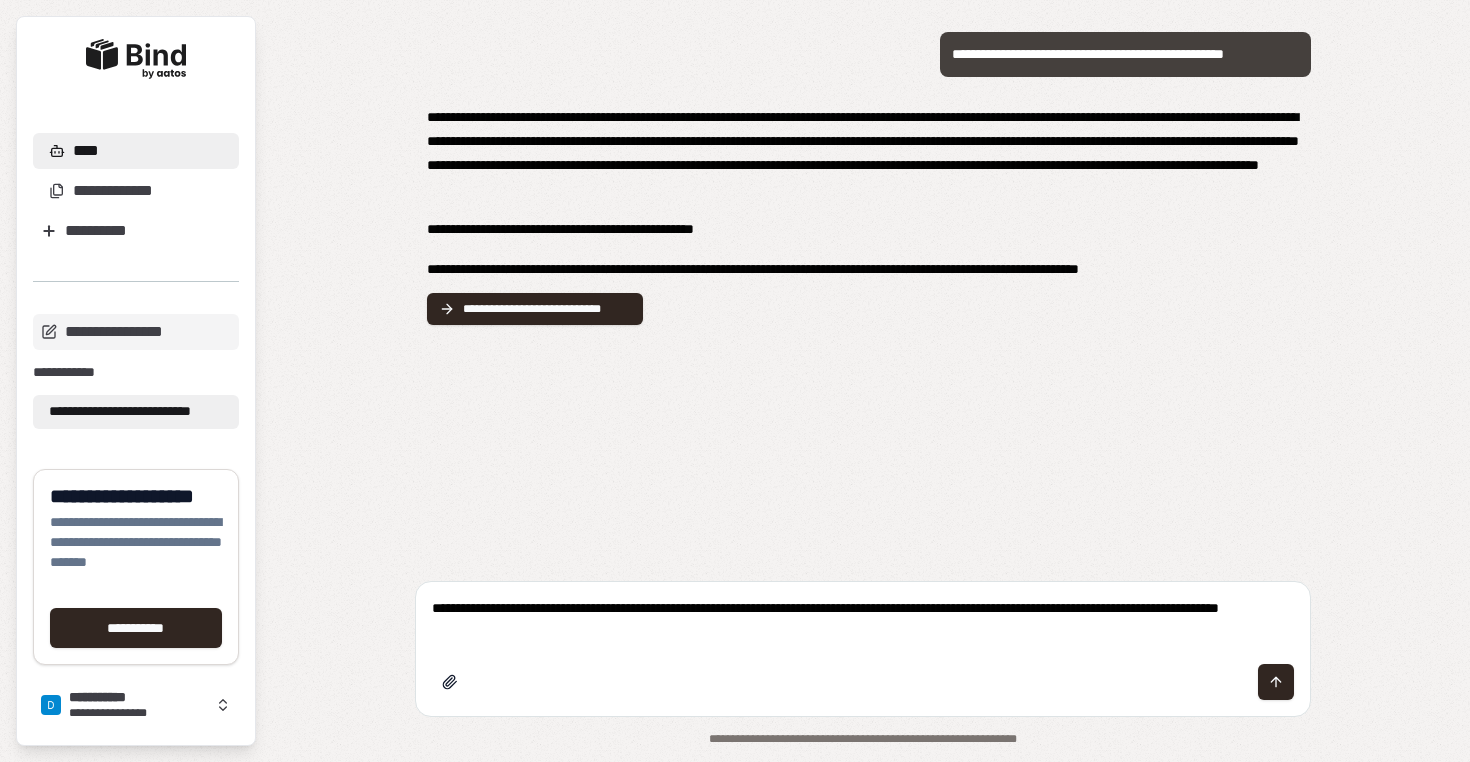 type on "**********" 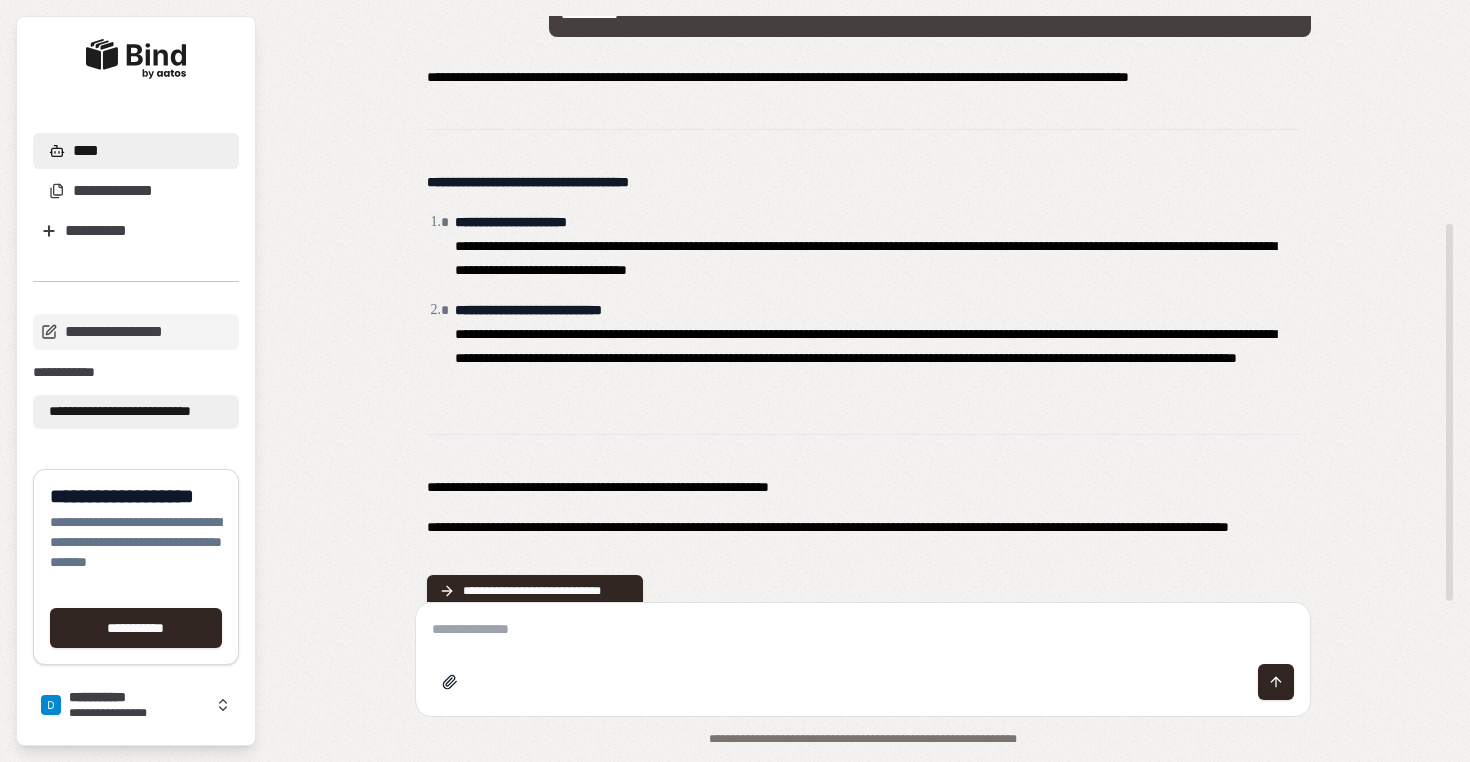 scroll, scrollTop: 399, scrollLeft: 0, axis: vertical 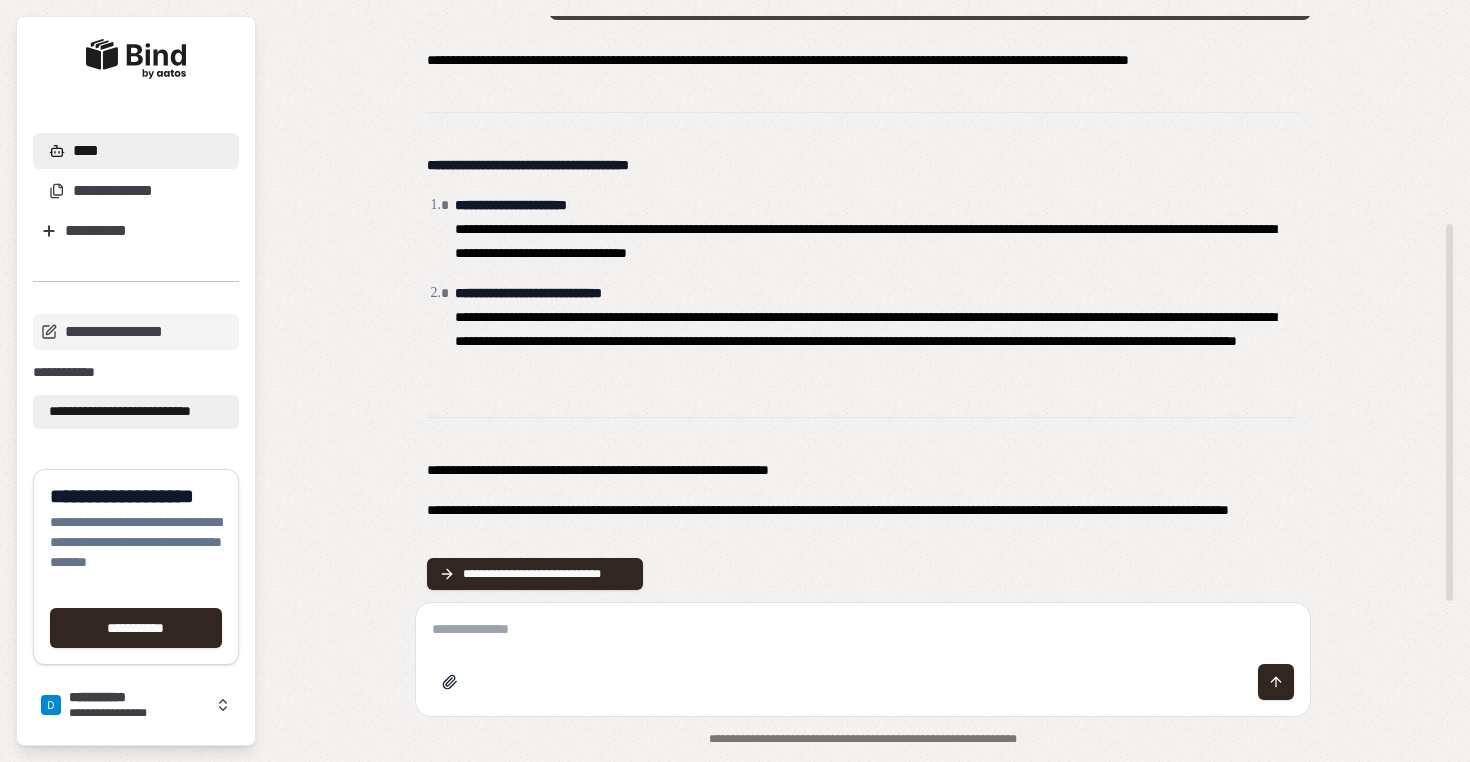 click at bounding box center (863, 682) 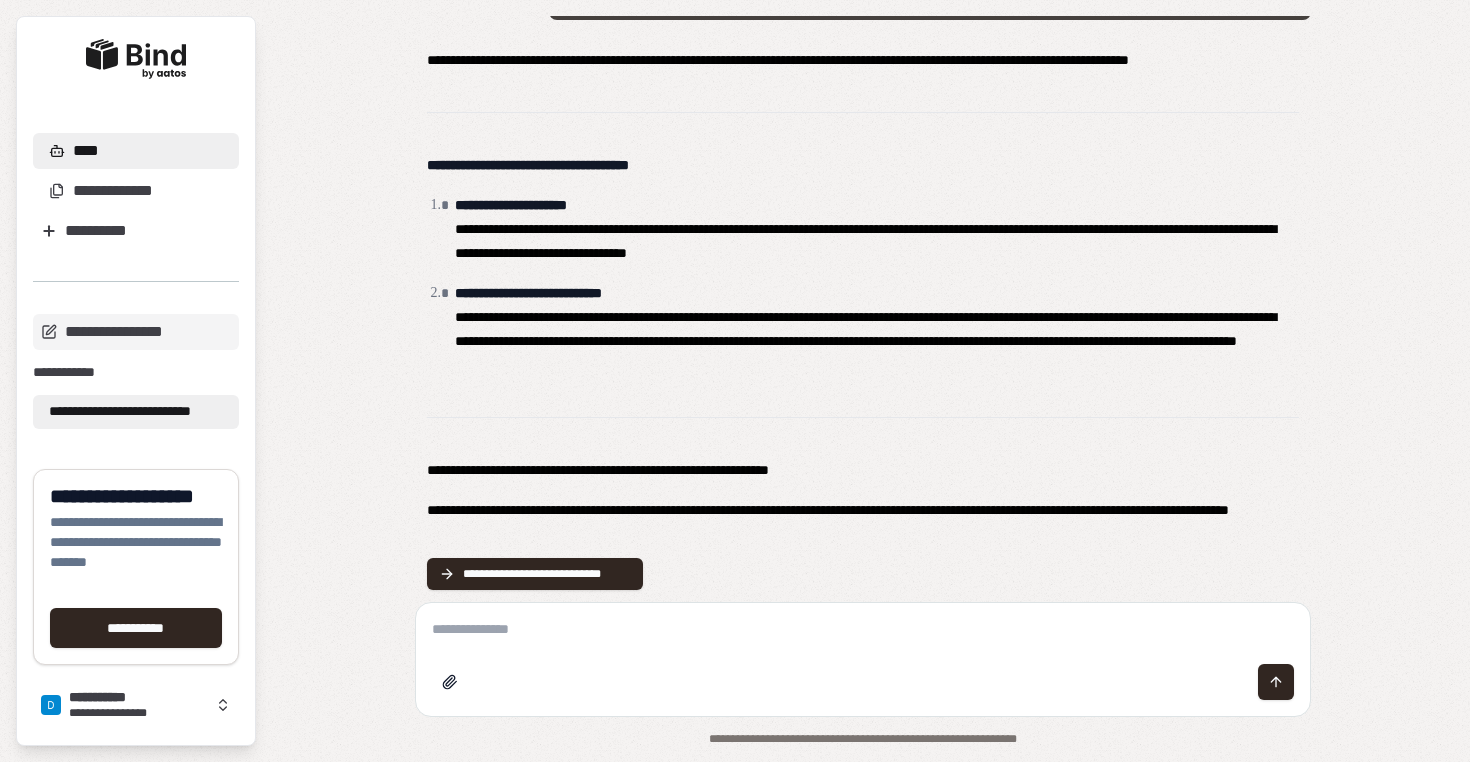 click at bounding box center [863, 629] 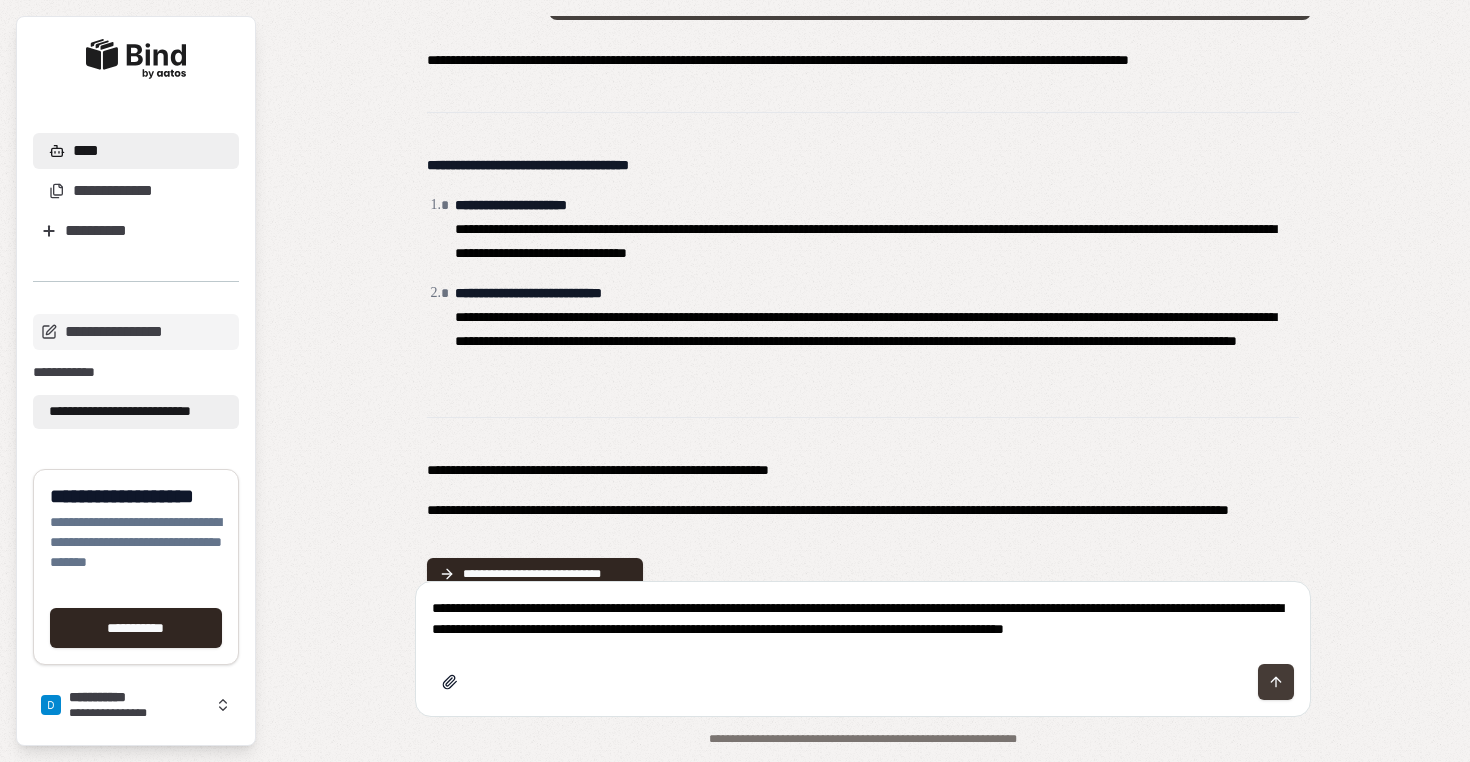 type on "**********" 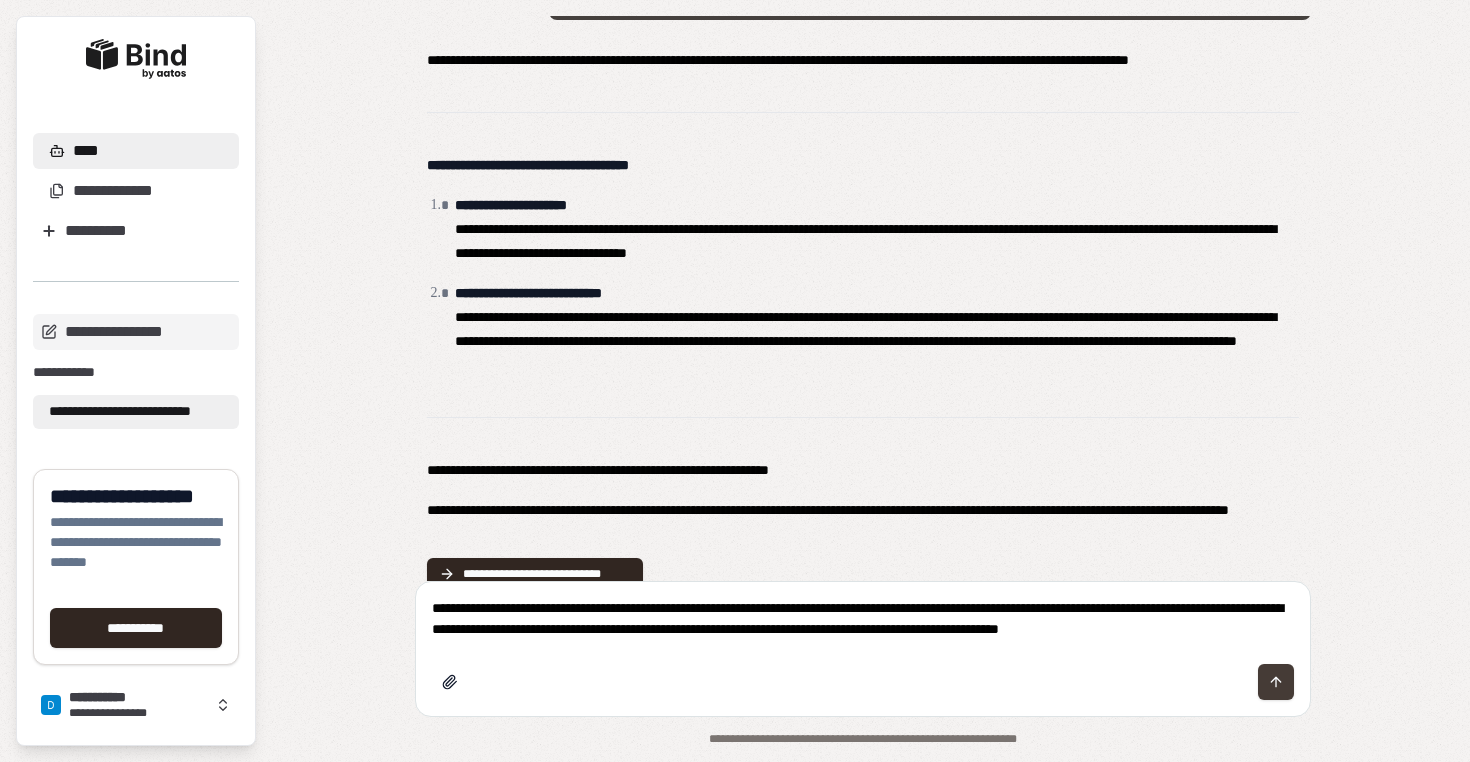 click at bounding box center [1276, 682] 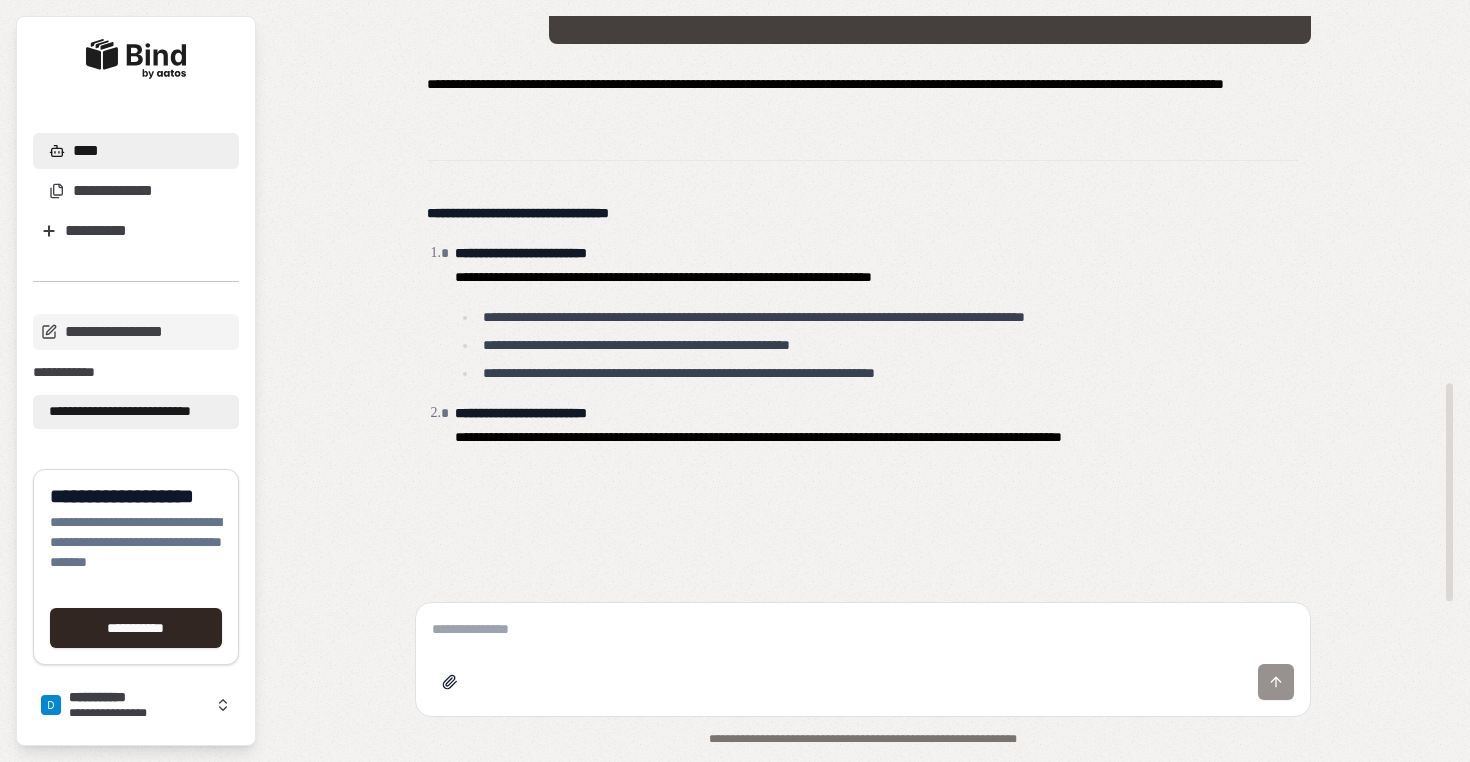 scroll, scrollTop: 1061, scrollLeft: 0, axis: vertical 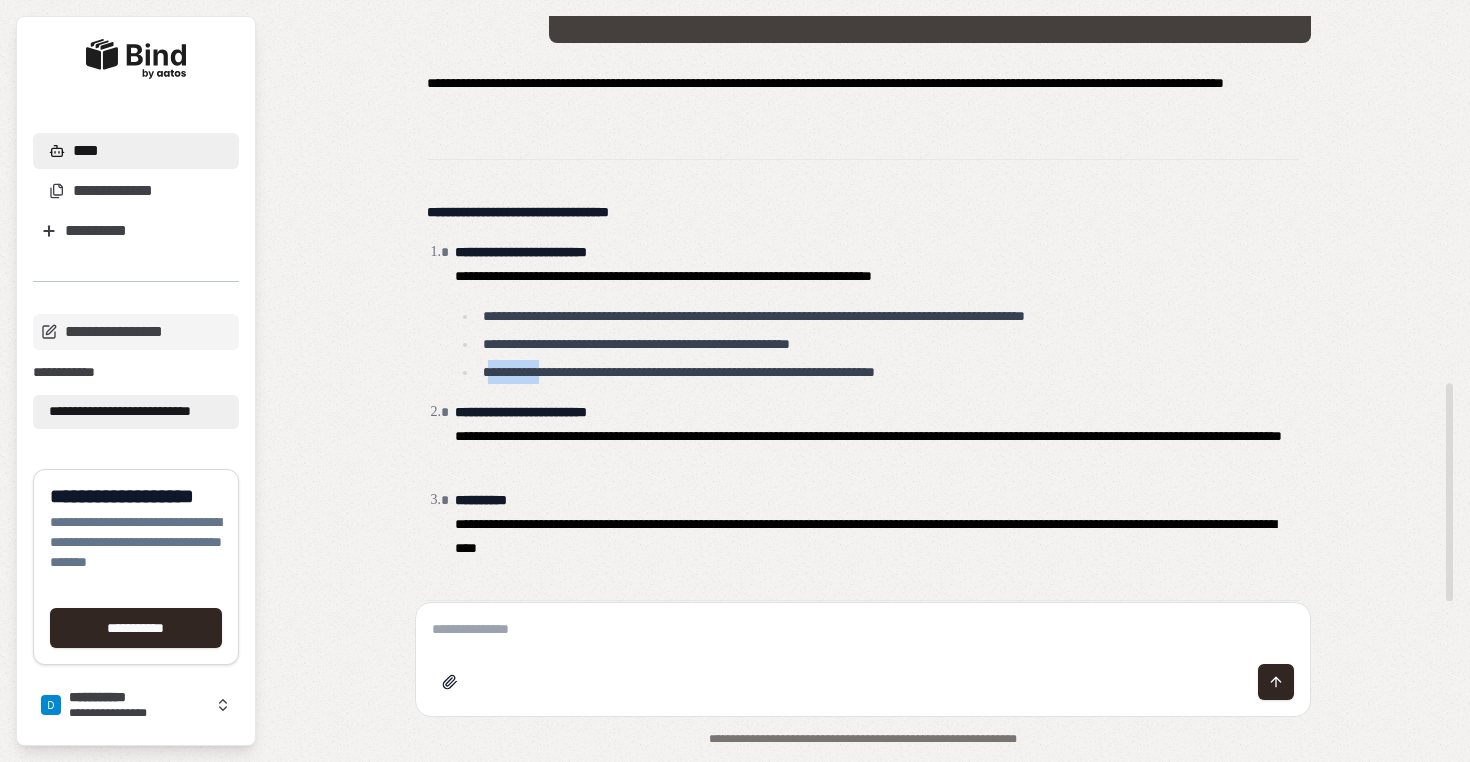 drag, startPoint x: 488, startPoint y: 374, endPoint x: 542, endPoint y: 374, distance: 54 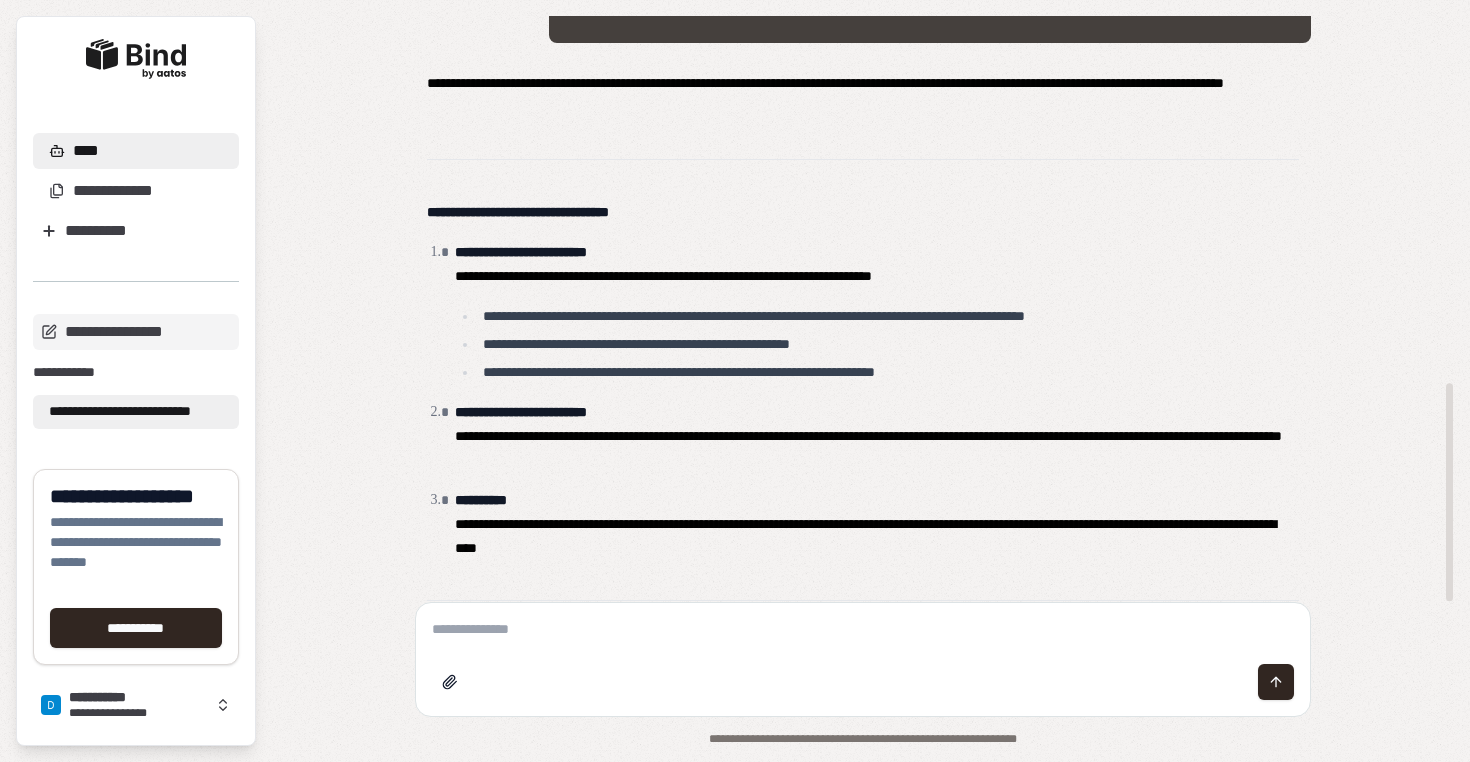 click on "**********" at bounding box center [888, 372] 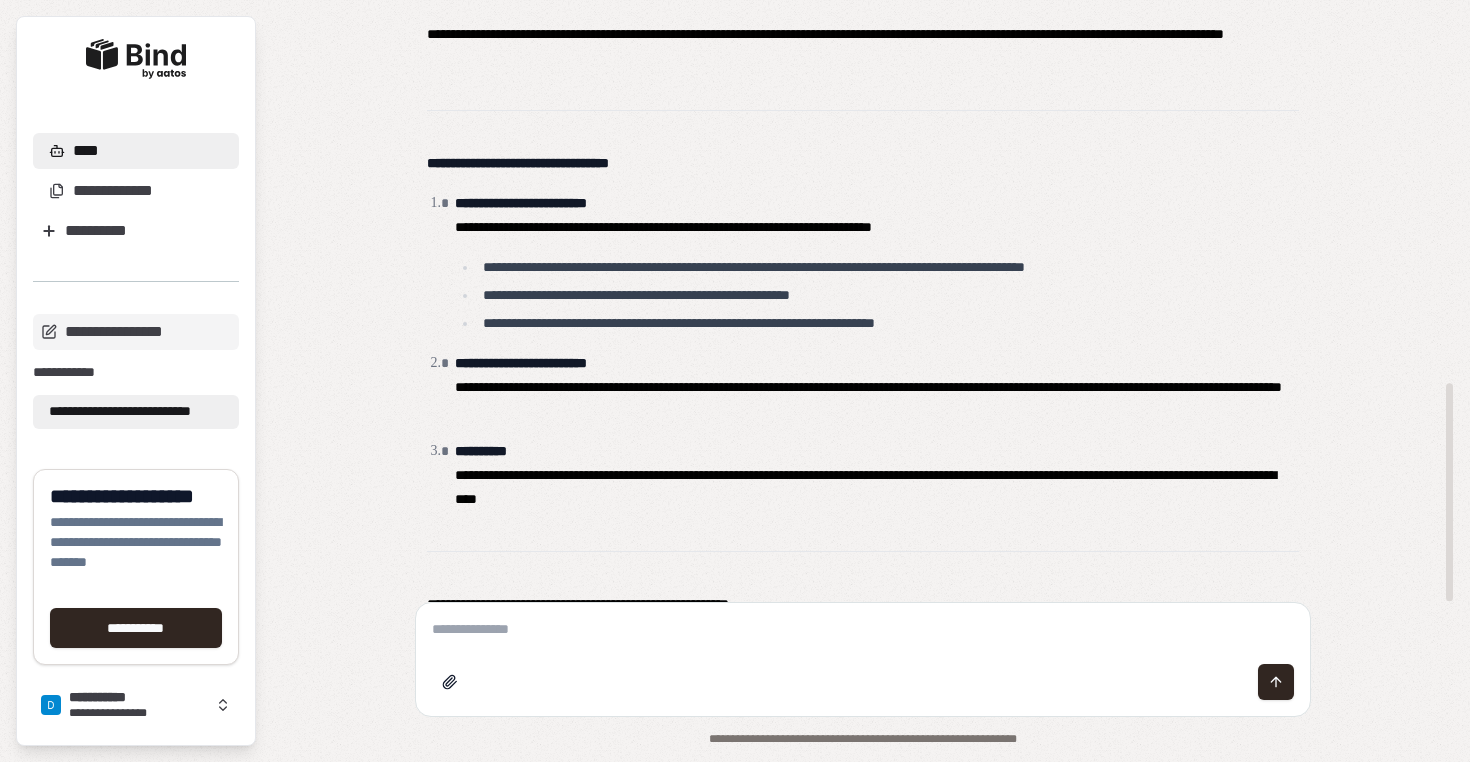scroll, scrollTop: 1154, scrollLeft: 0, axis: vertical 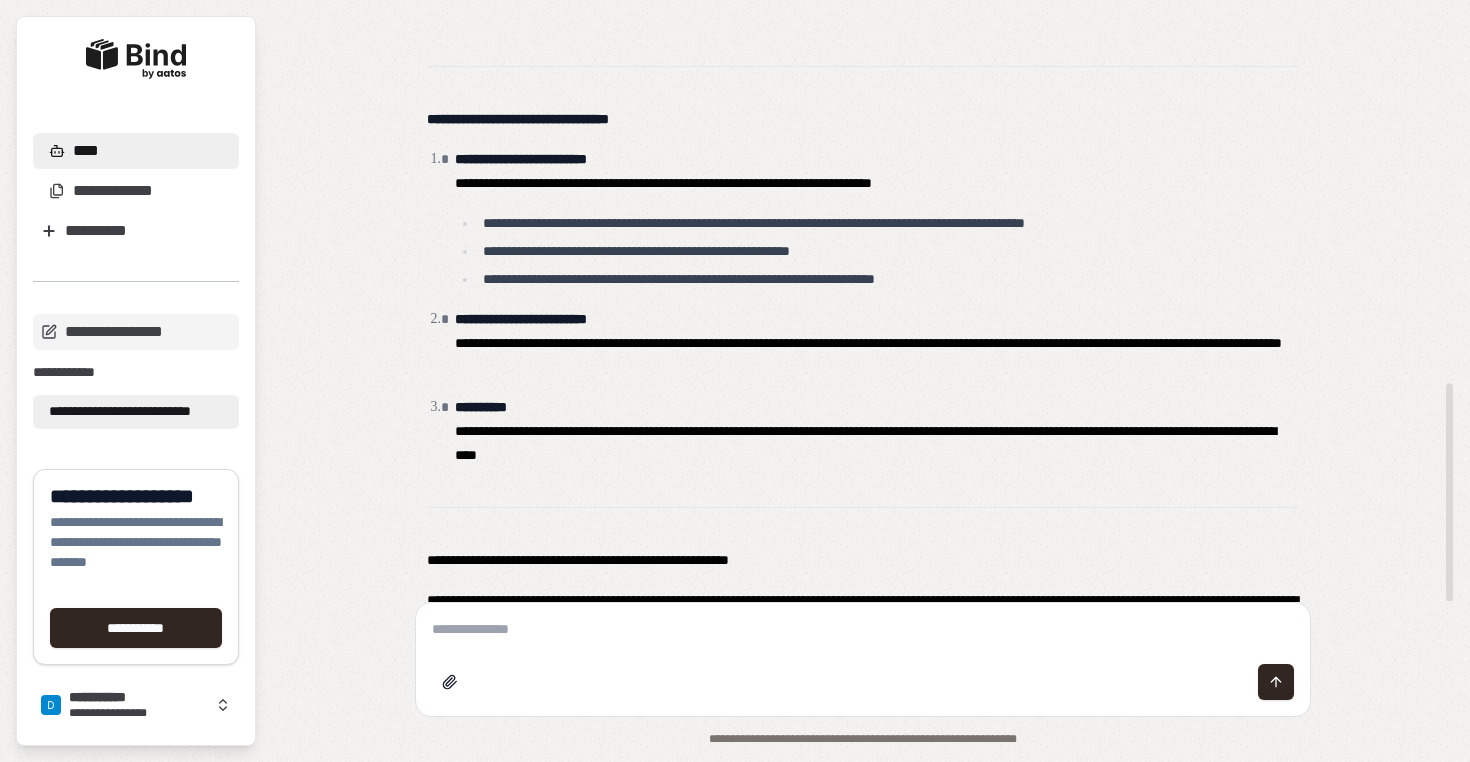 click on "**********" at bounding box center (877, 431) 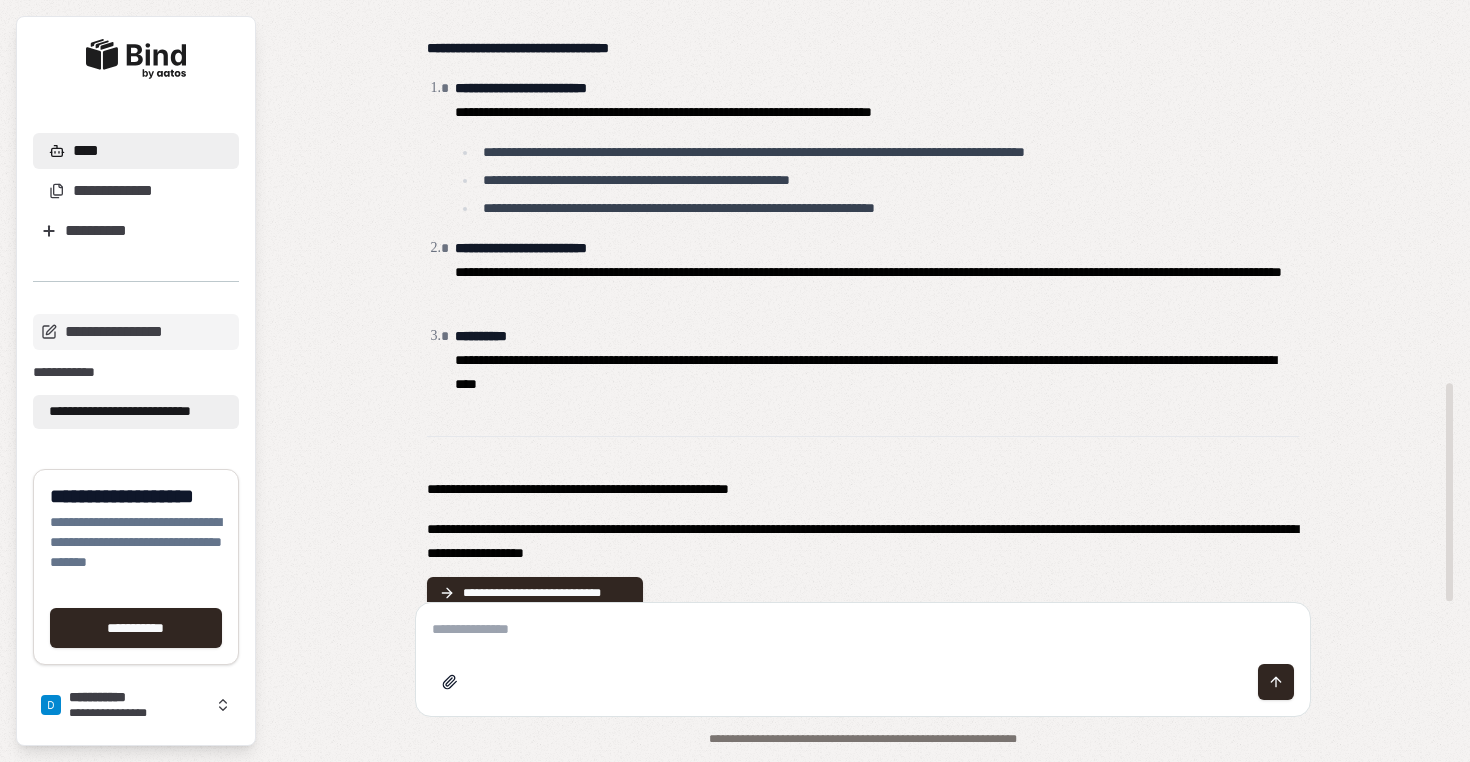 scroll, scrollTop: 1244, scrollLeft: 0, axis: vertical 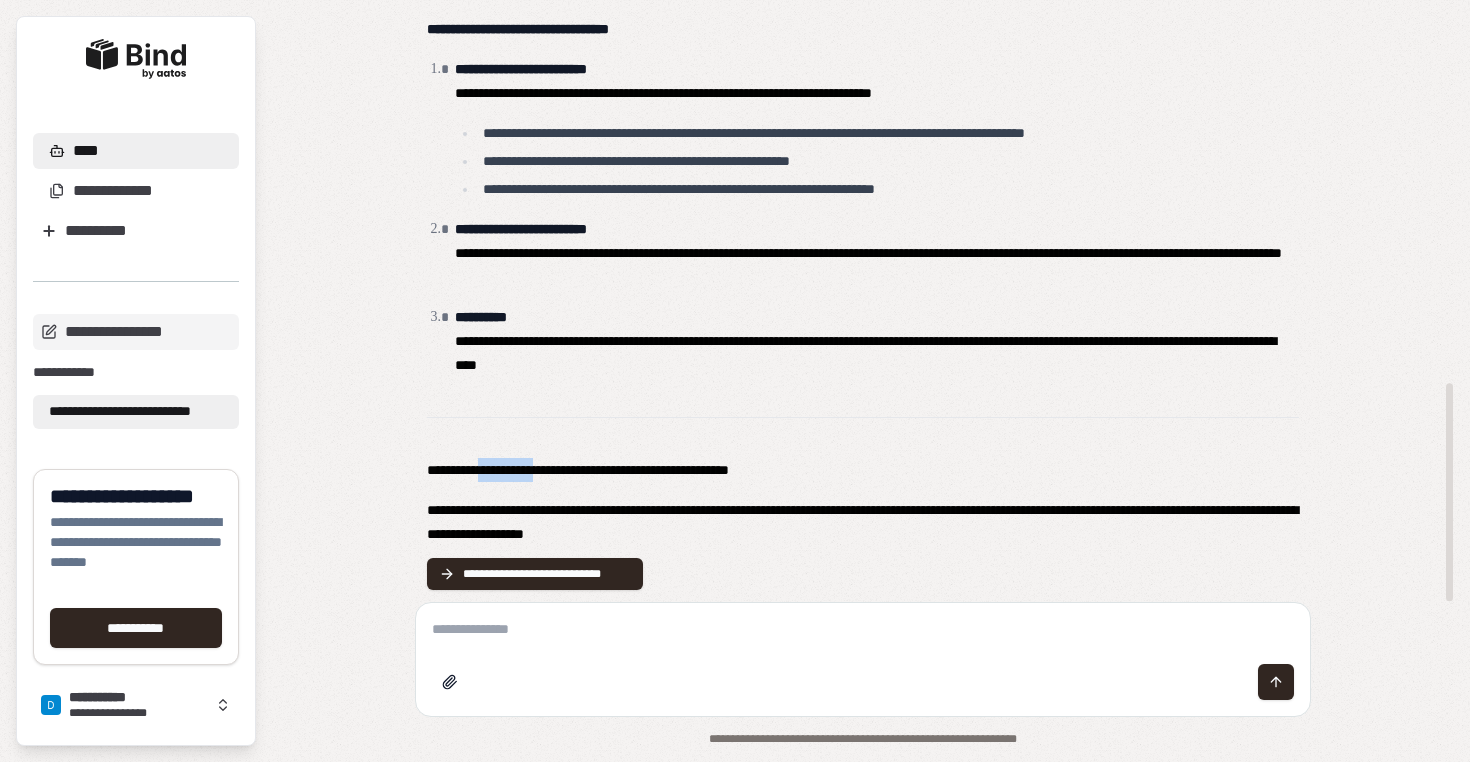 drag, startPoint x: 499, startPoint y: 467, endPoint x: 574, endPoint y: 469, distance: 75.026665 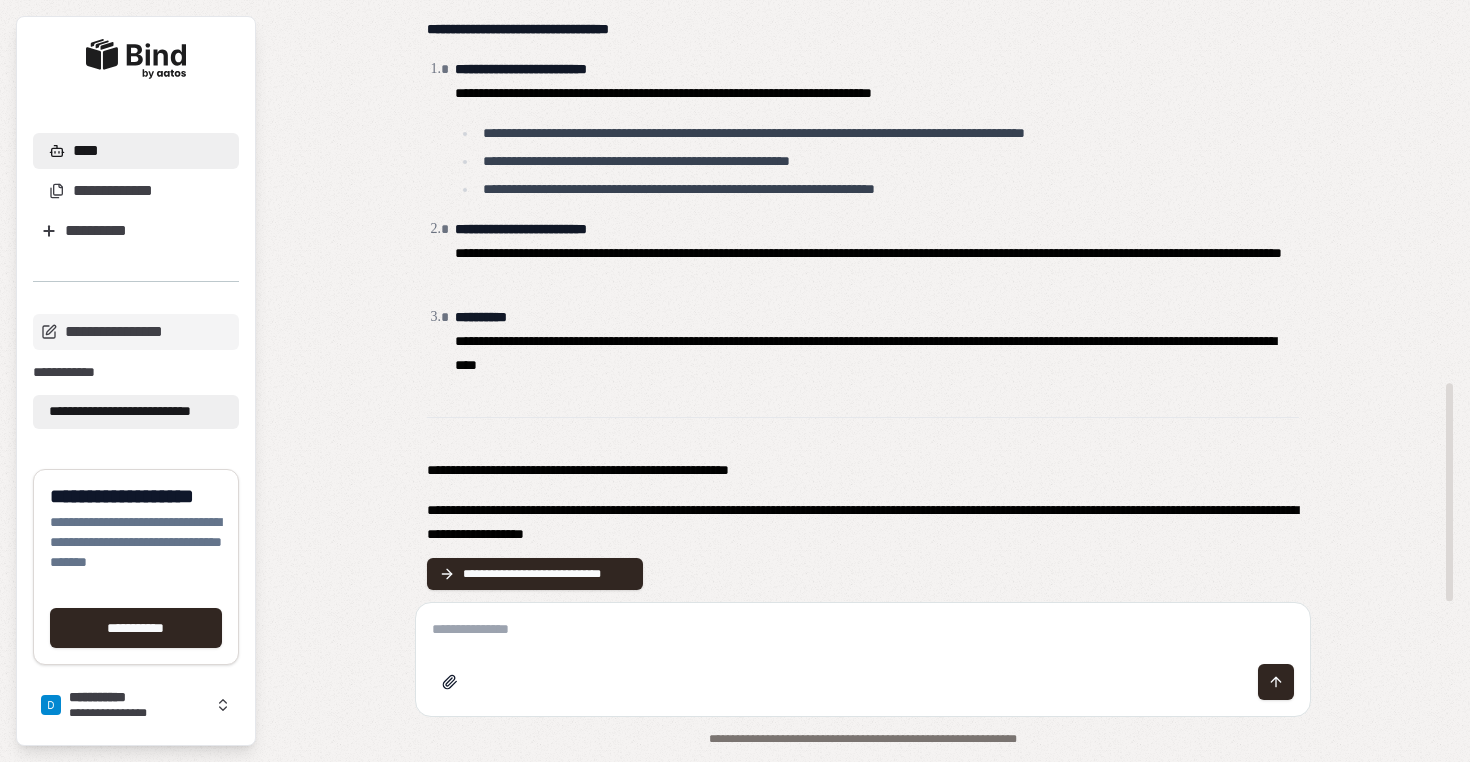 click at bounding box center (863, 629) 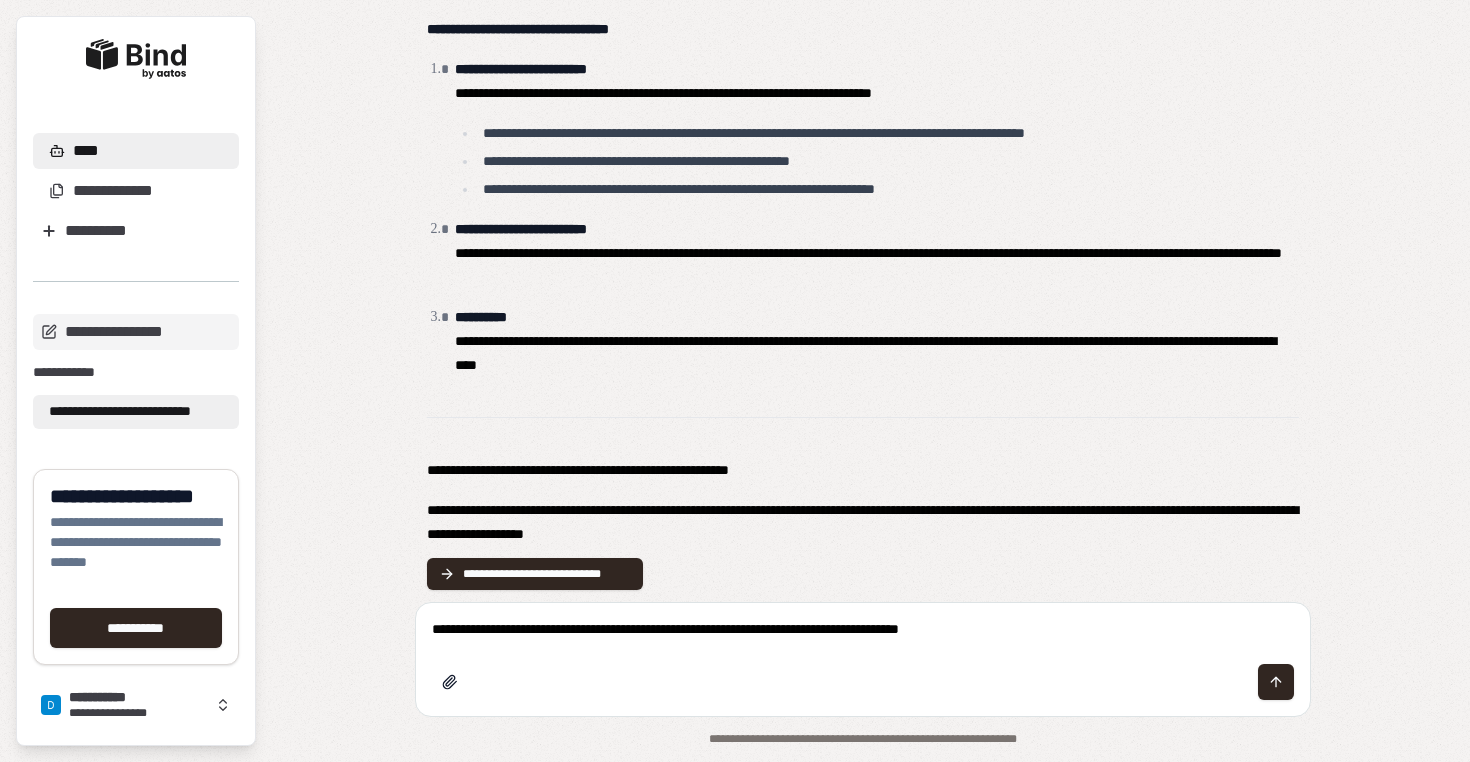 drag, startPoint x: 1035, startPoint y: 636, endPoint x: 975, endPoint y: 629, distance: 60.40695 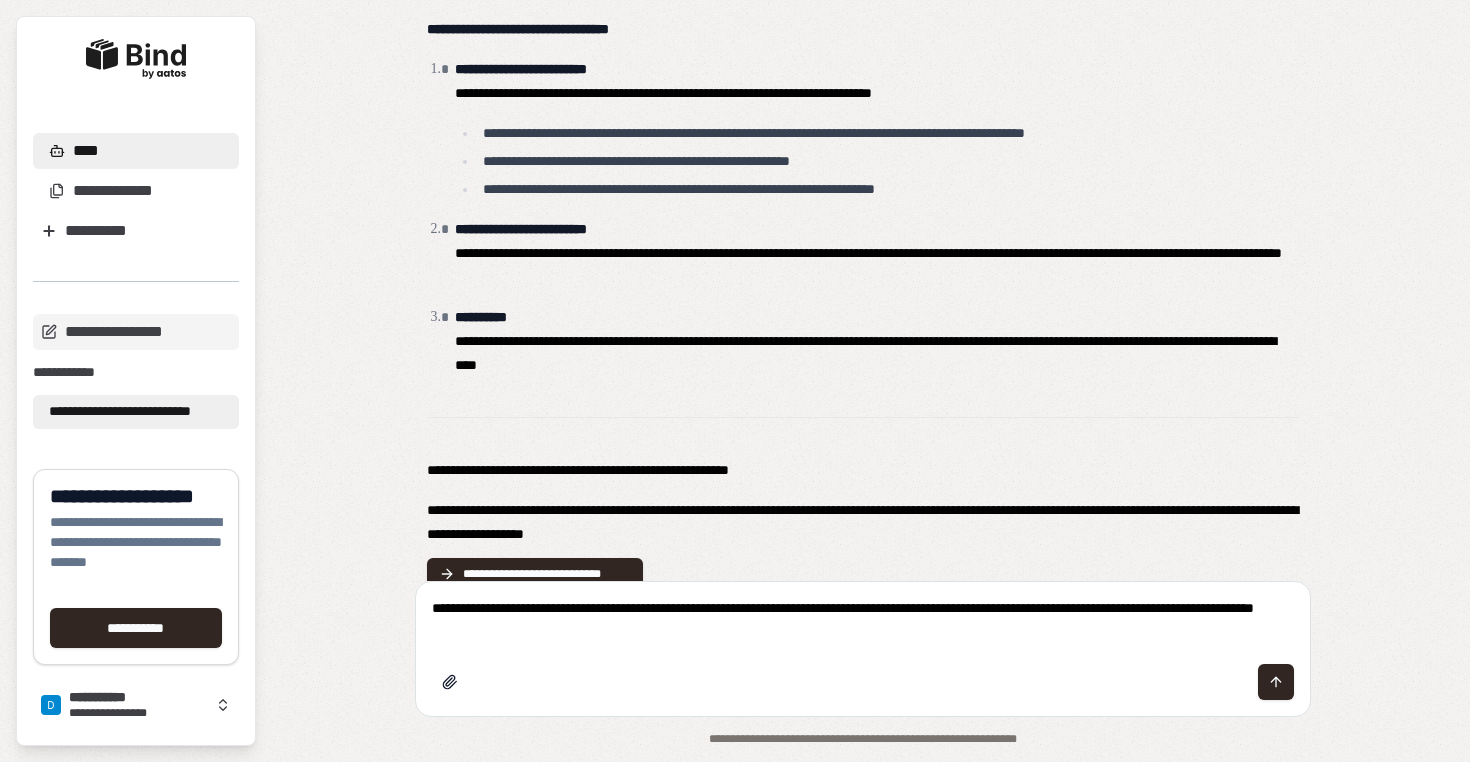 type on "**********" 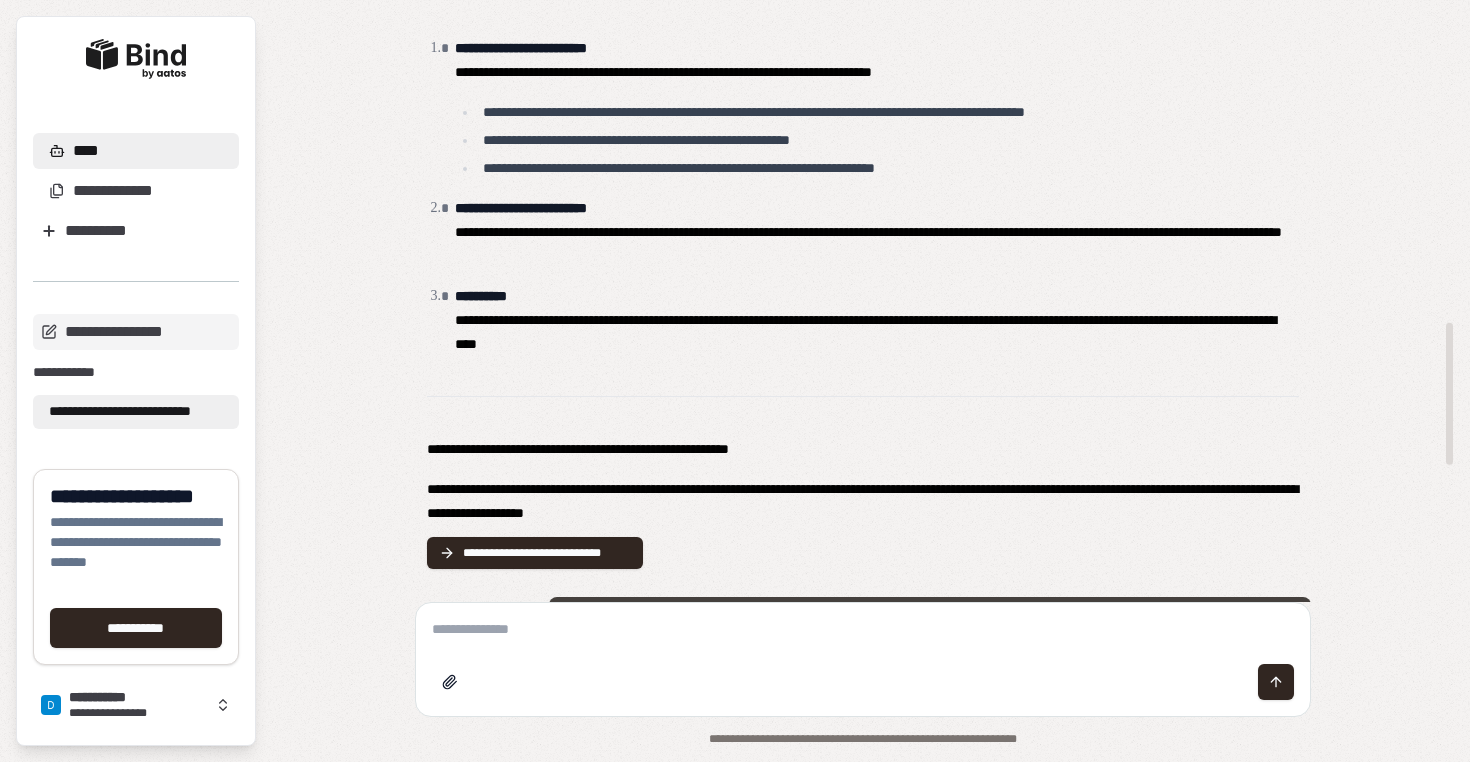 scroll, scrollTop: 1830, scrollLeft: 0, axis: vertical 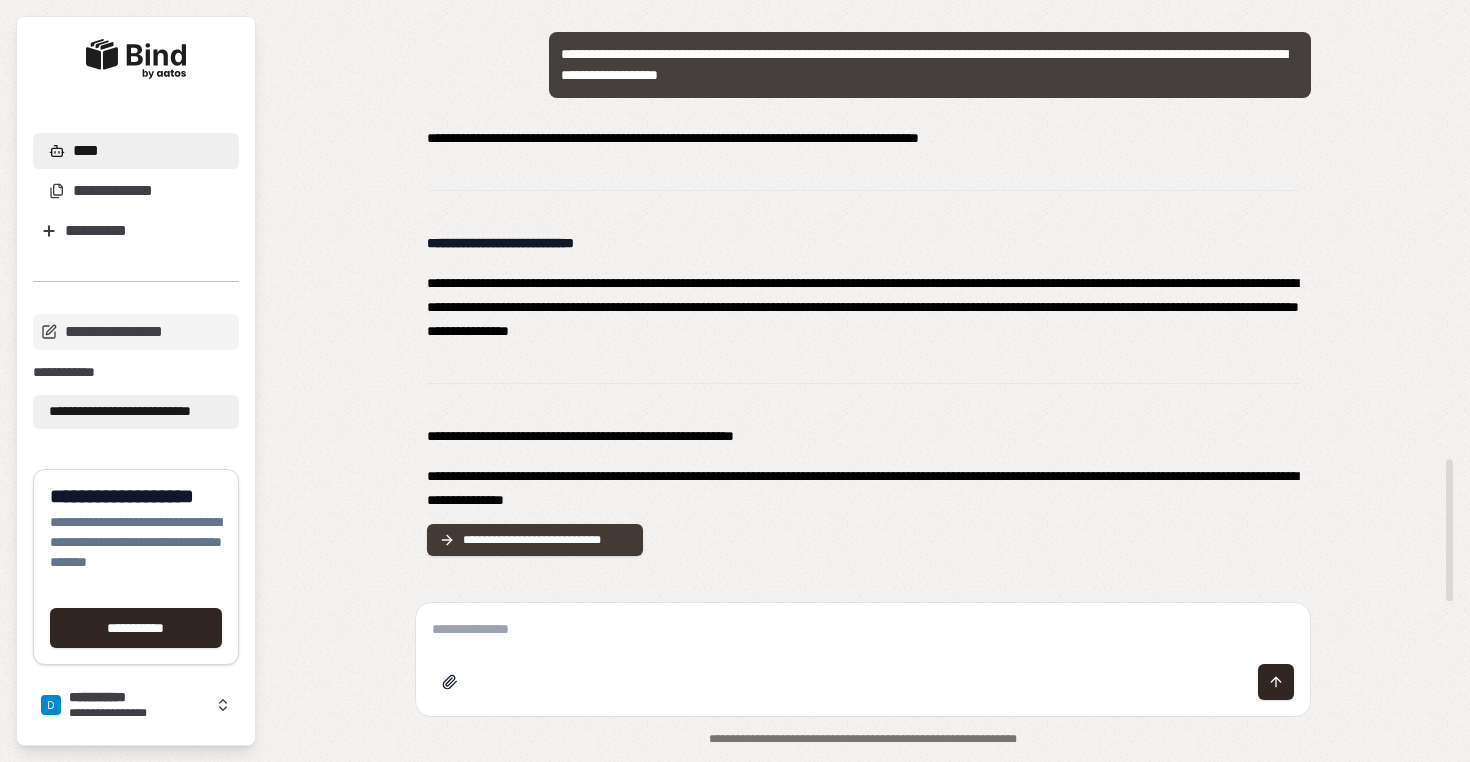 click on "**********" at bounding box center [547, 540] 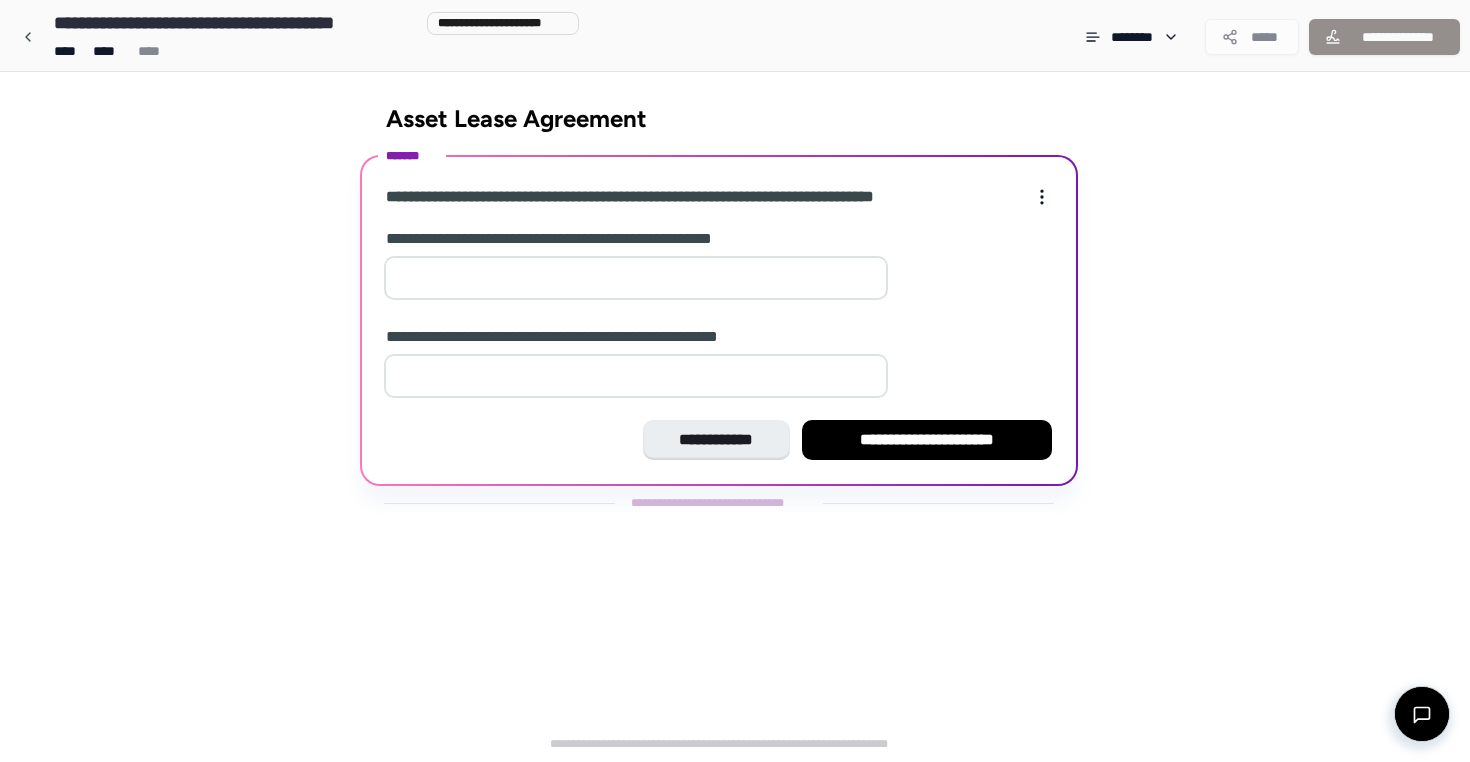 click at bounding box center [636, 278] 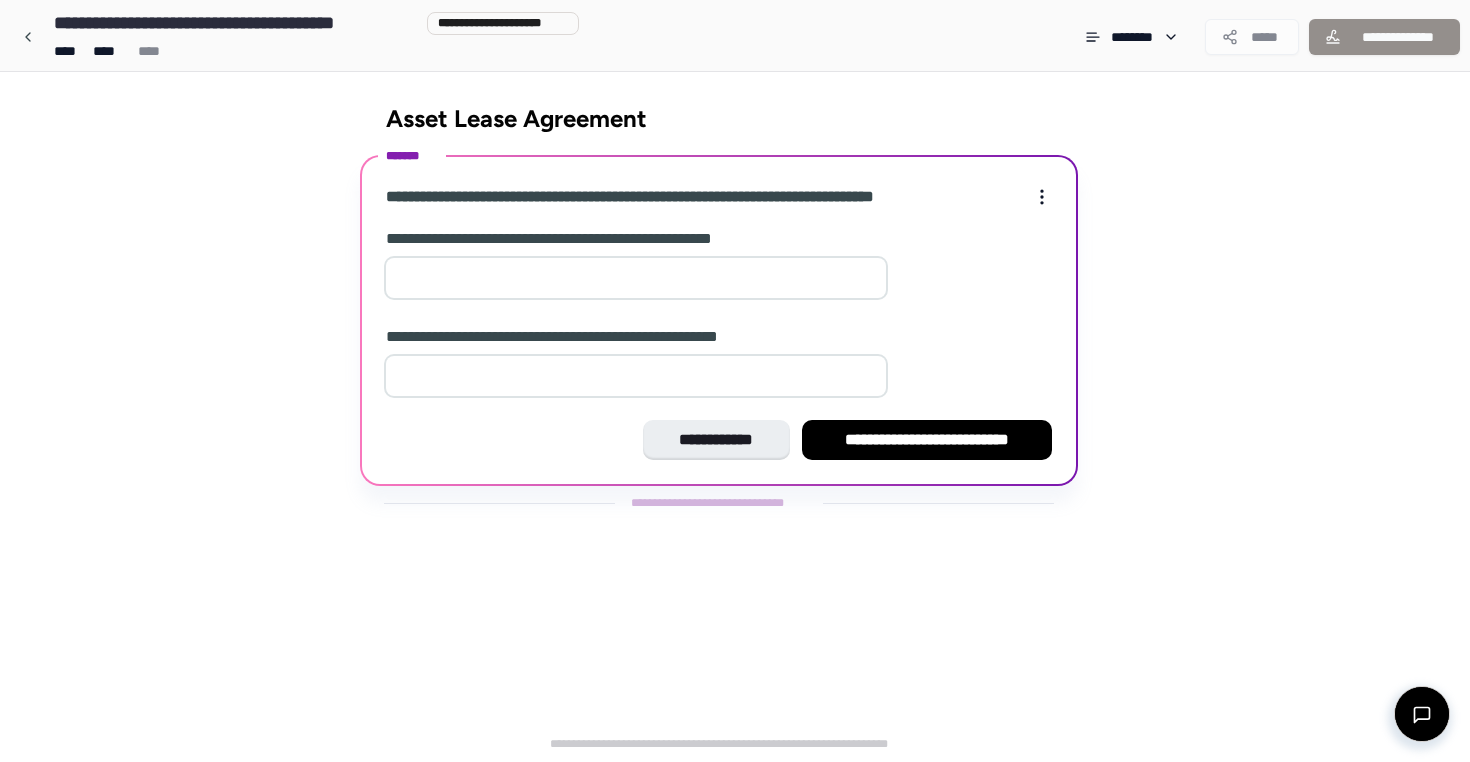type on "*" 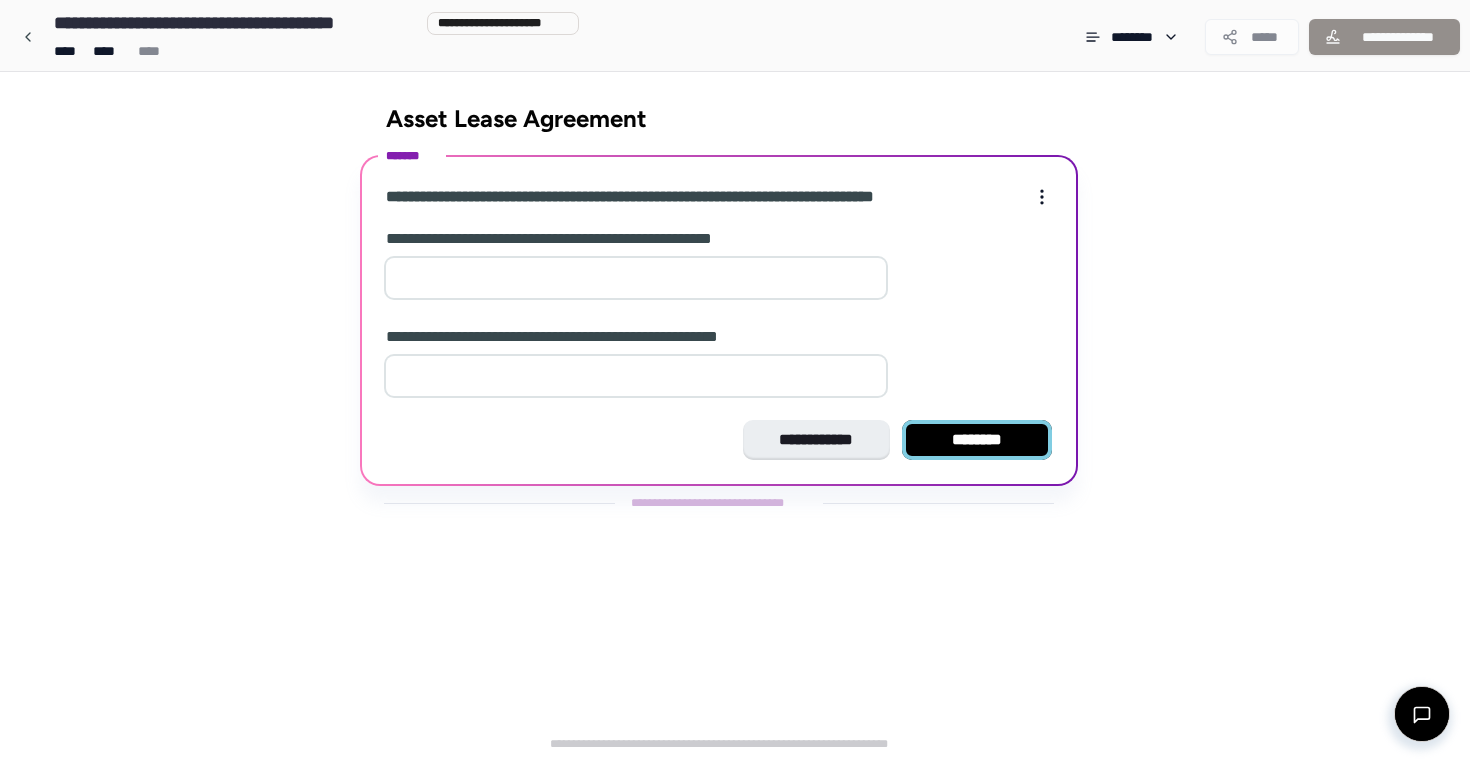 type on "*" 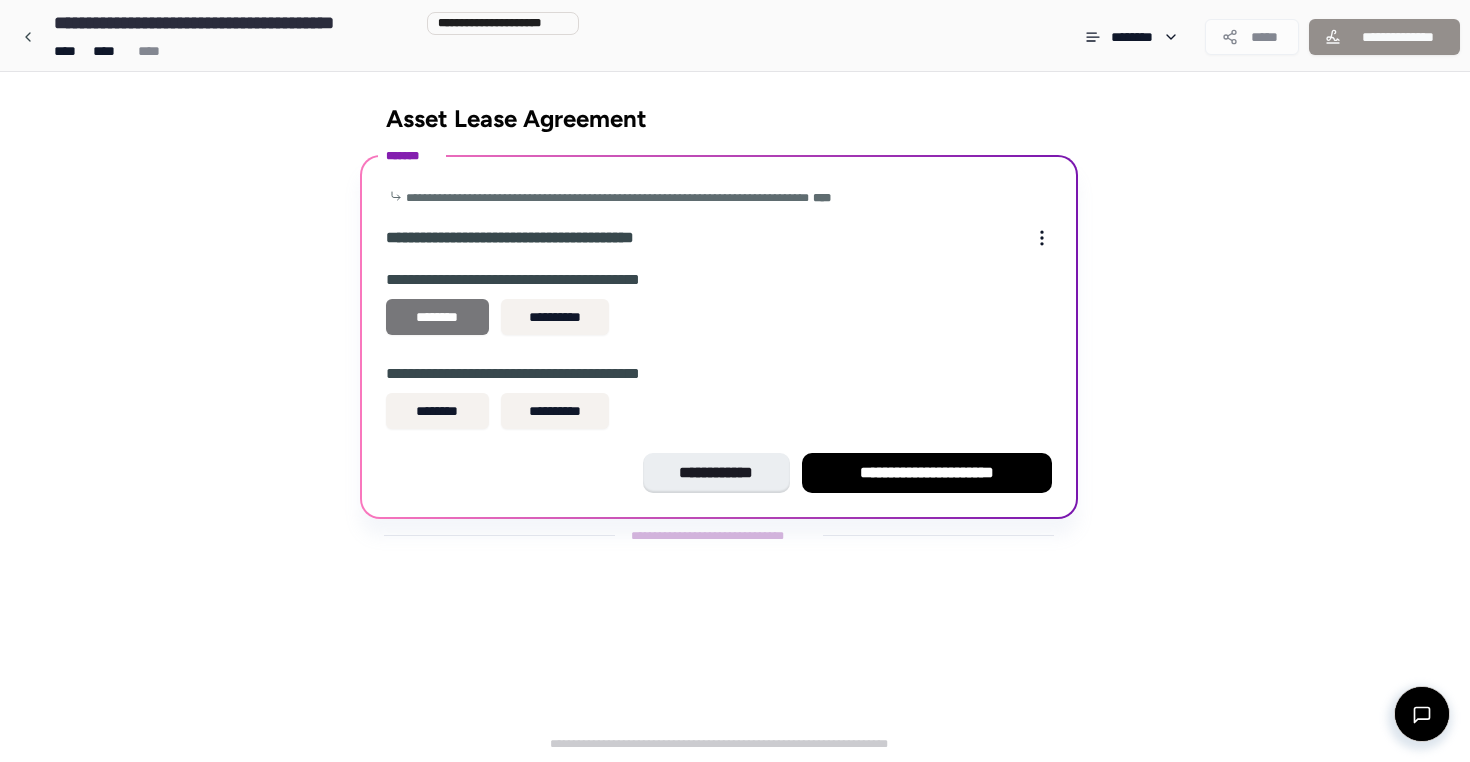 click on "********" at bounding box center [437, 317] 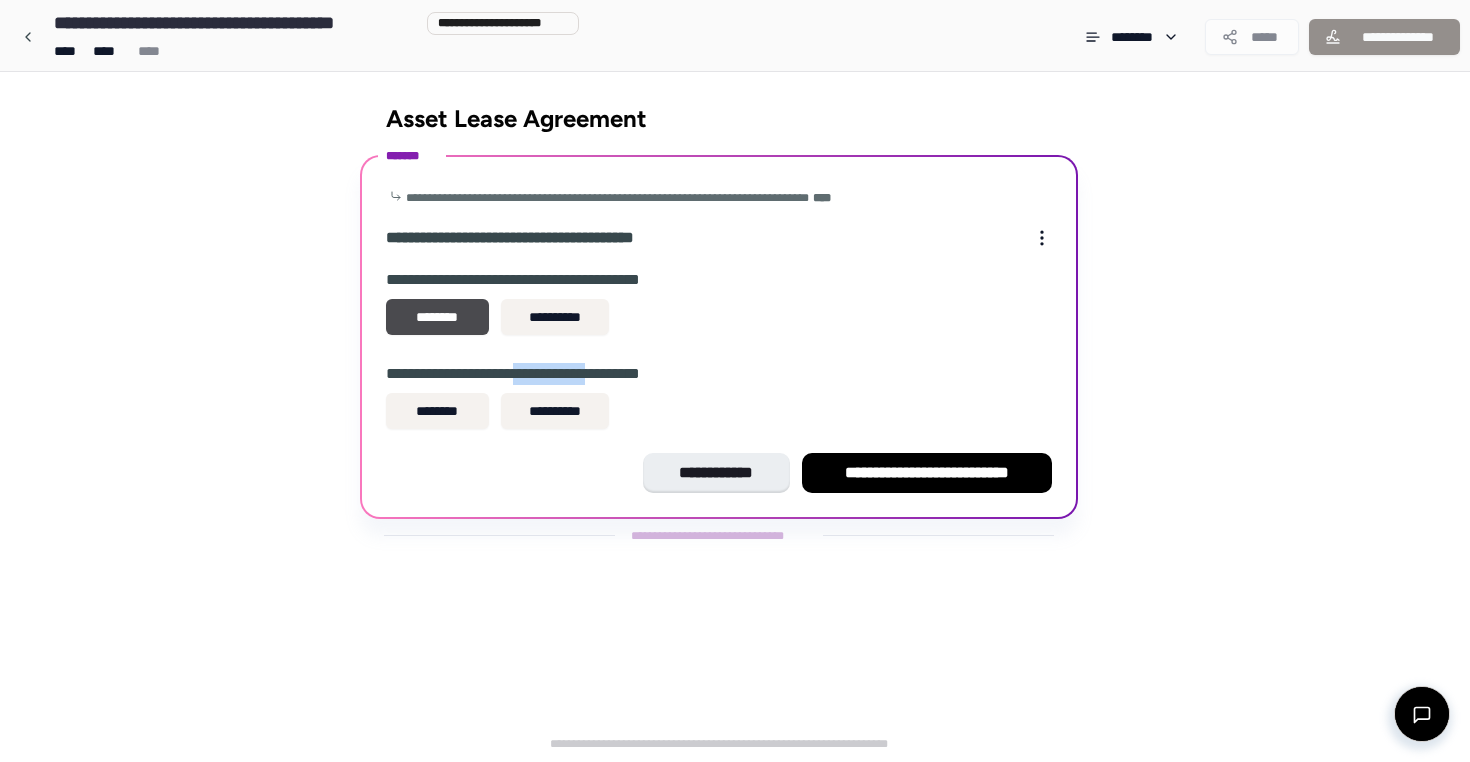 drag, startPoint x: 536, startPoint y: 375, endPoint x: 617, endPoint y: 375, distance: 81 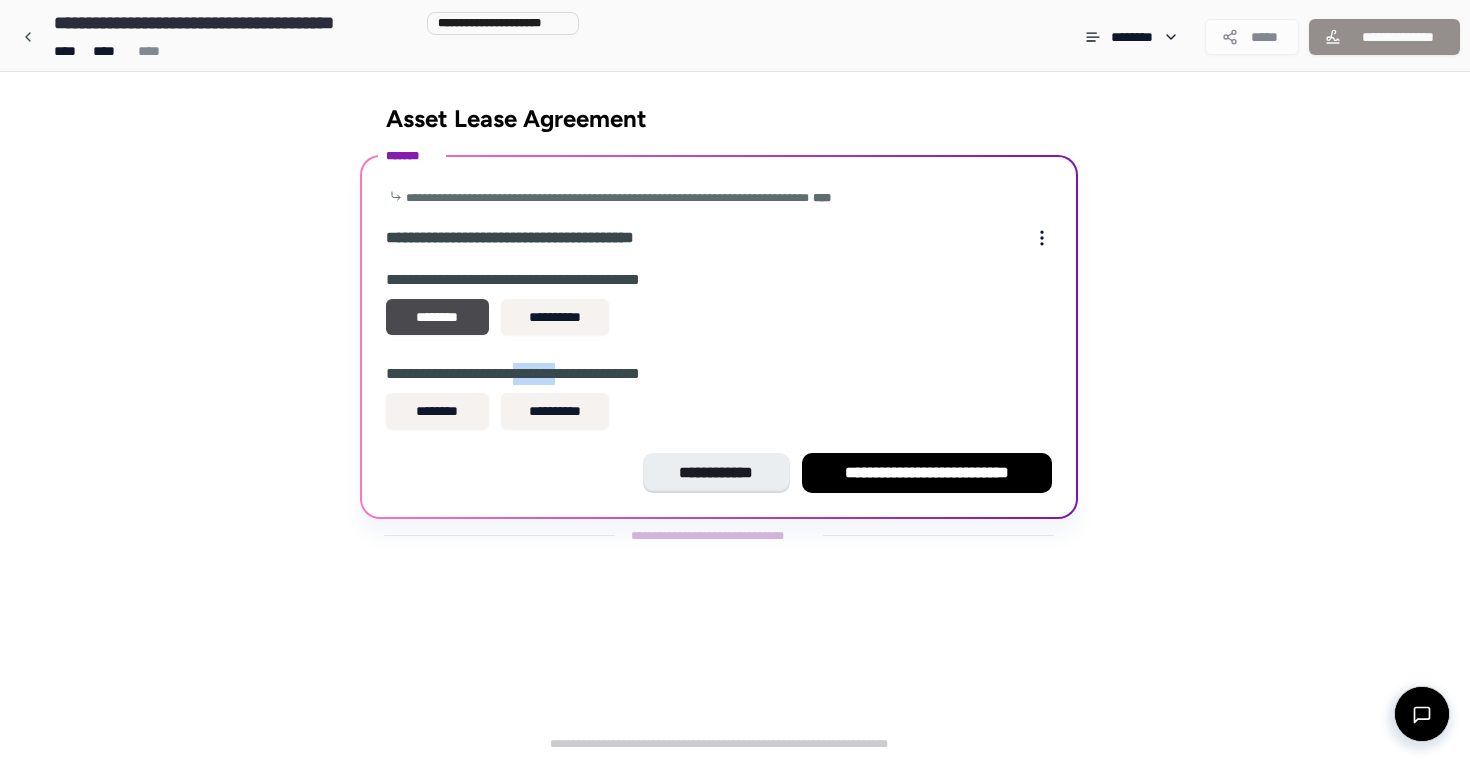drag, startPoint x: 537, startPoint y: 367, endPoint x: 580, endPoint y: 367, distance: 43 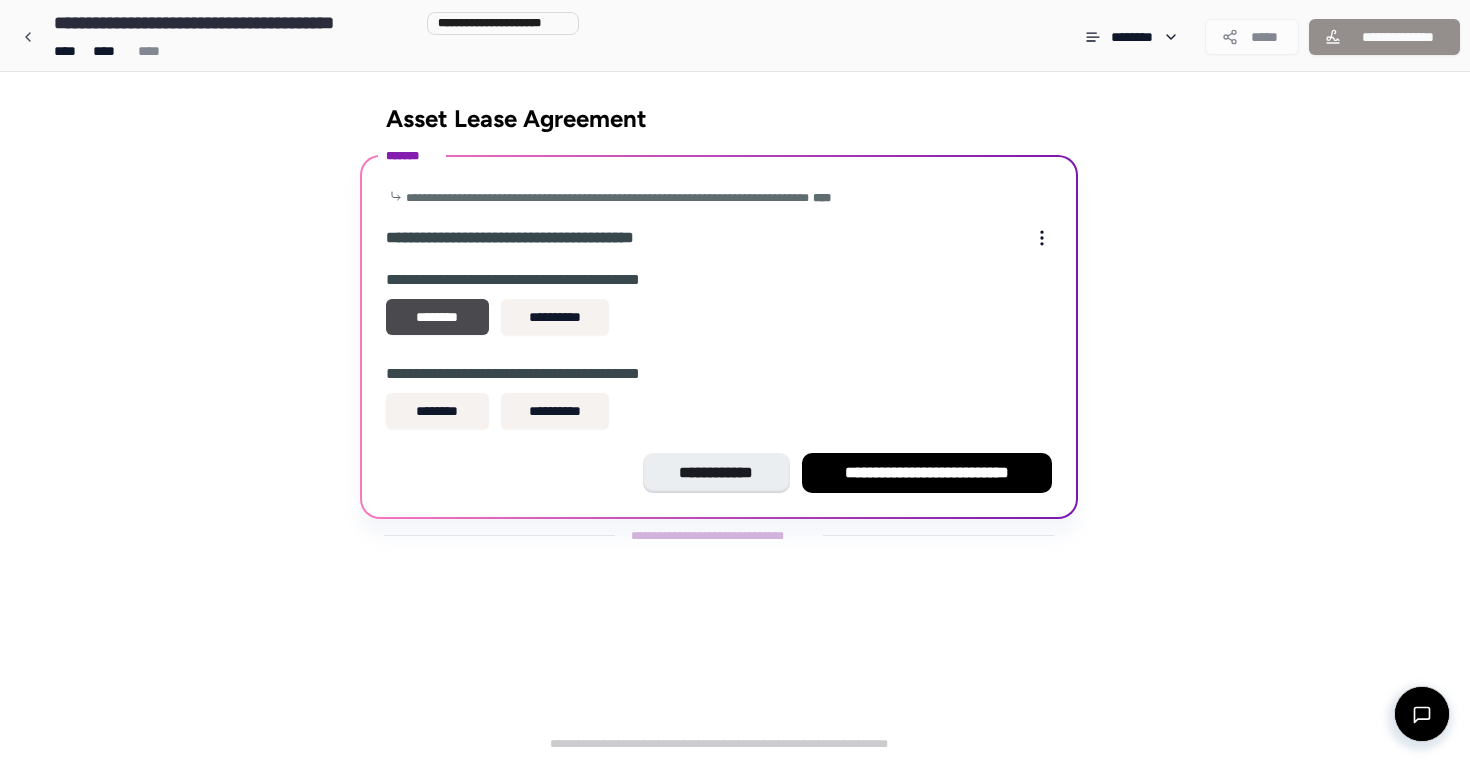 click on "**********" at bounding box center (532, 374) 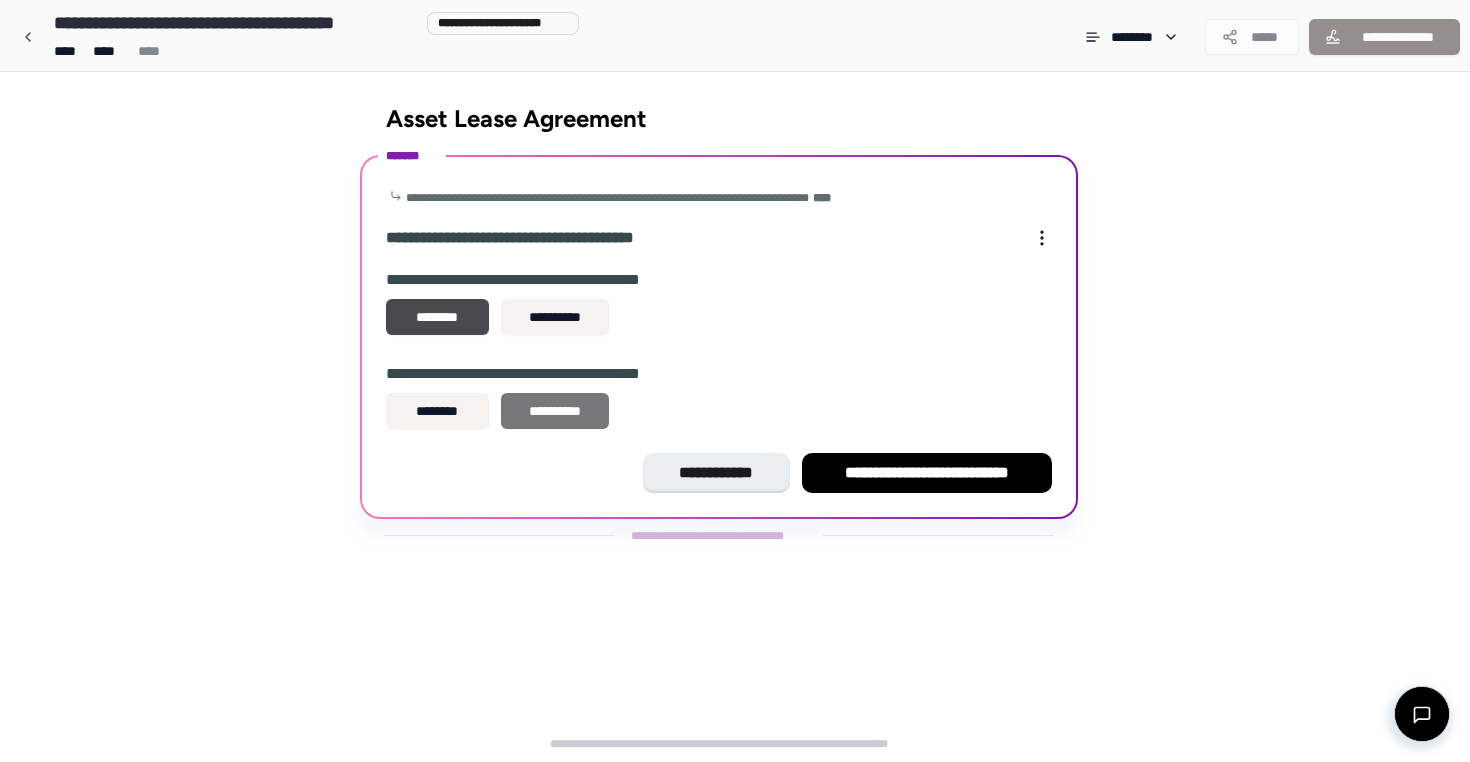 click on "**********" at bounding box center [555, 411] 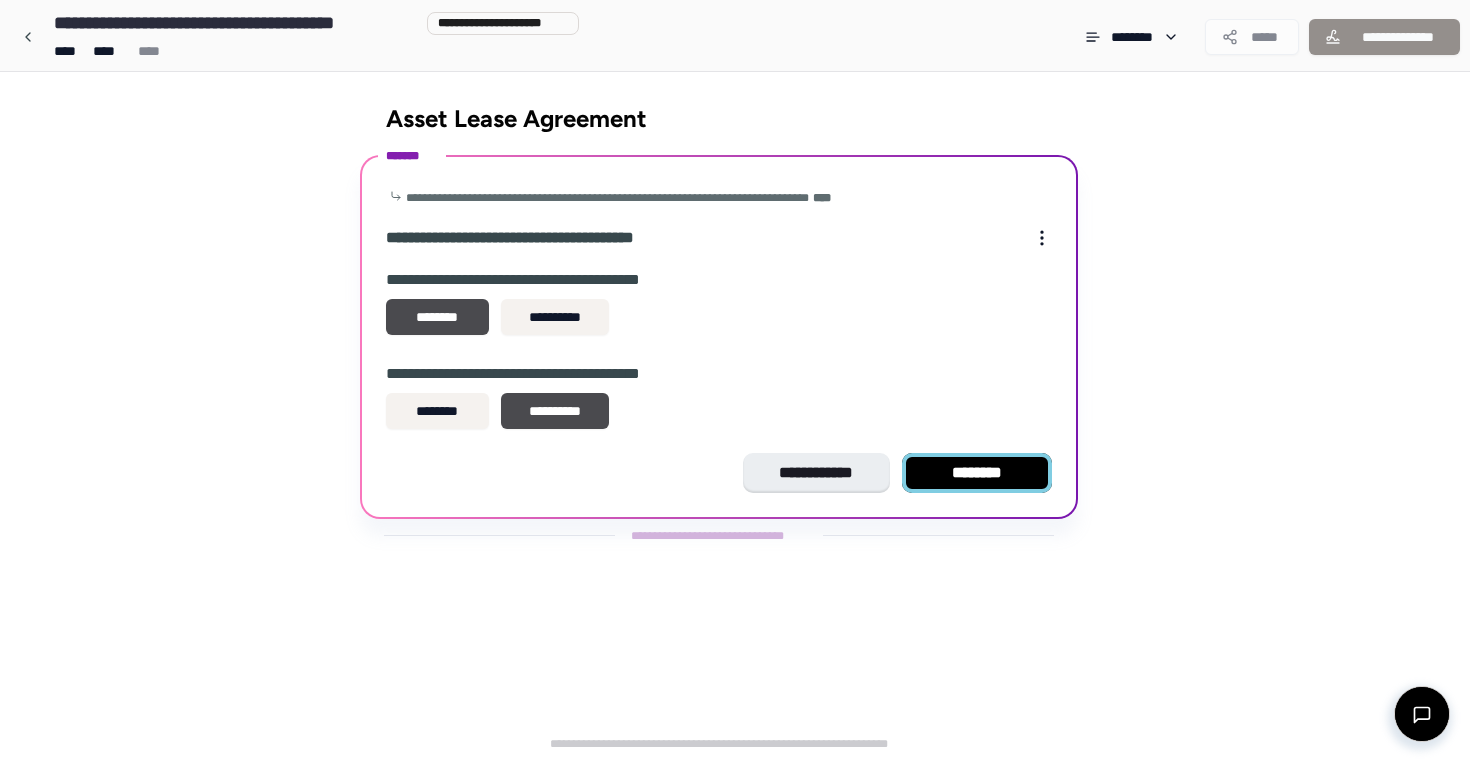 click on "********" at bounding box center [977, 473] 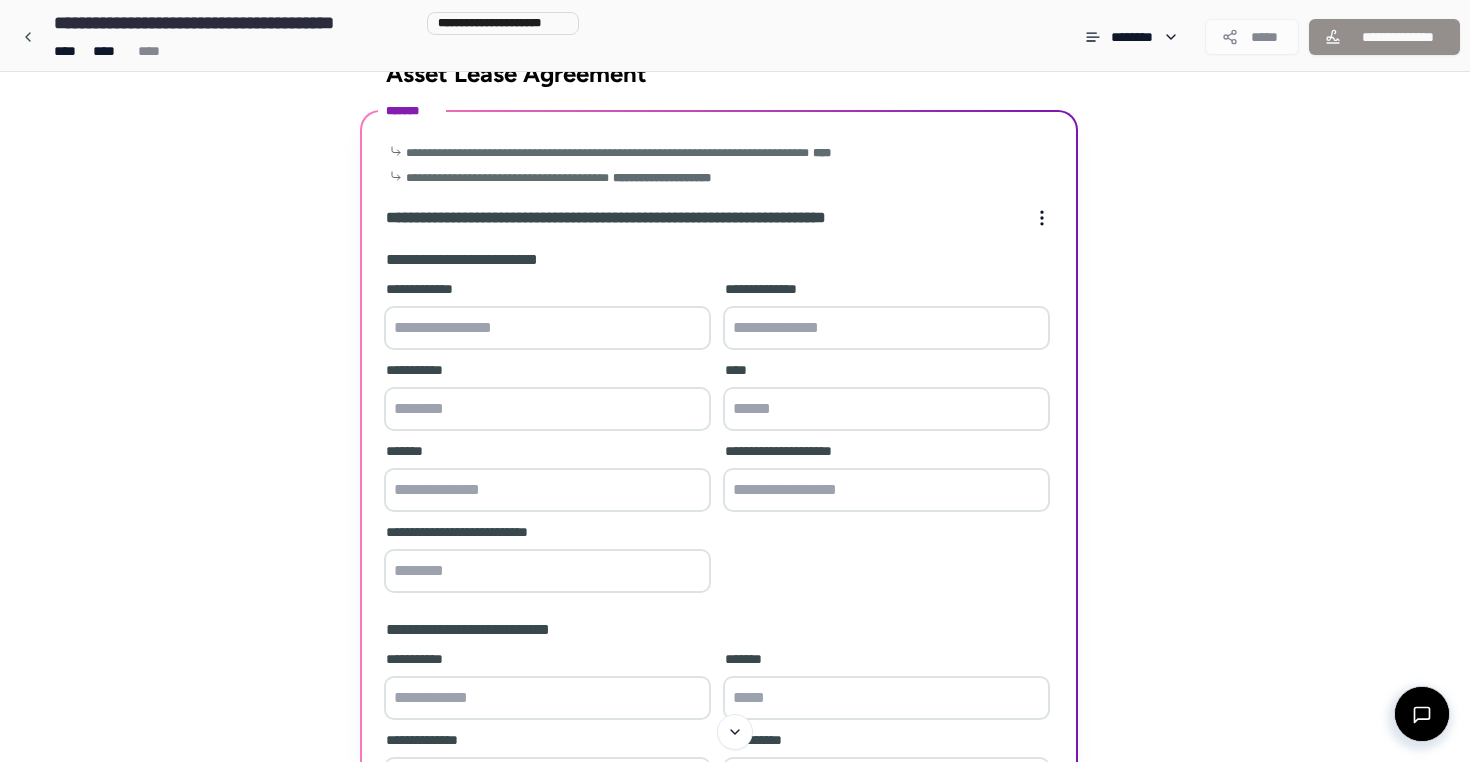 scroll, scrollTop: 0, scrollLeft: 0, axis: both 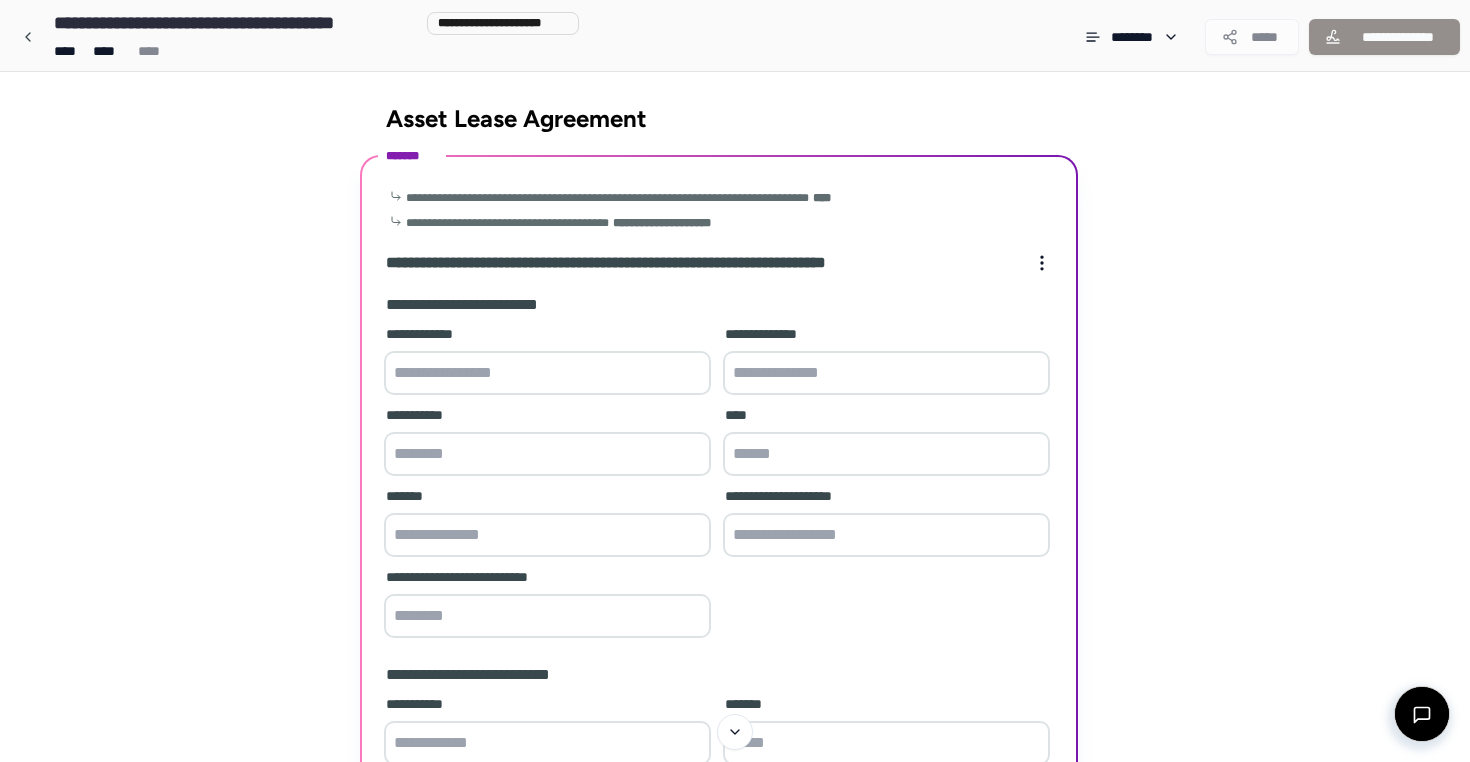 click at bounding box center [547, 373] 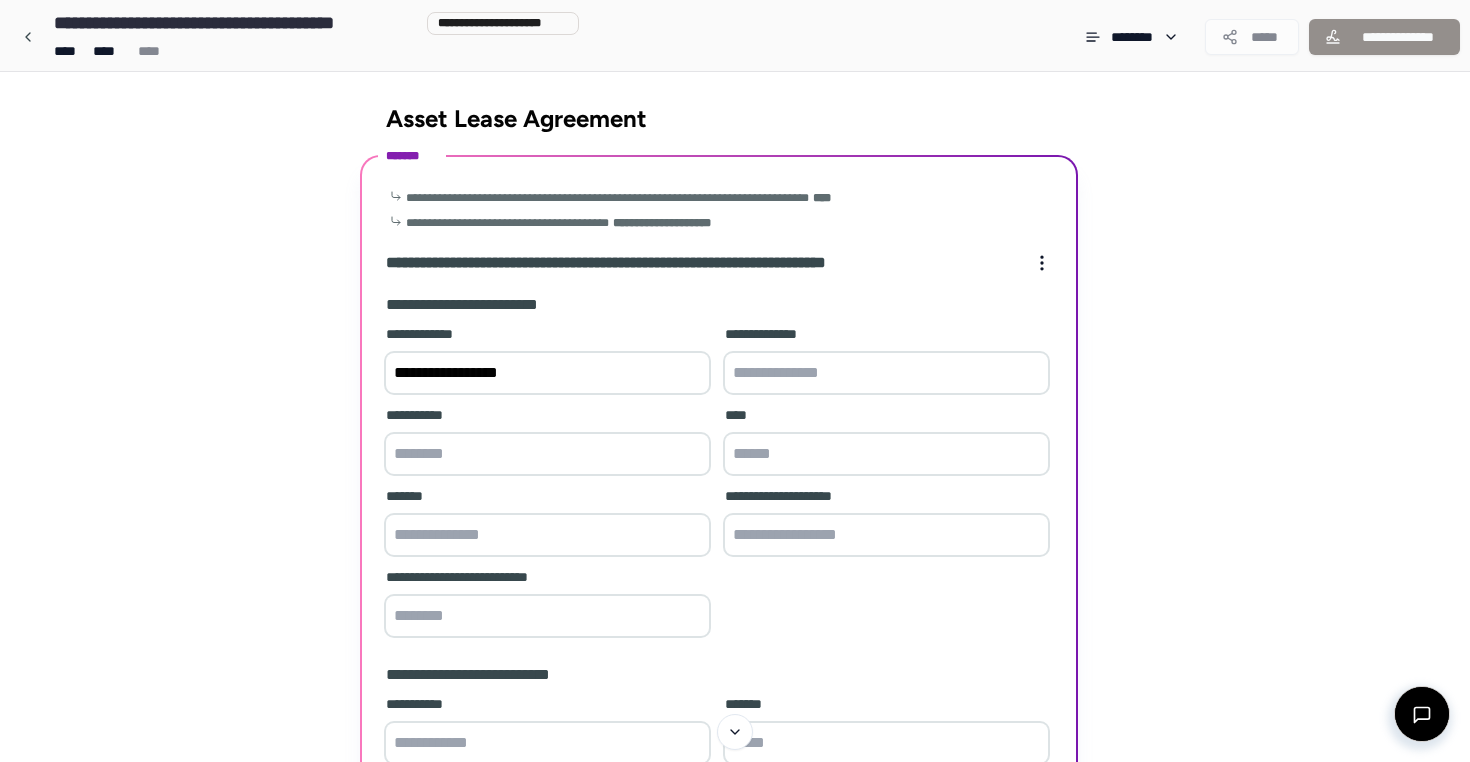 type on "**********" 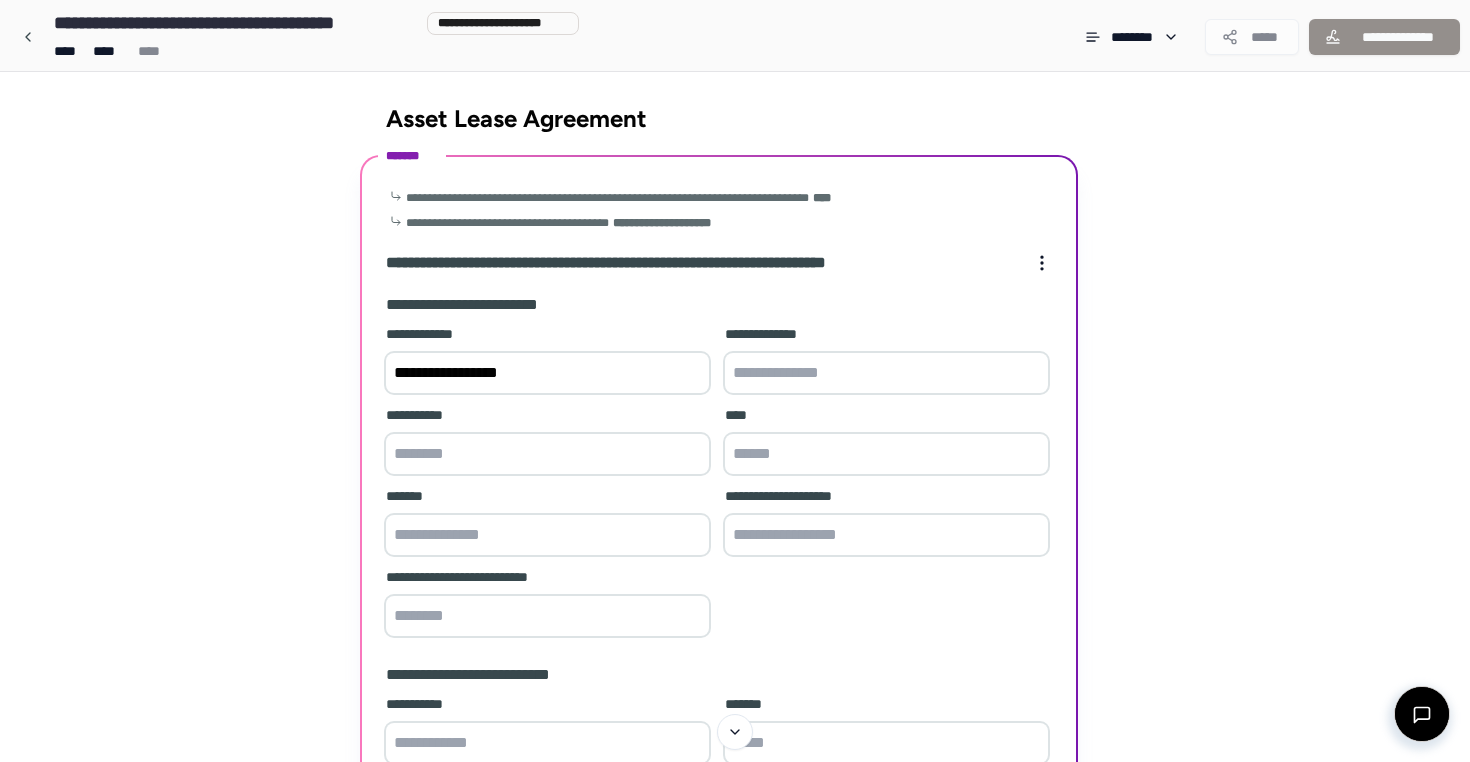 click at bounding box center (886, 373) 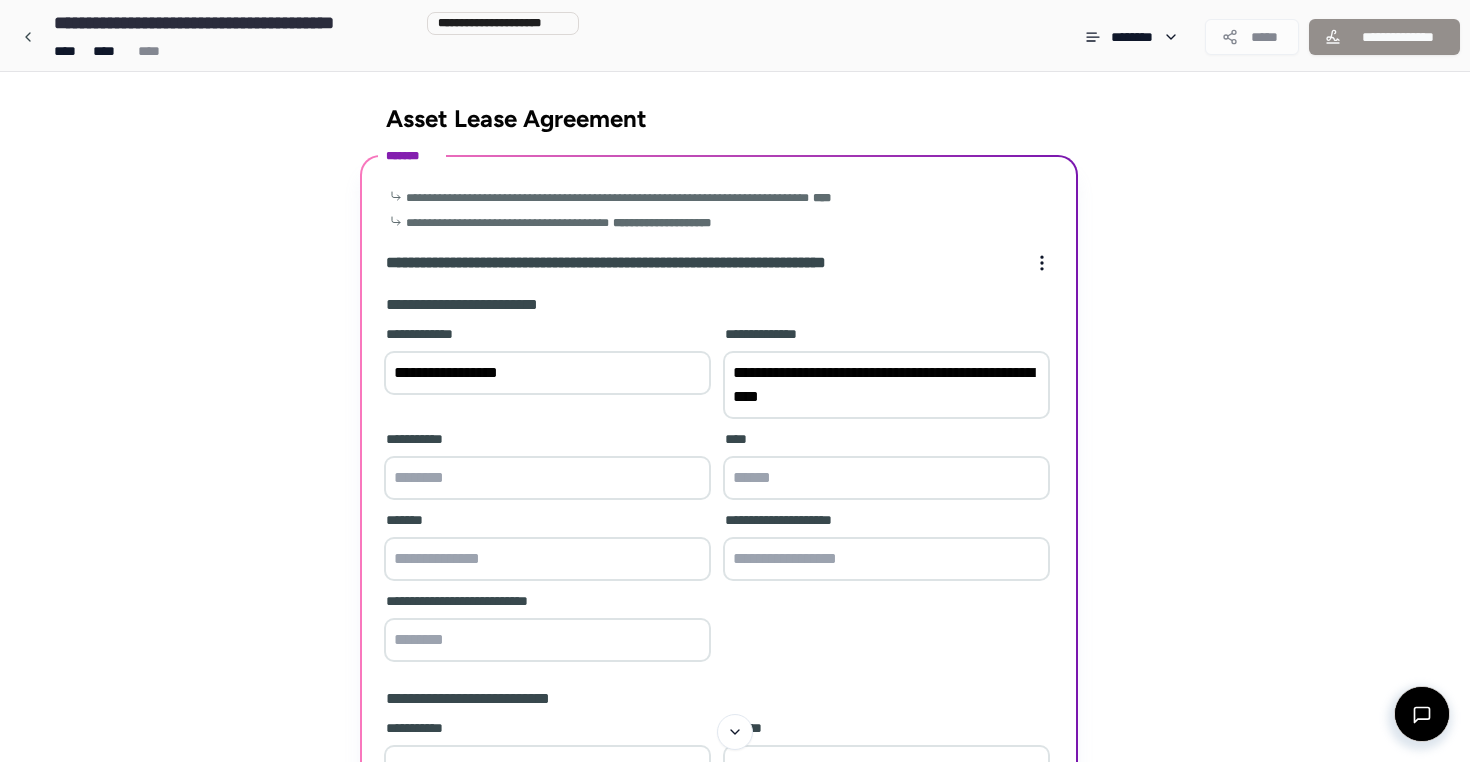 drag, startPoint x: 888, startPoint y: 372, endPoint x: 929, endPoint y: 420, distance: 63.126858 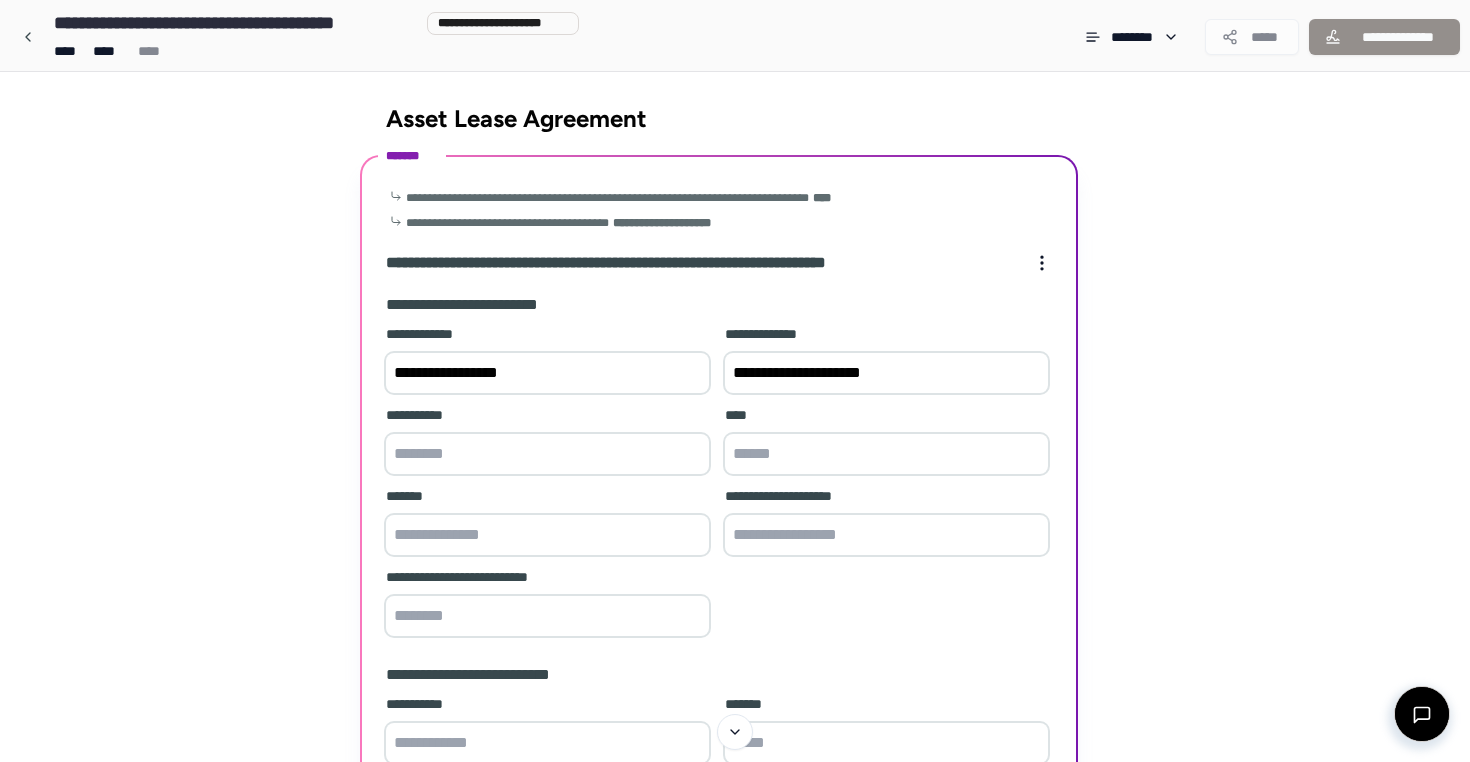 type on "**********" 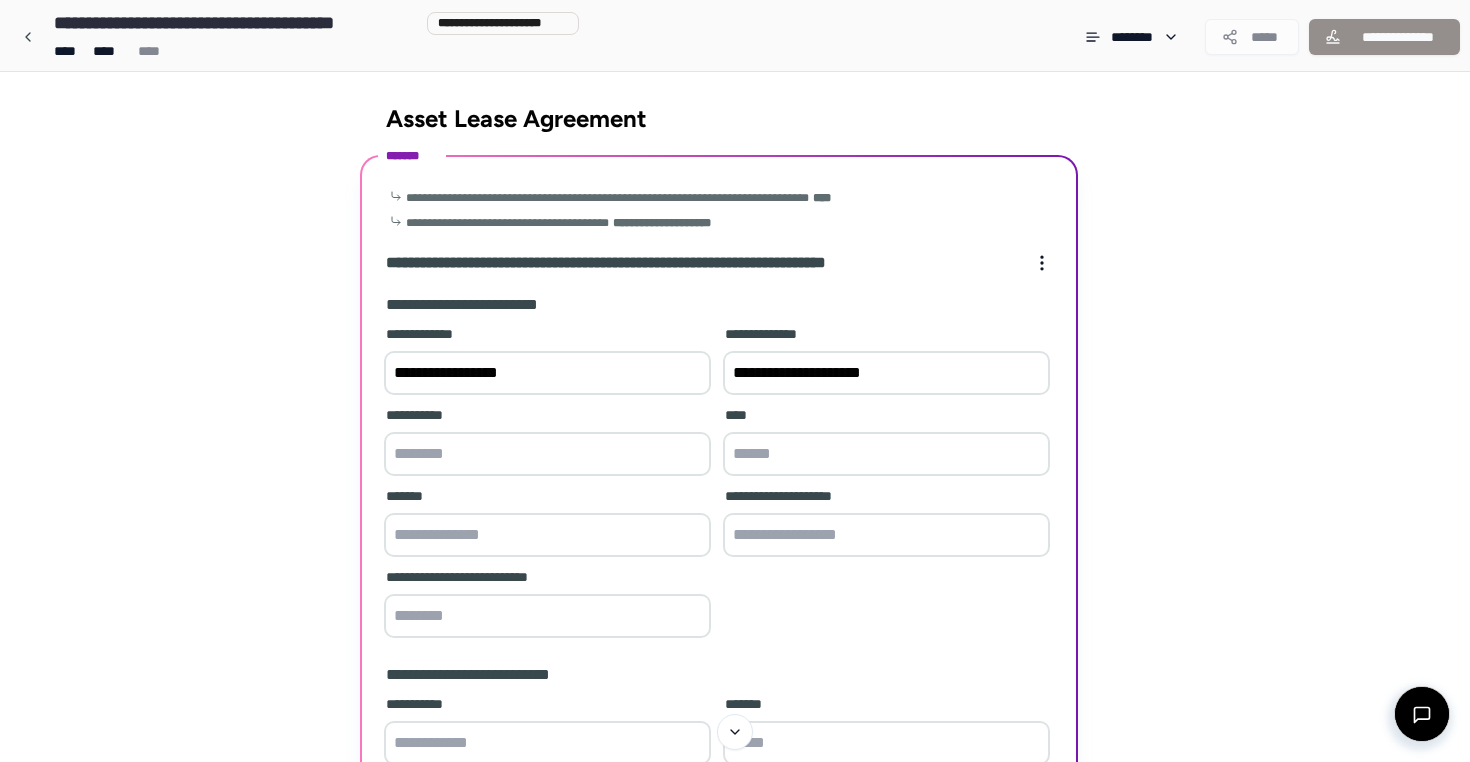 paste on "**********" 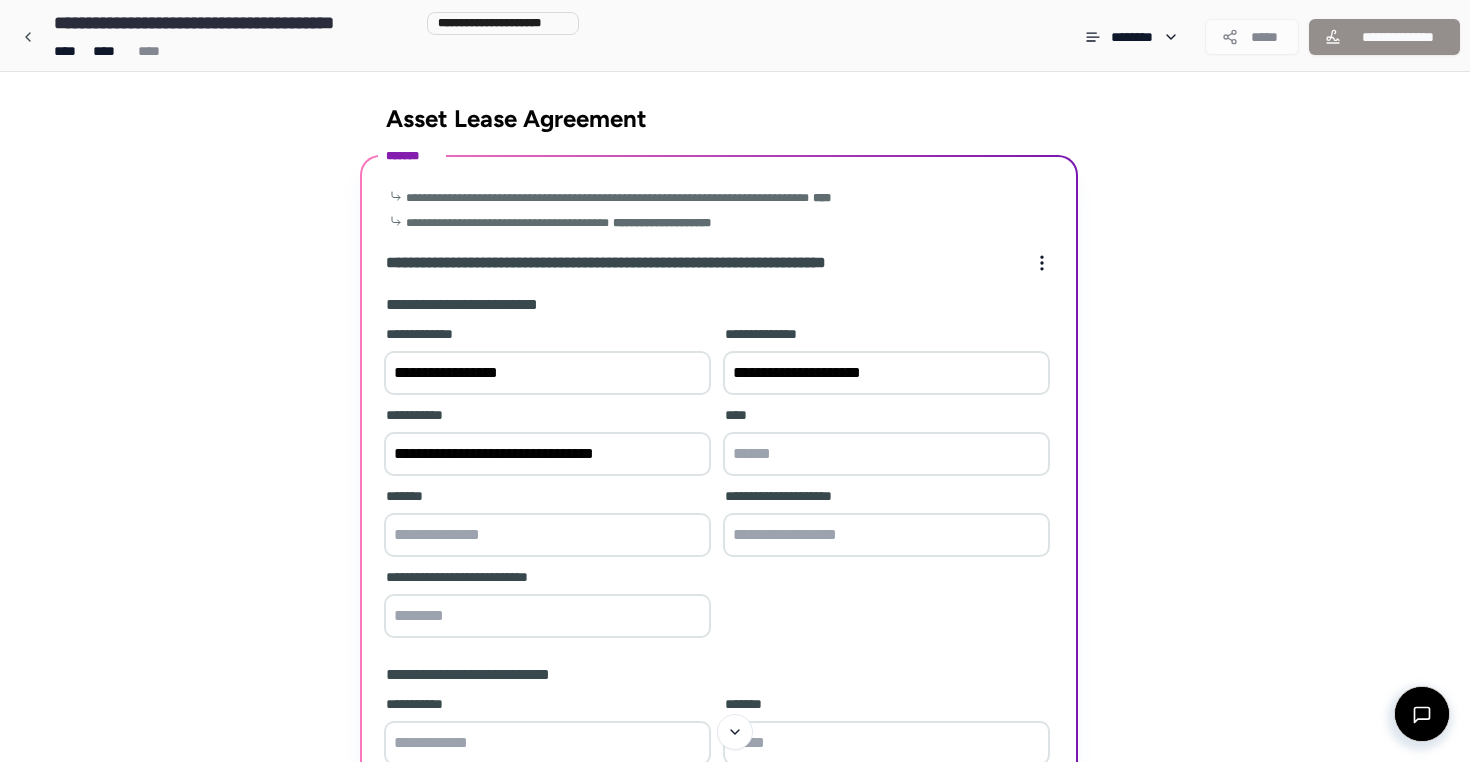 drag, startPoint x: 586, startPoint y: 452, endPoint x: 359, endPoint y: 462, distance: 227.22015 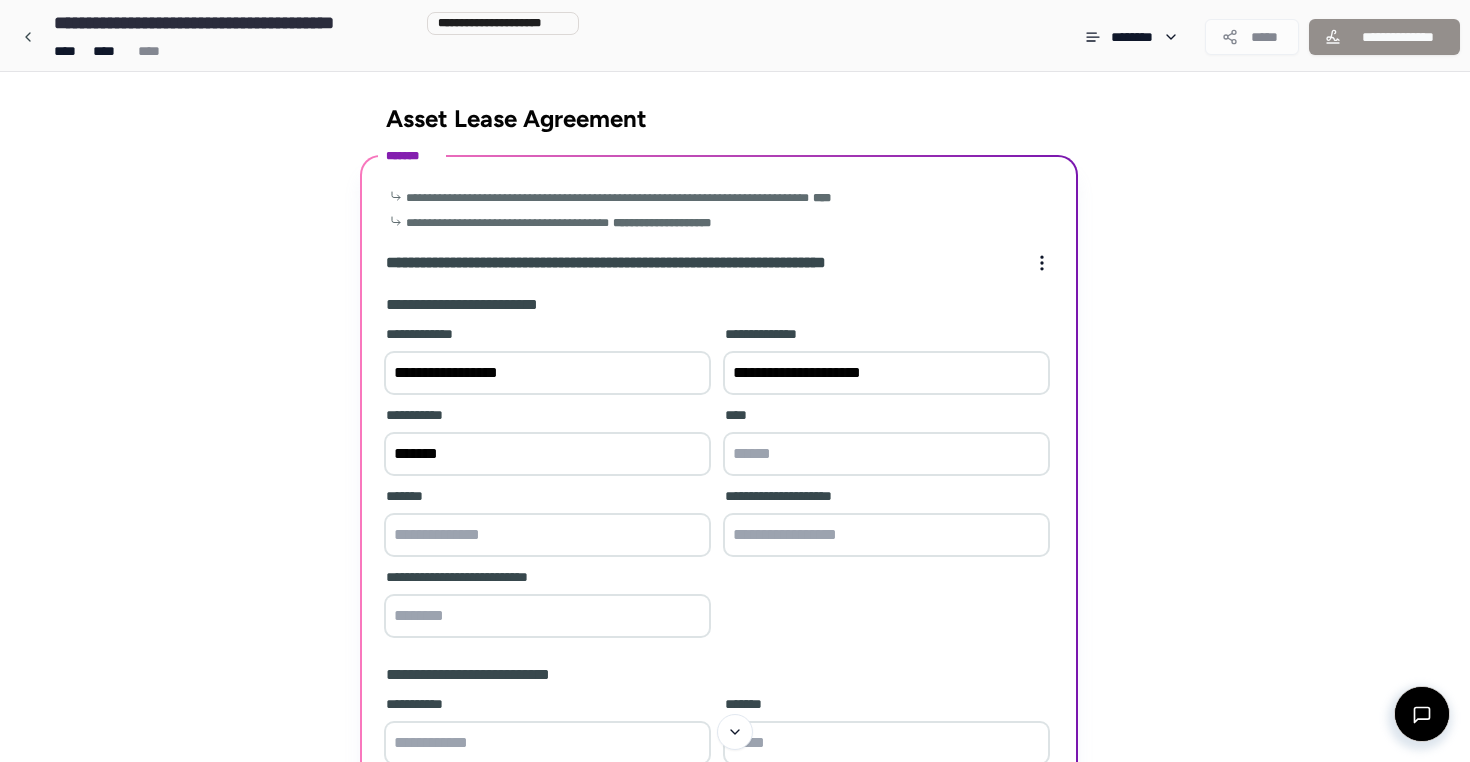 type on "*******" 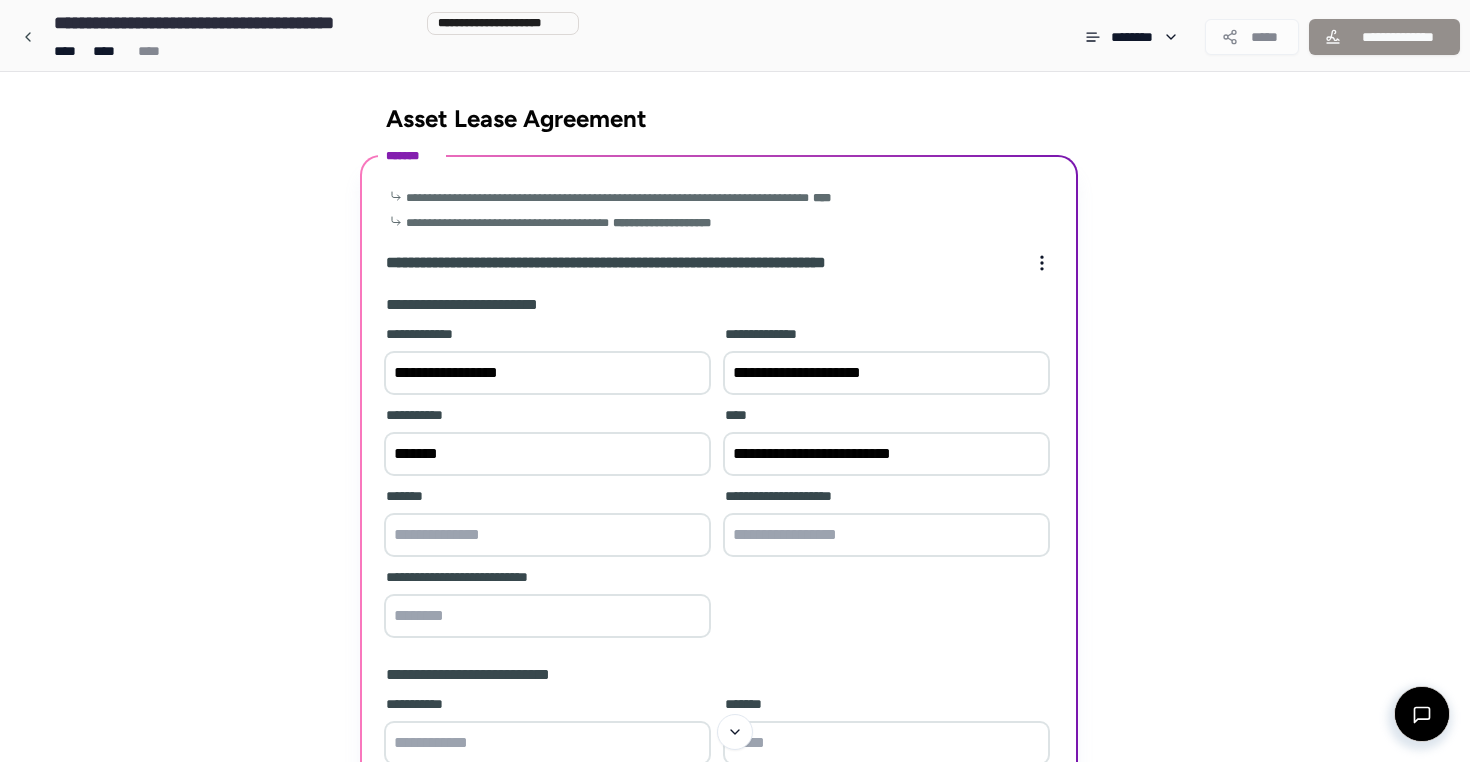 drag, startPoint x: 745, startPoint y: 456, endPoint x: 698, endPoint y: 456, distance: 47 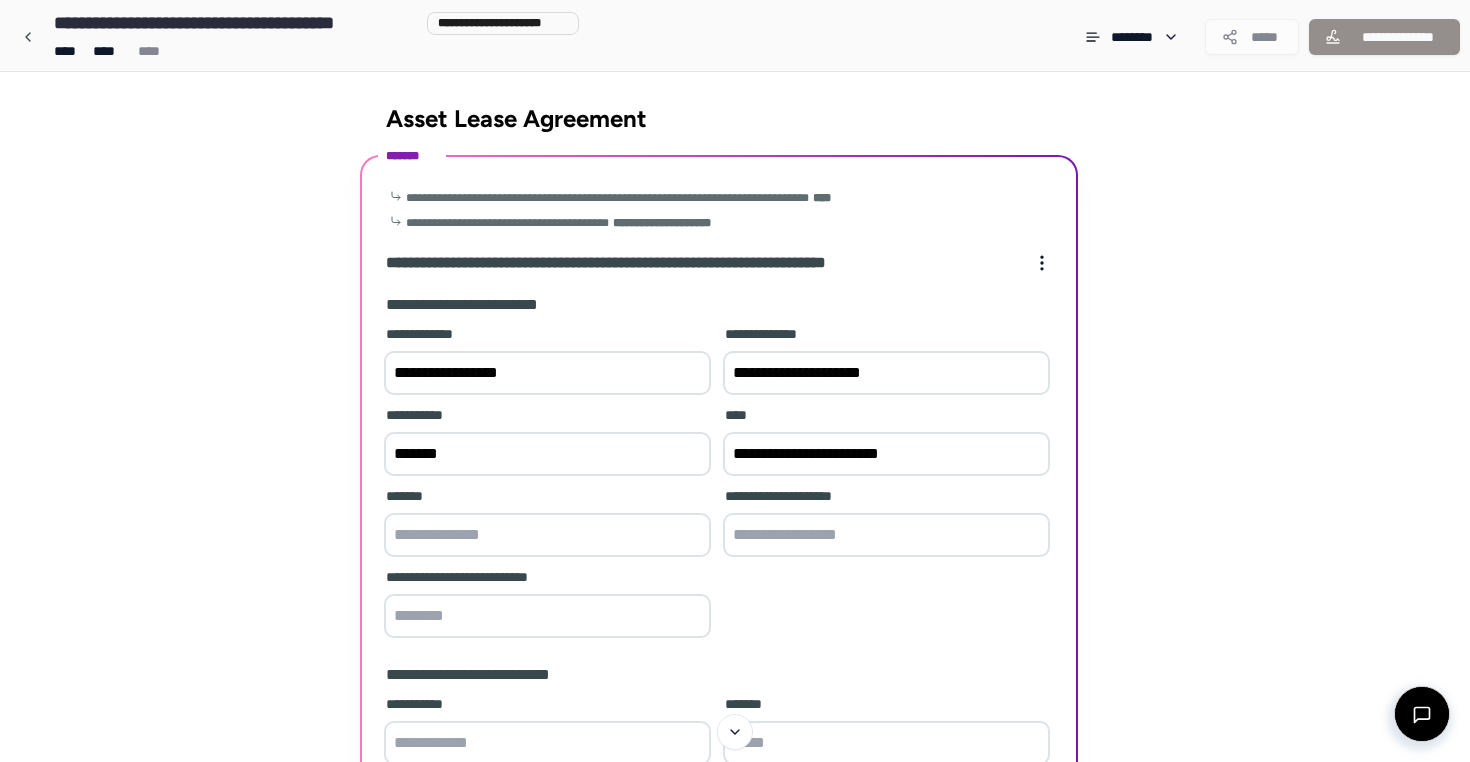 drag, startPoint x: 855, startPoint y: 453, endPoint x: 978, endPoint y: 473, distance: 124.61541 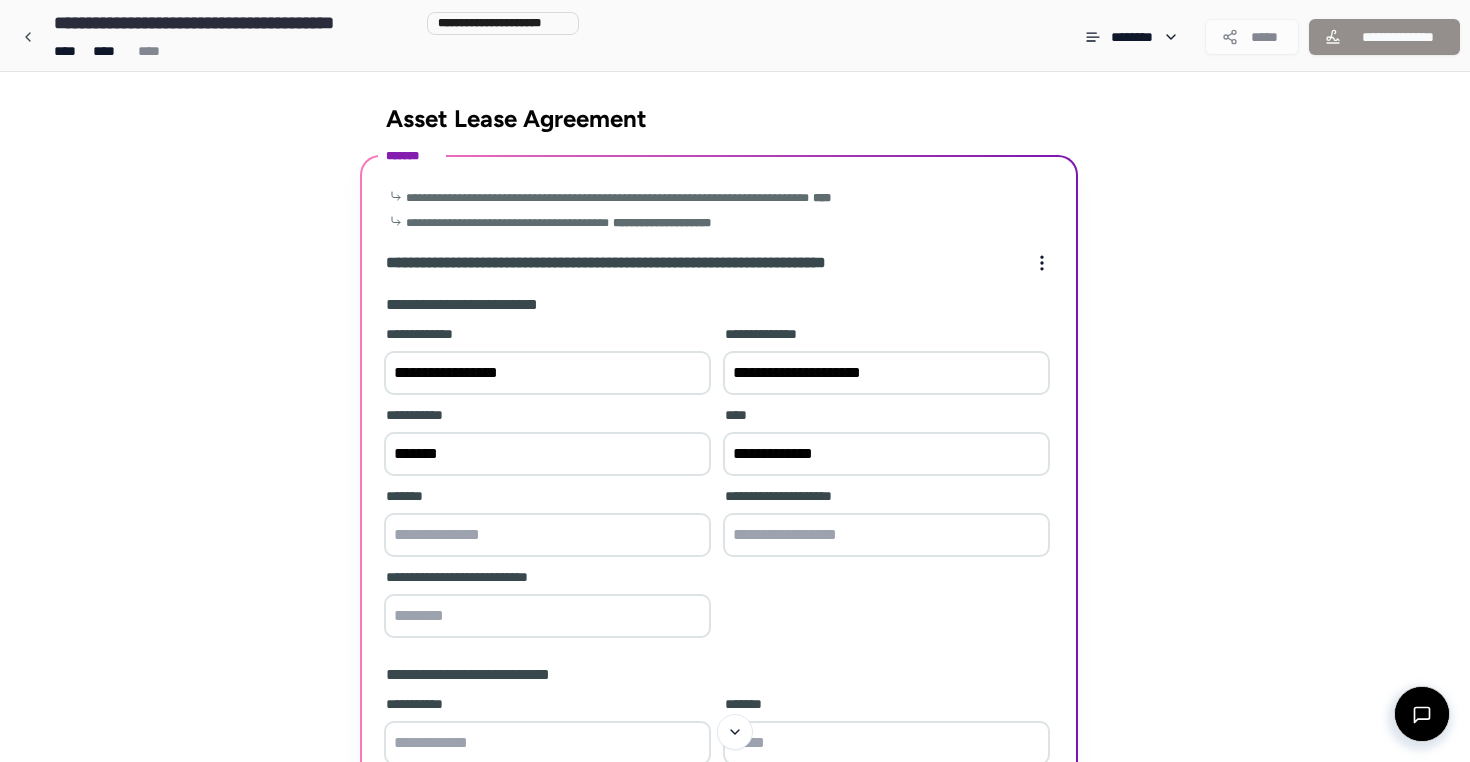 type on "**********" 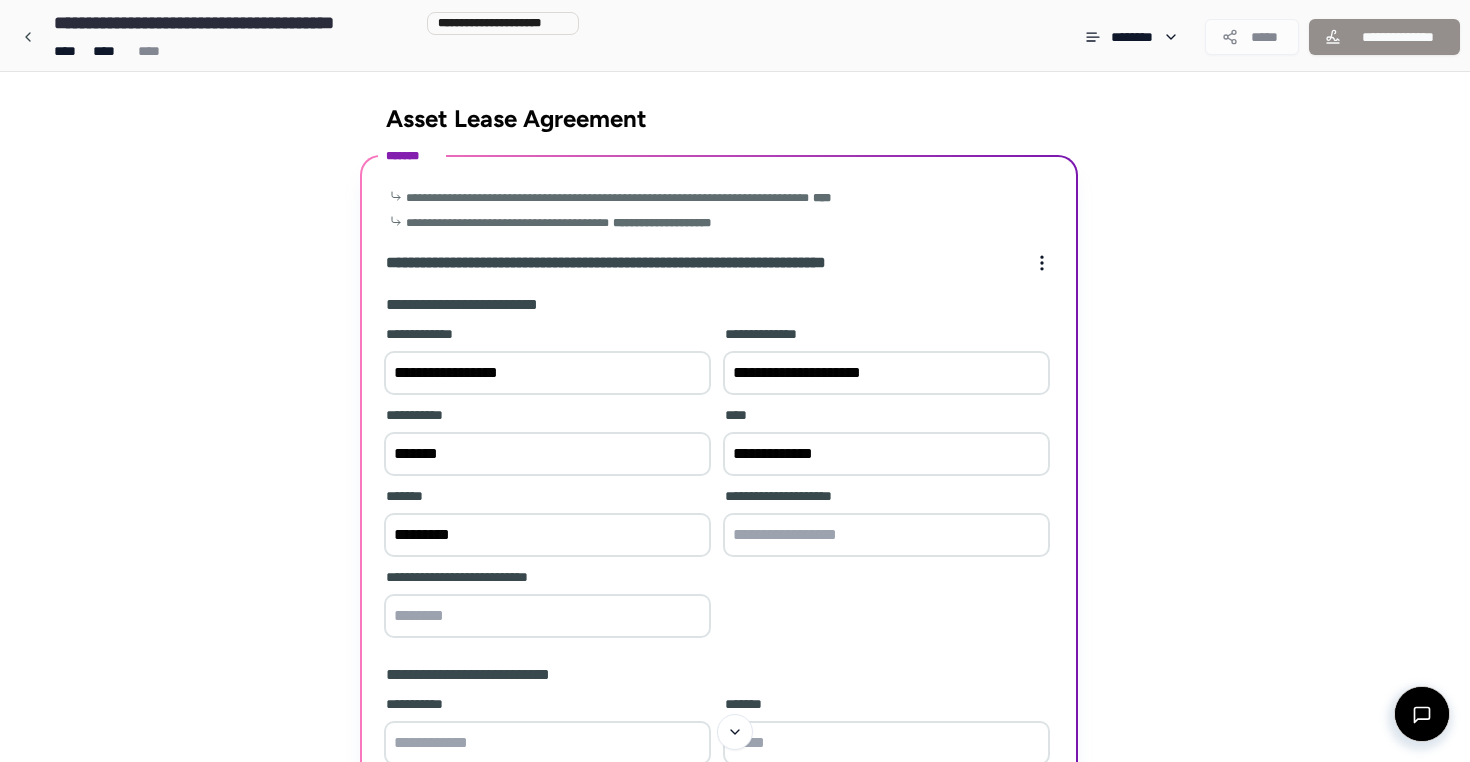 type on "********" 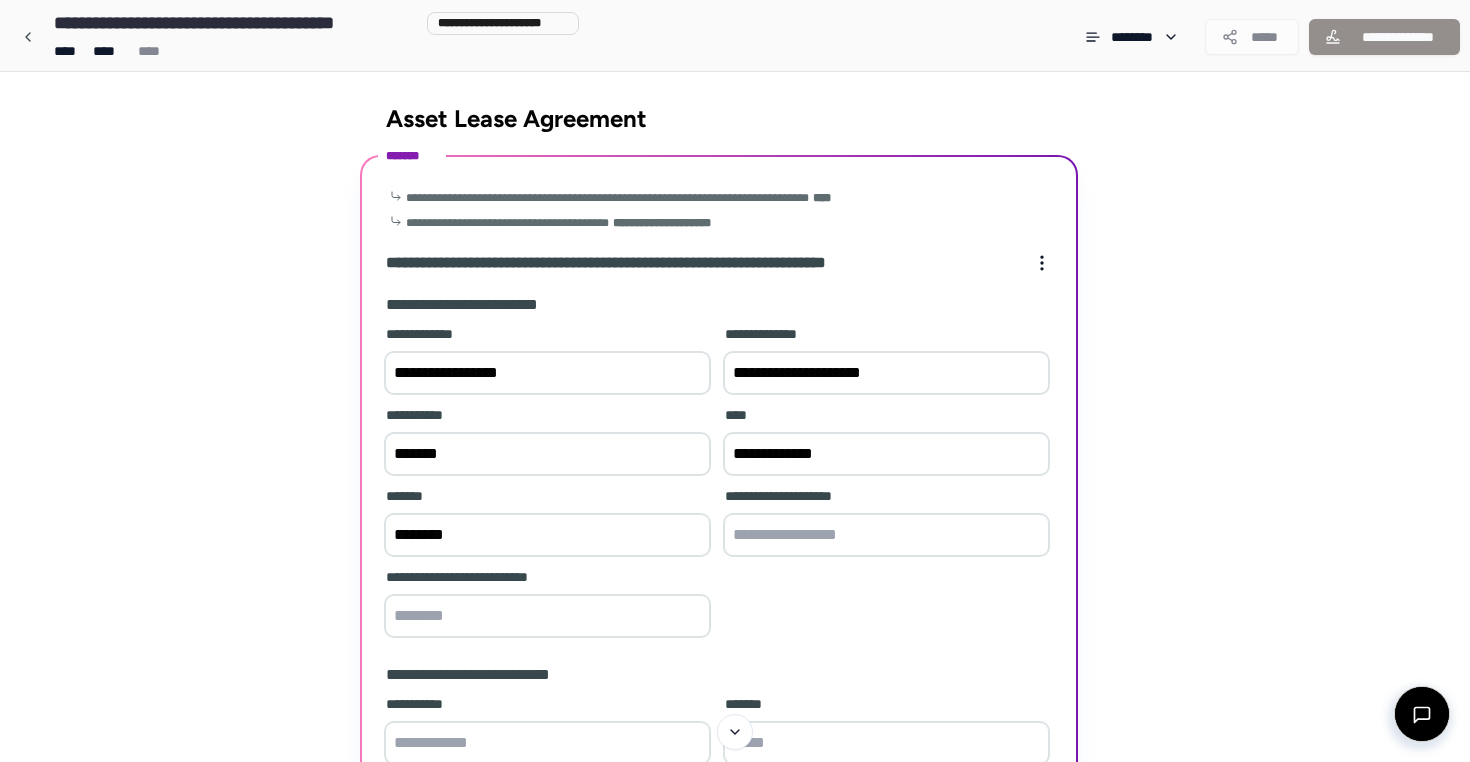 click at bounding box center [886, 535] 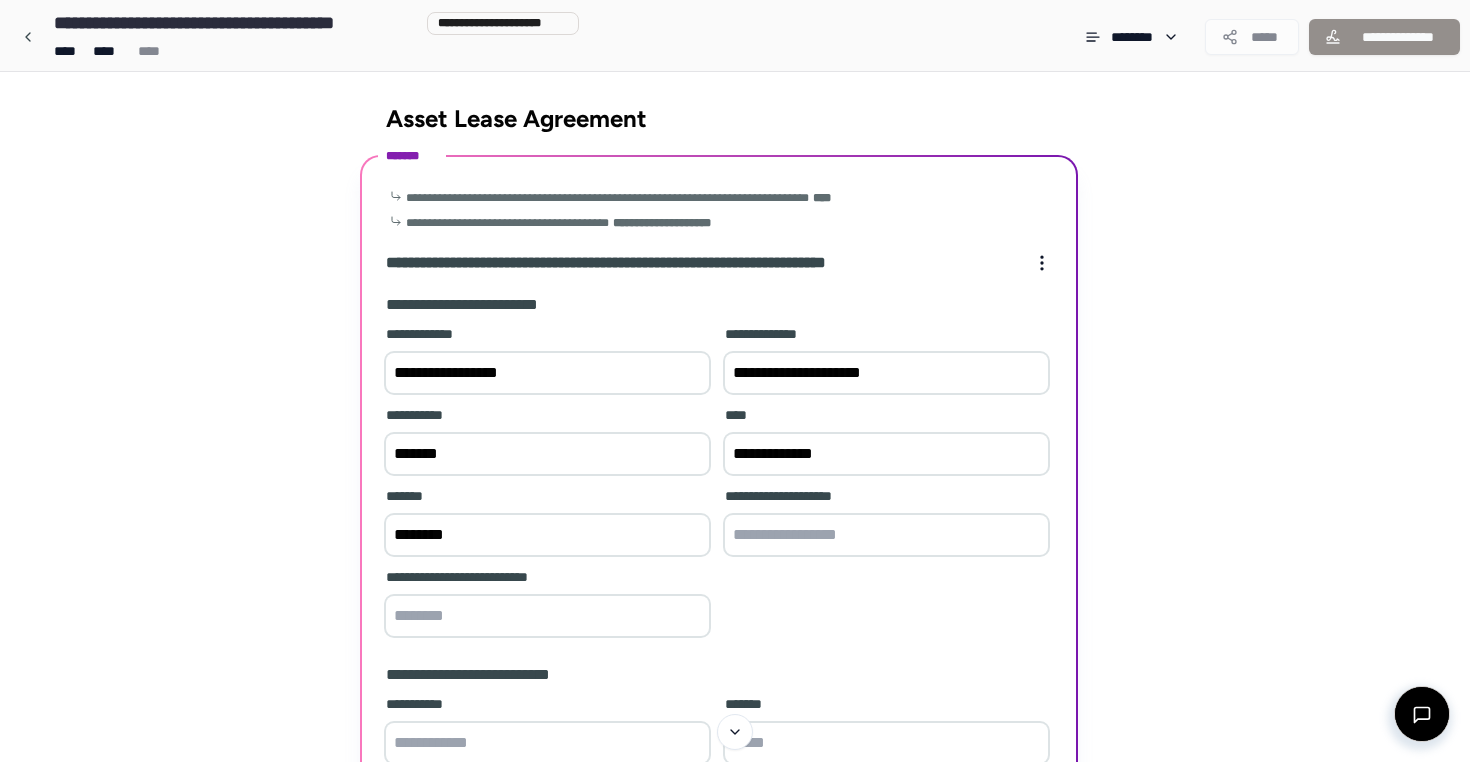 paste on "********" 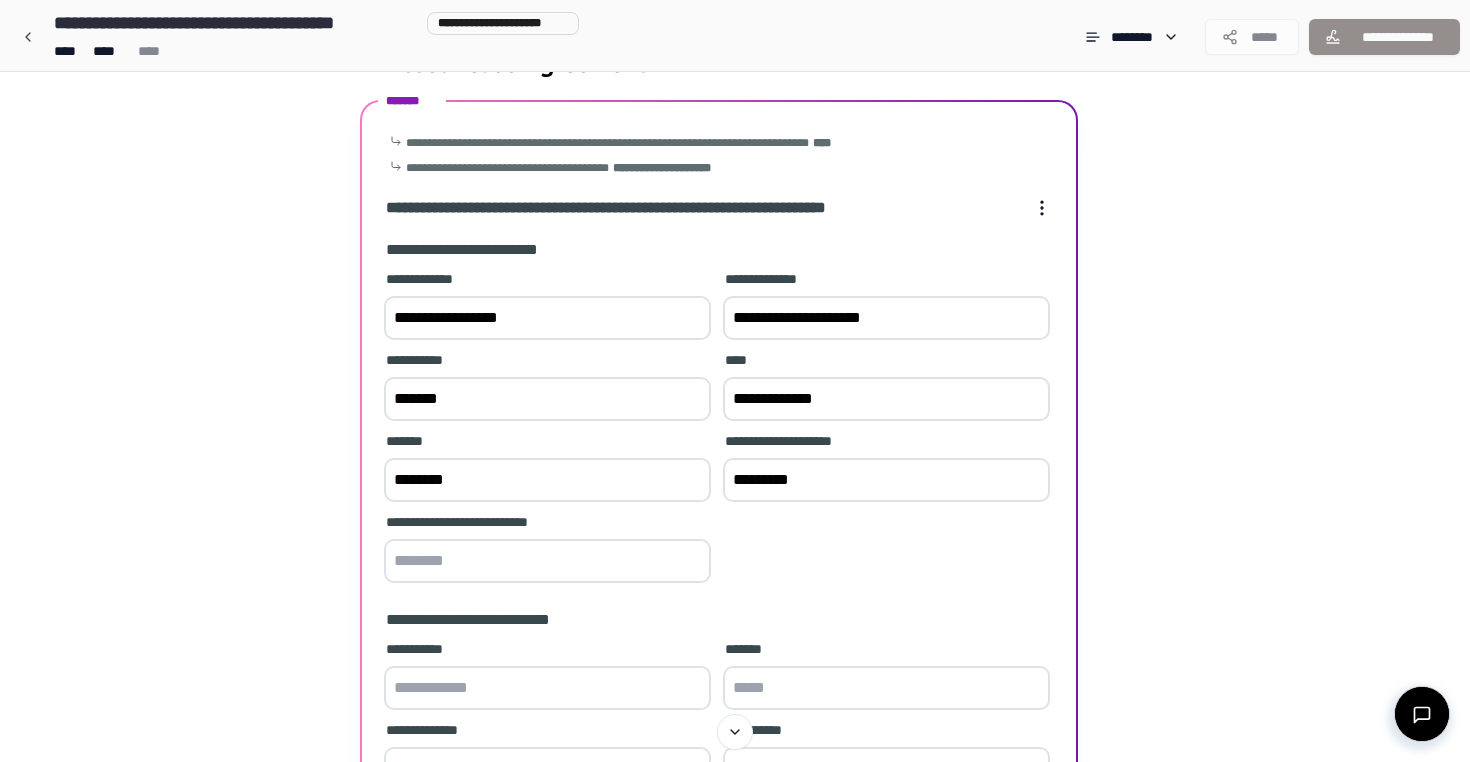 scroll, scrollTop: 65, scrollLeft: 0, axis: vertical 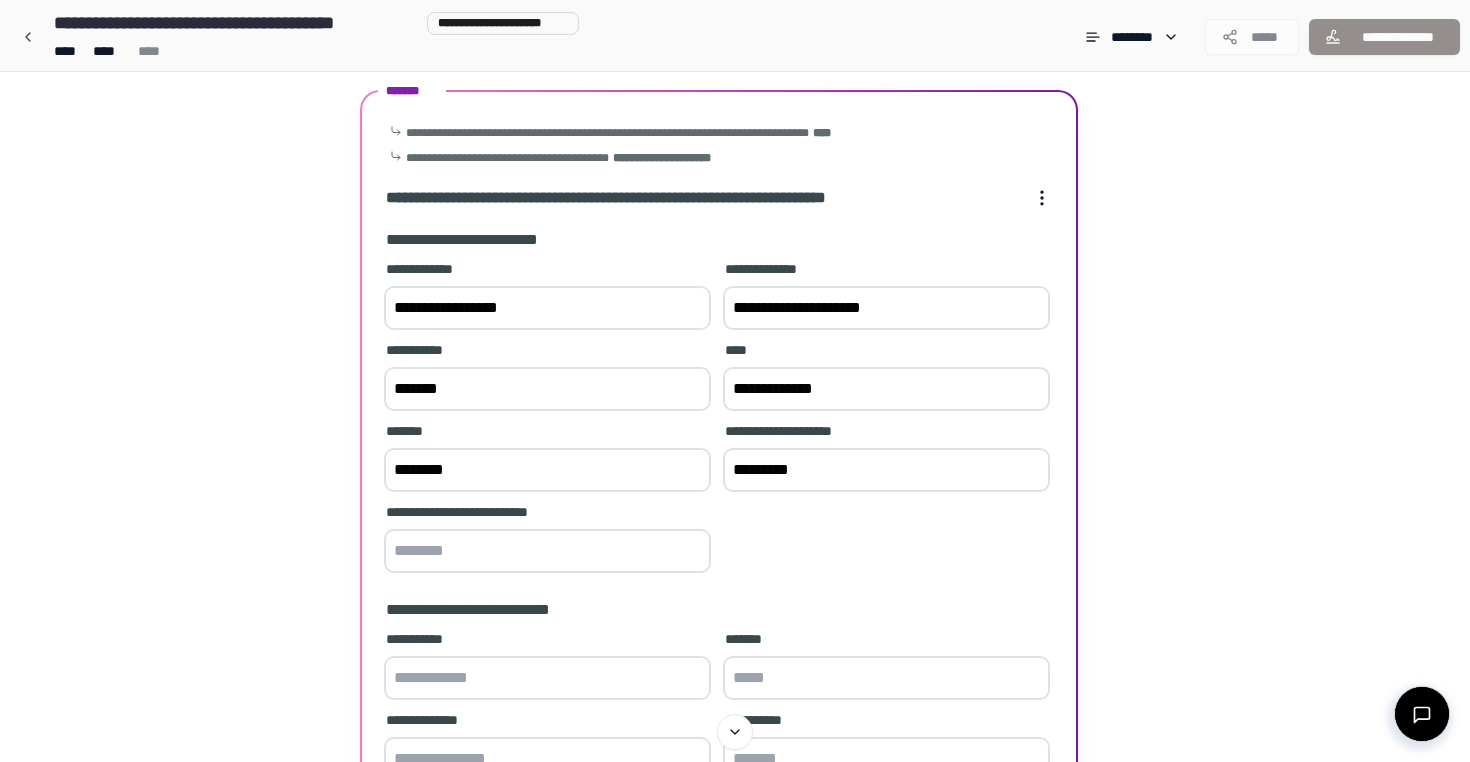 type on "********" 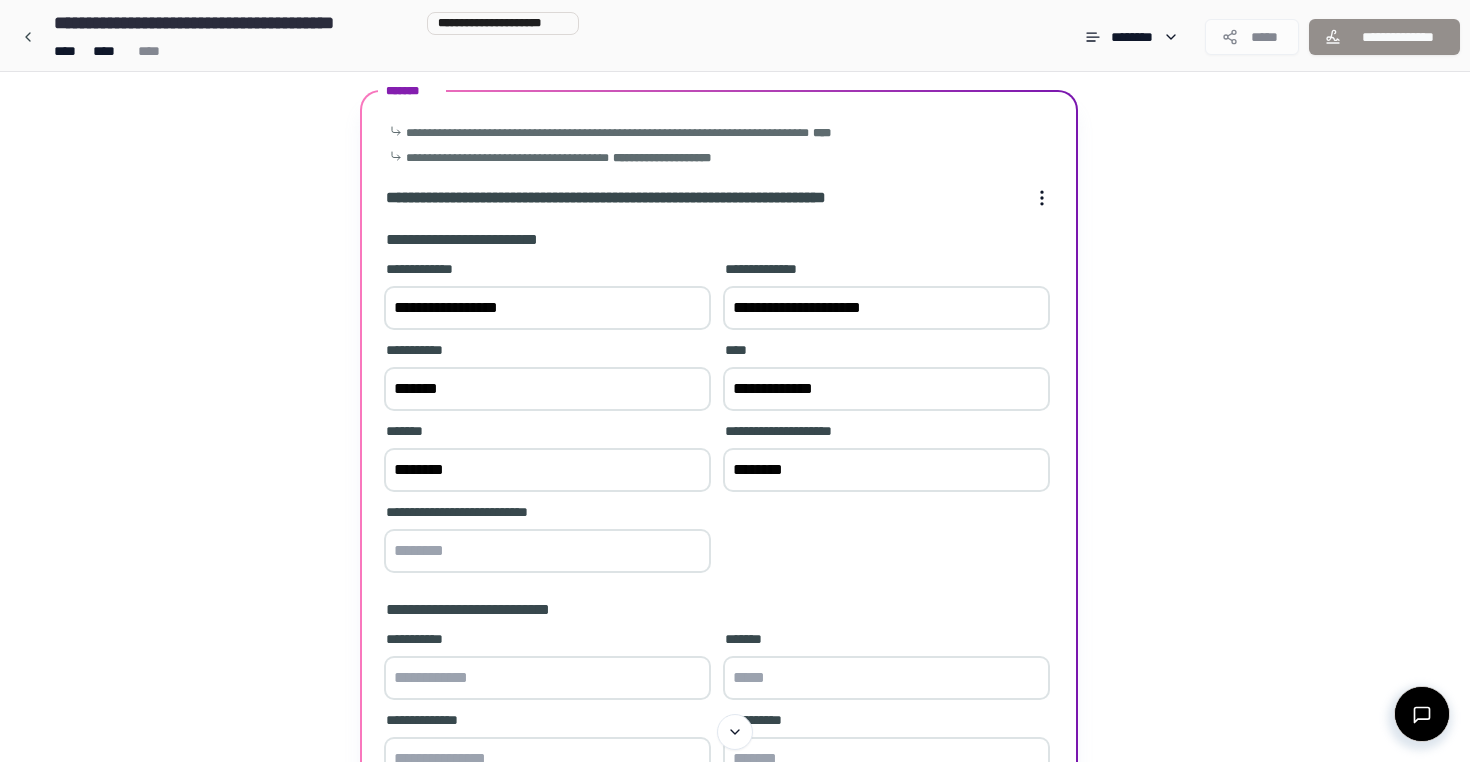 click at bounding box center [547, 551] 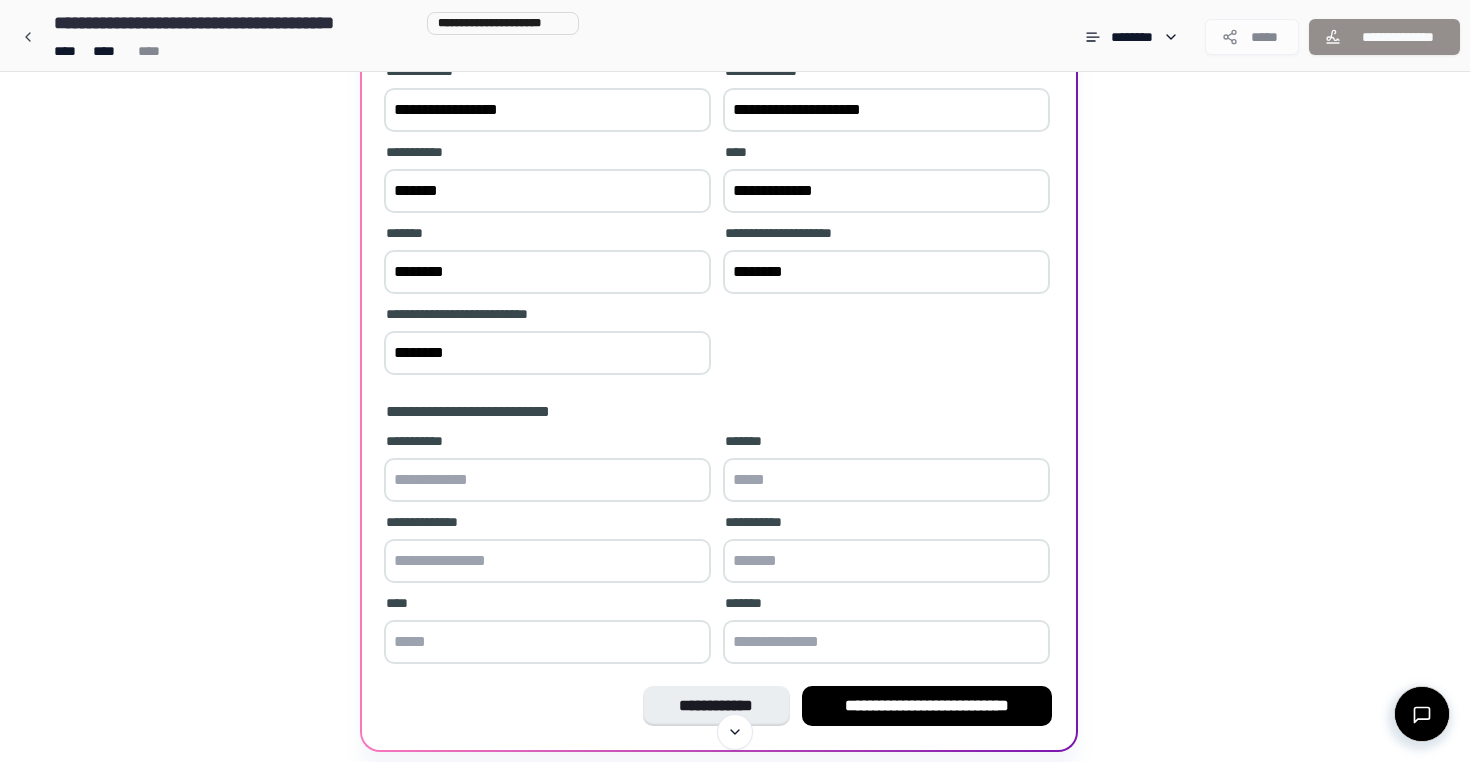 scroll, scrollTop: 264, scrollLeft: 0, axis: vertical 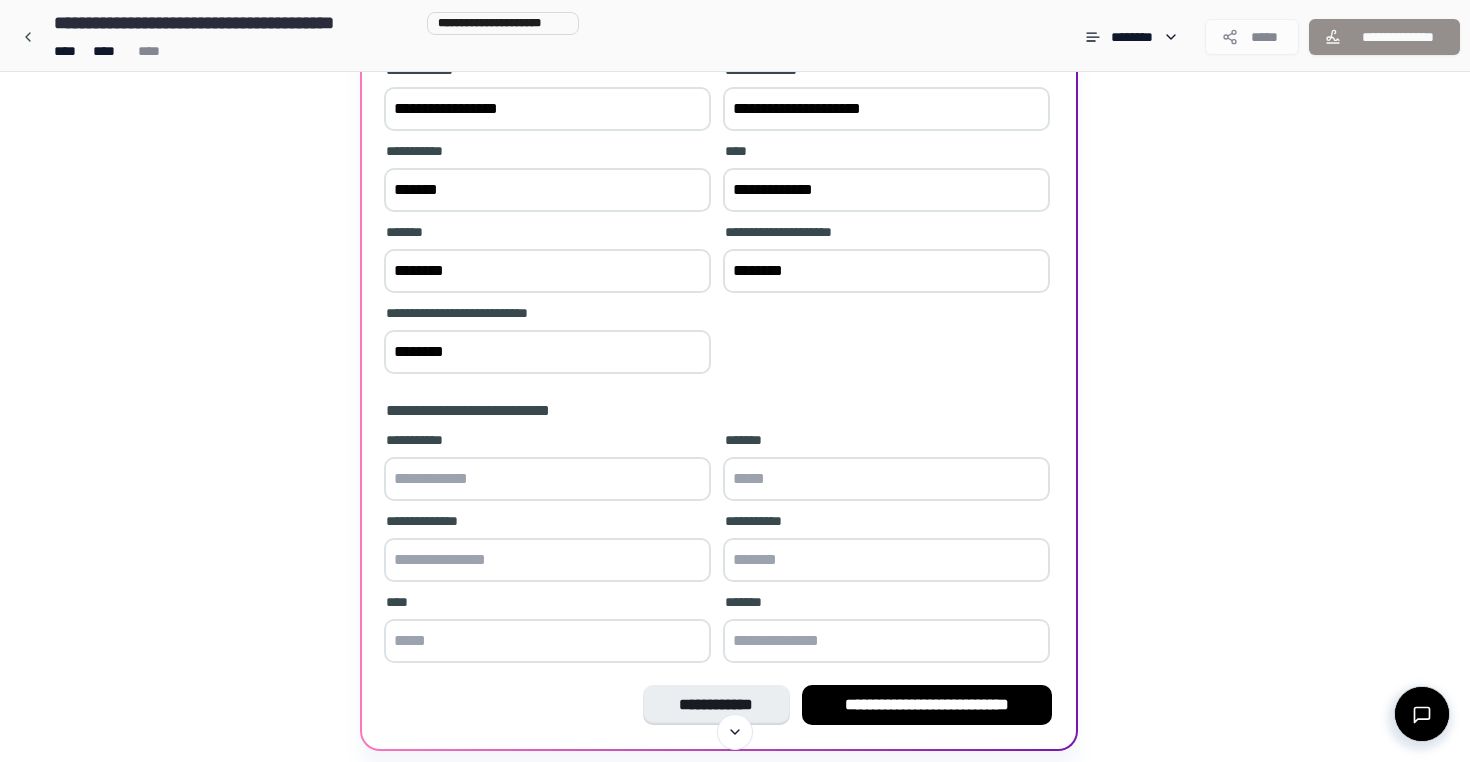 type on "********" 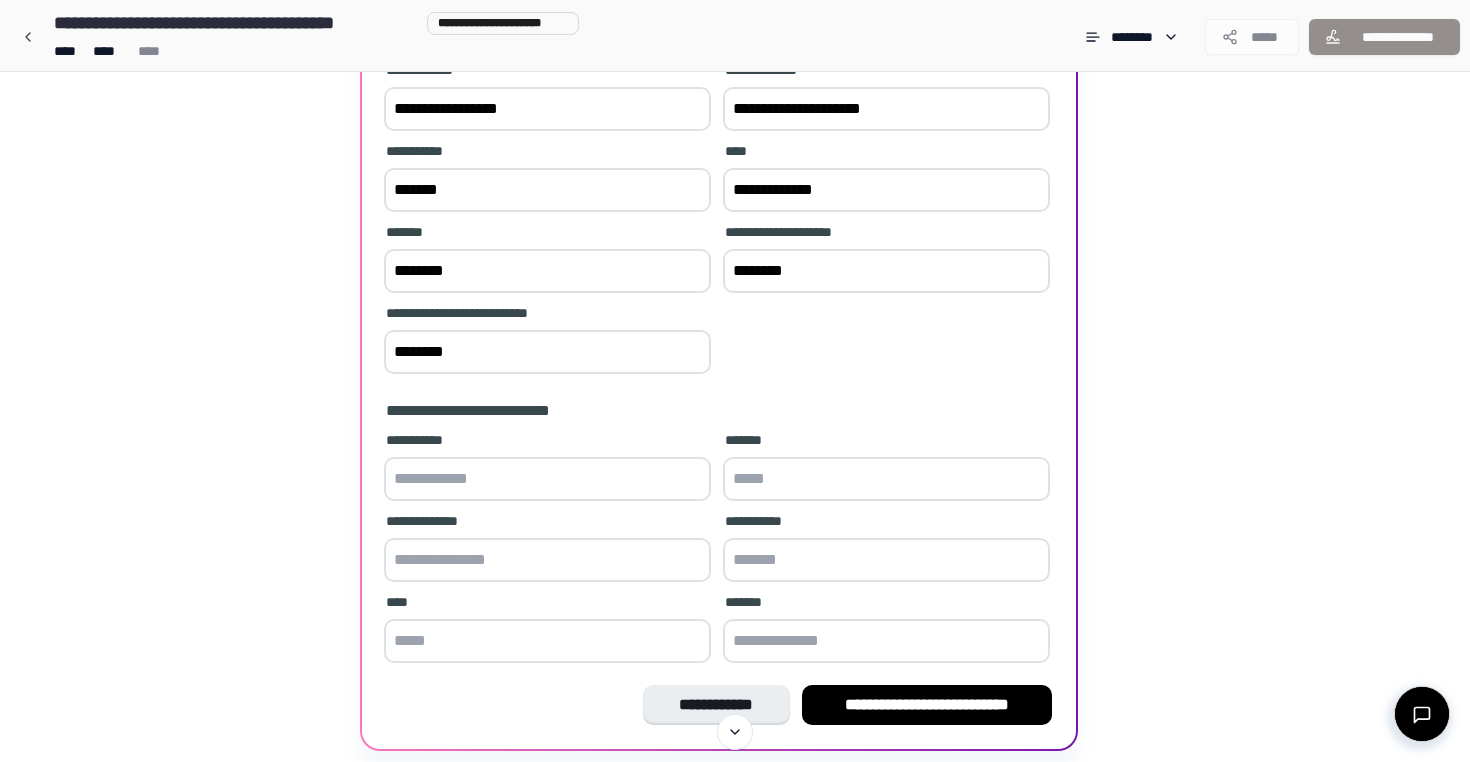 click at bounding box center [547, 479] 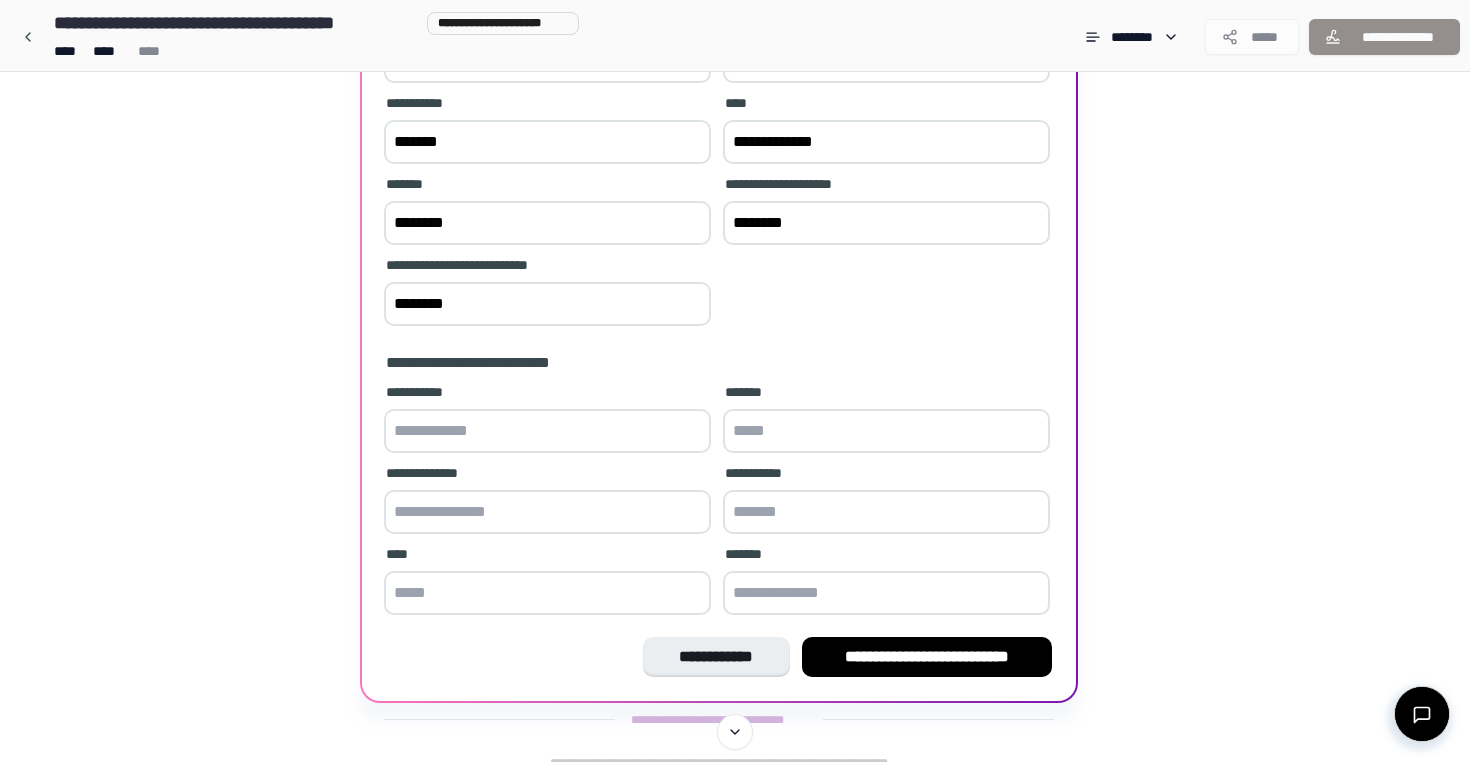 scroll, scrollTop: 332, scrollLeft: 0, axis: vertical 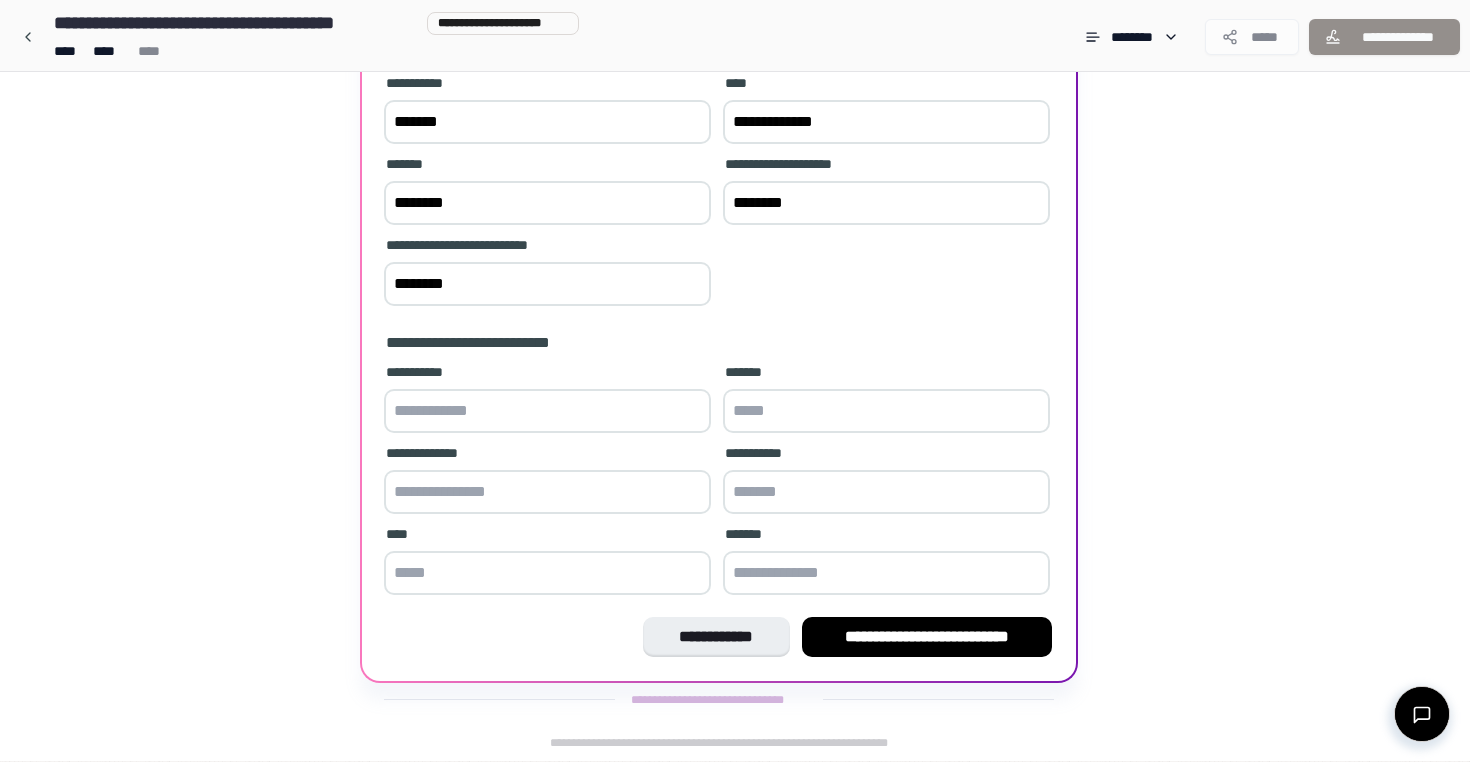 click on "**********" at bounding box center [735, 250] 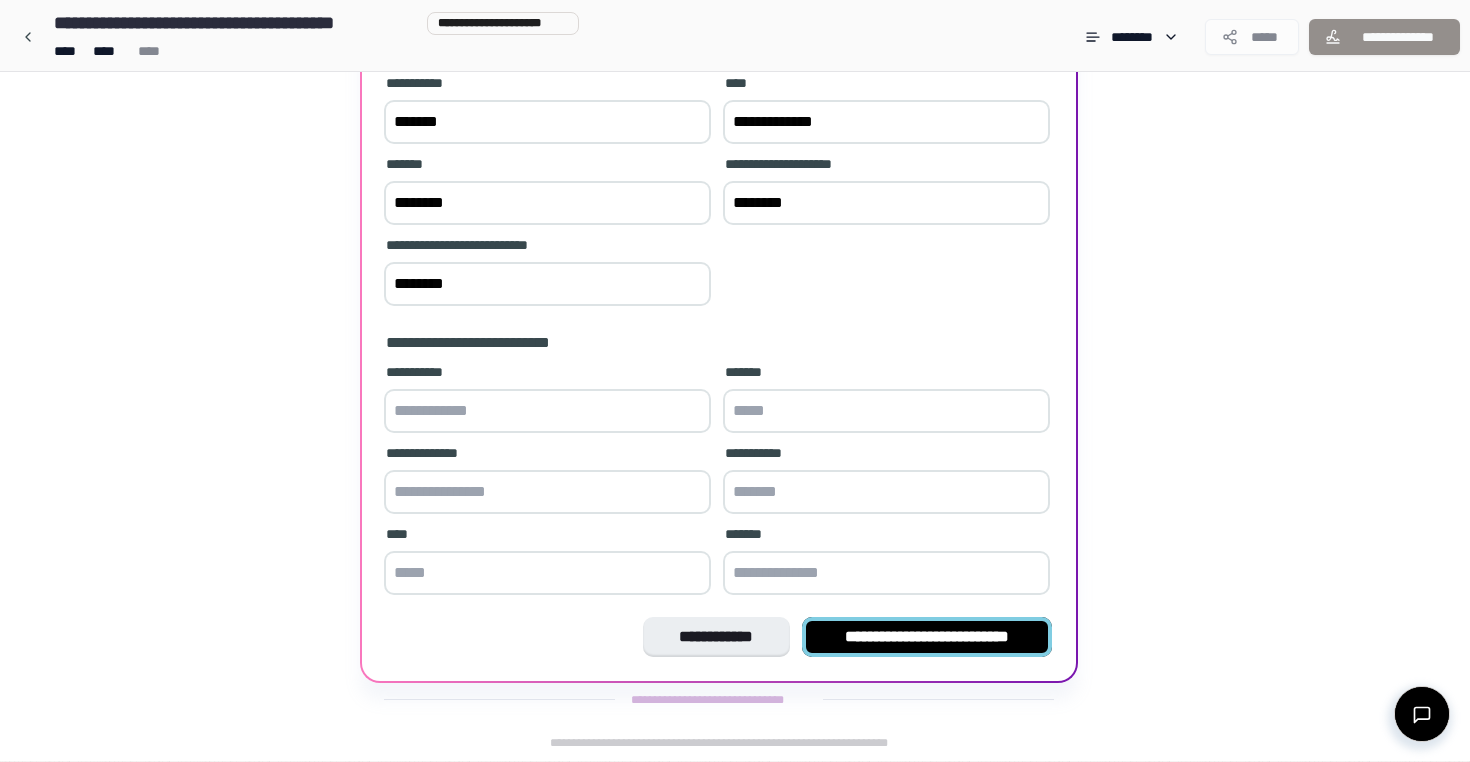 click on "**********" at bounding box center [927, 637] 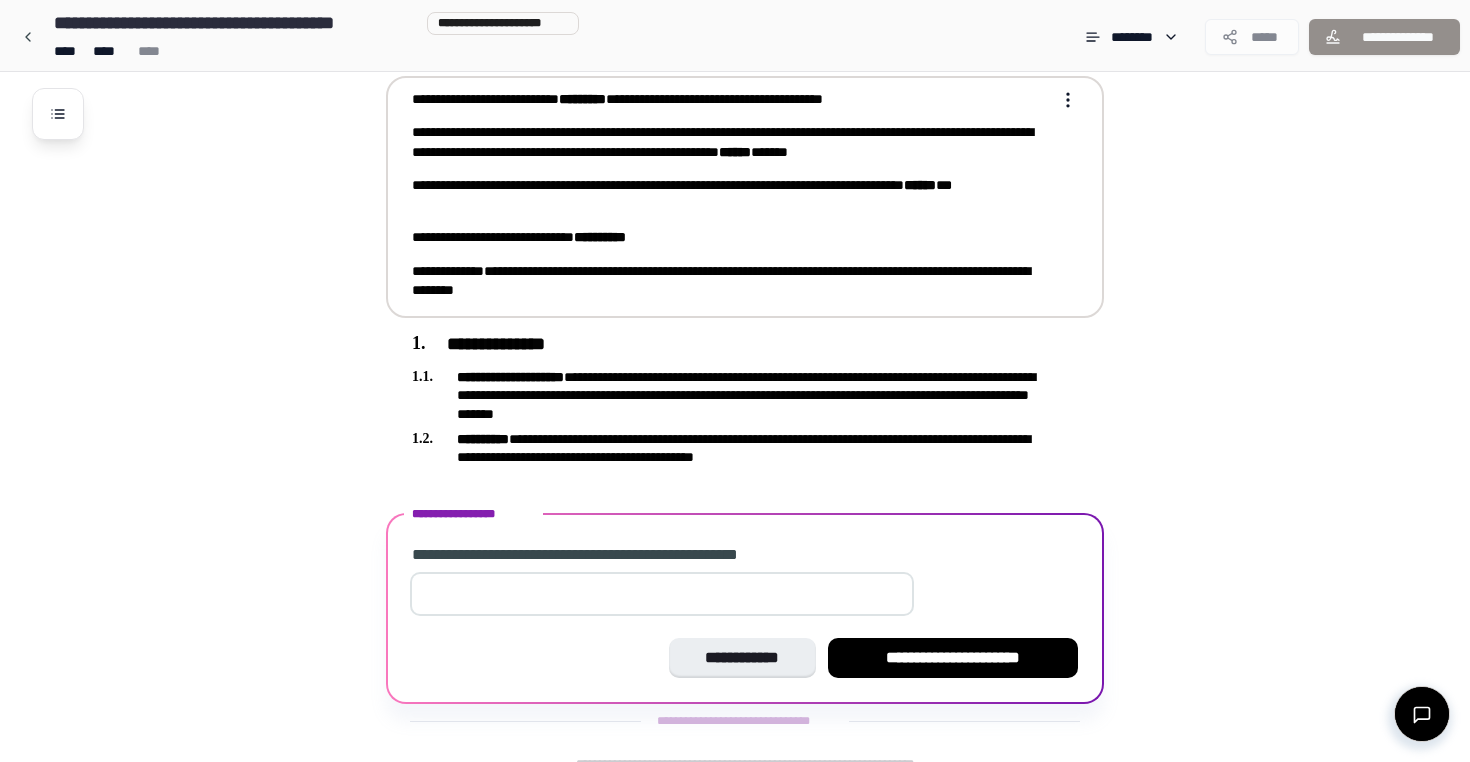 scroll, scrollTop: 83, scrollLeft: 0, axis: vertical 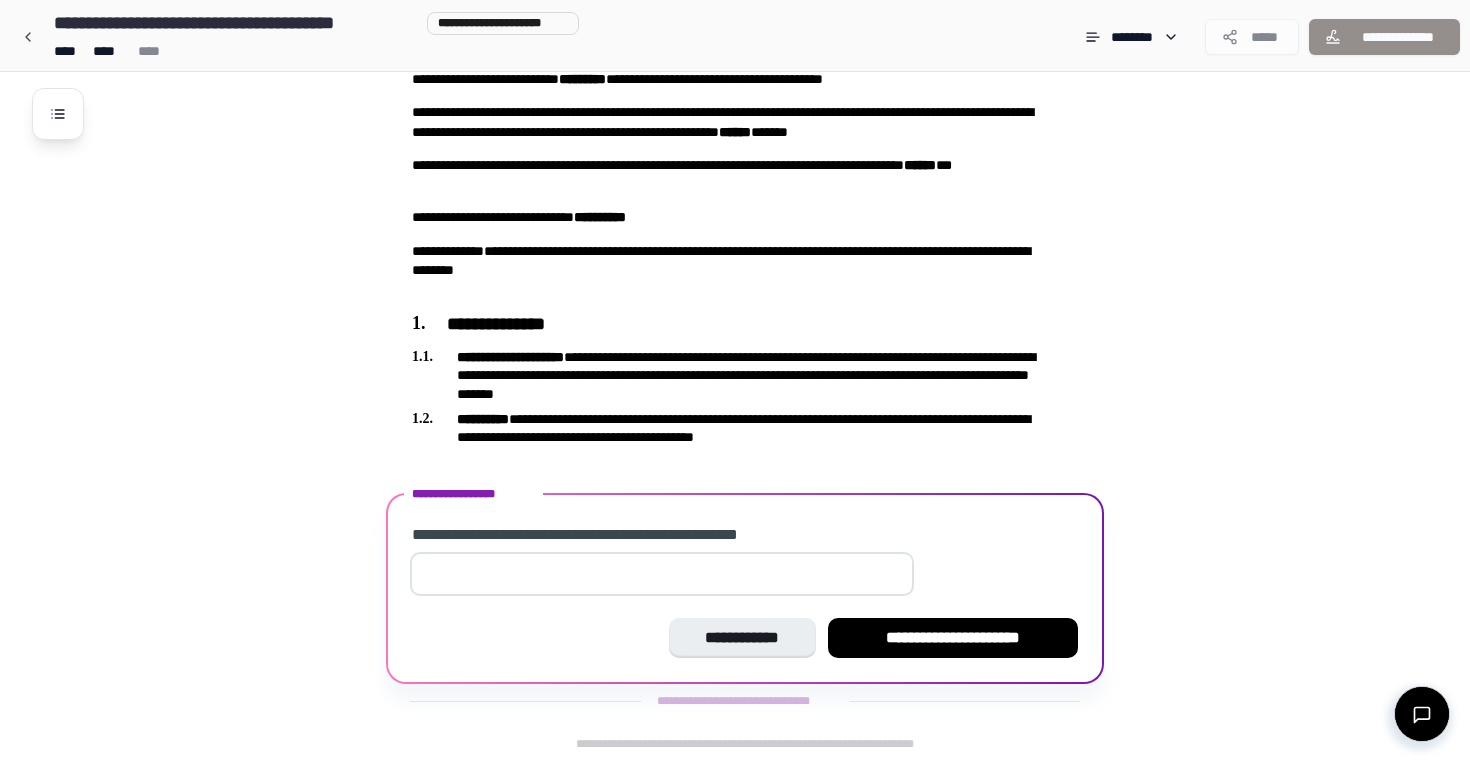 click at bounding box center (662, 574) 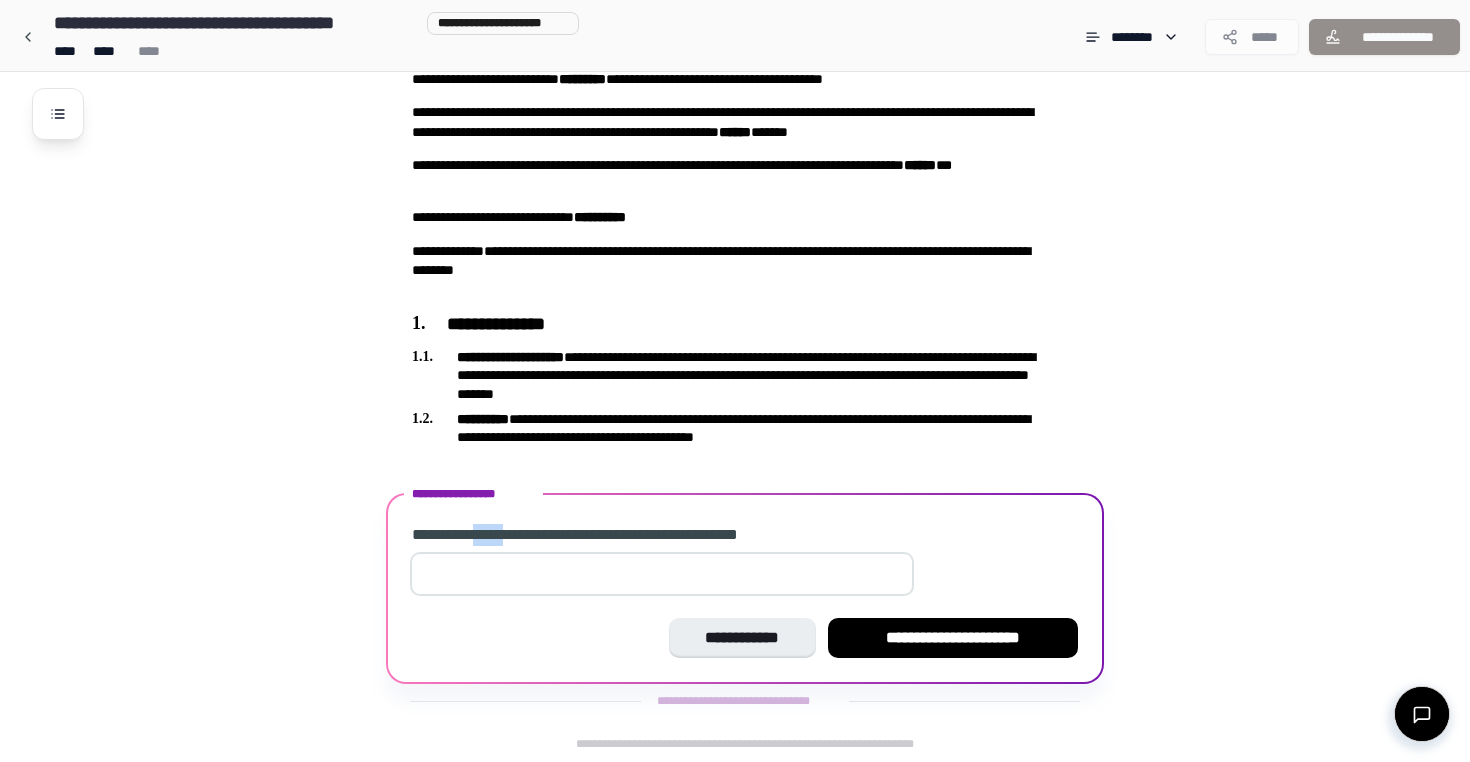 drag, startPoint x: 538, startPoint y: 529, endPoint x: 500, endPoint y: 534, distance: 38.327538 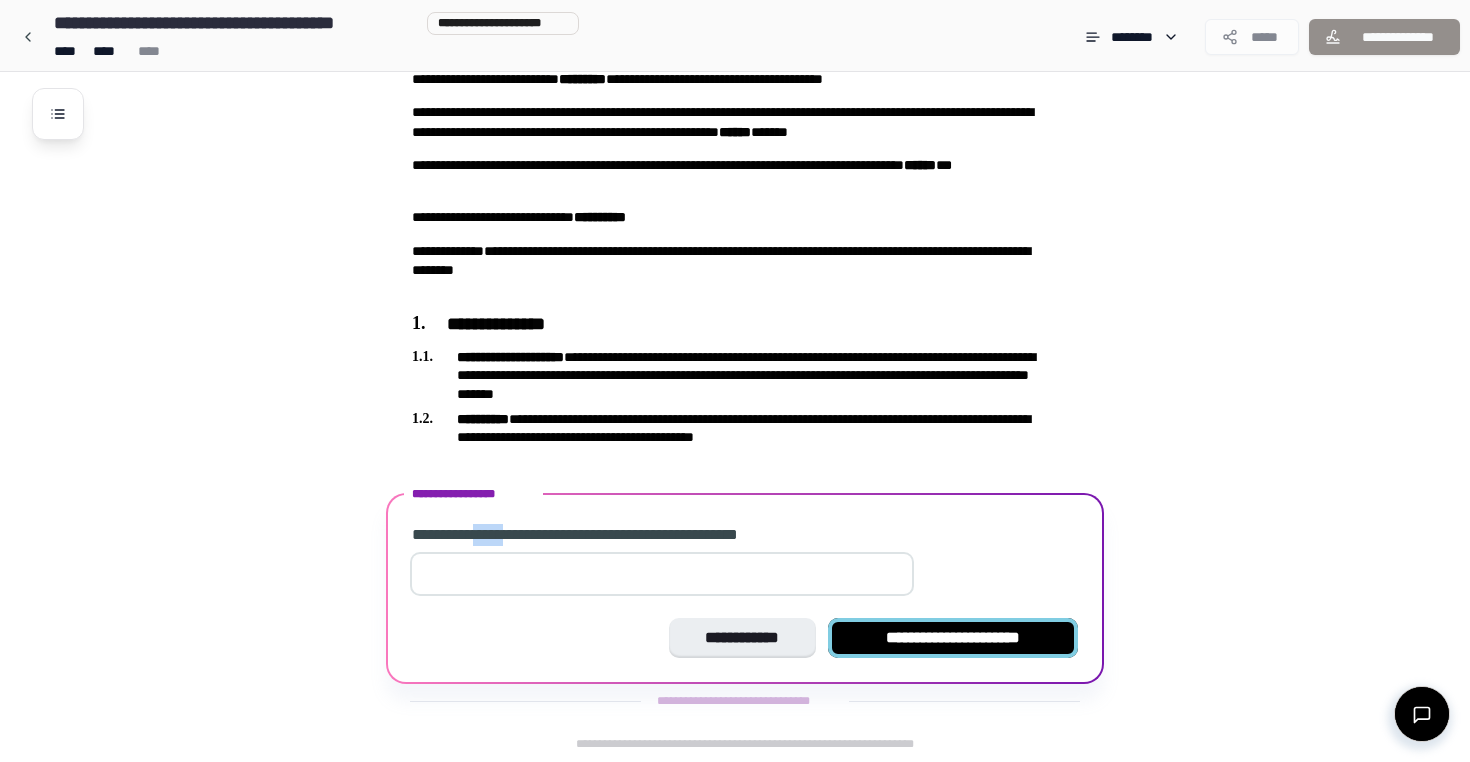 click on "**********" at bounding box center (953, 638) 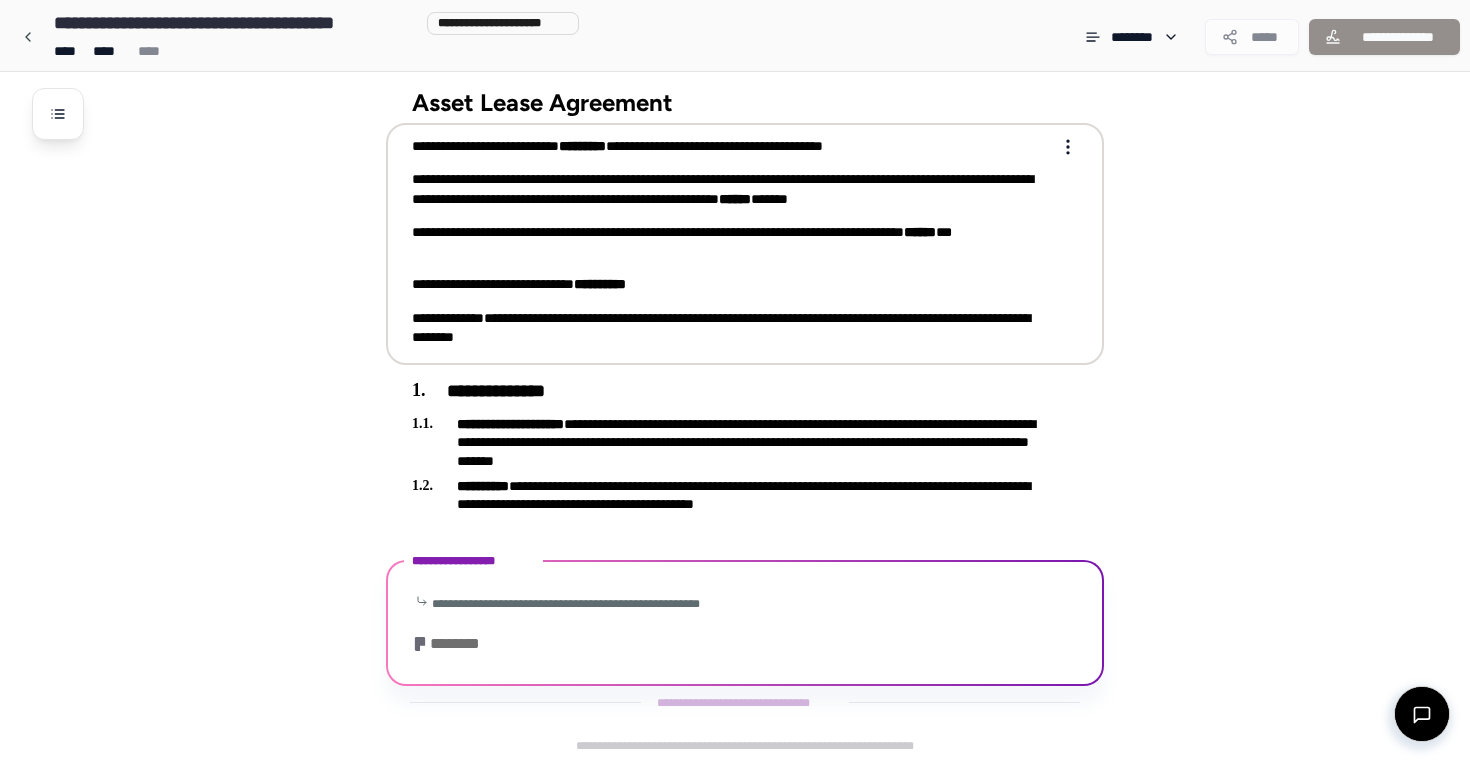 scroll, scrollTop: 315, scrollLeft: 0, axis: vertical 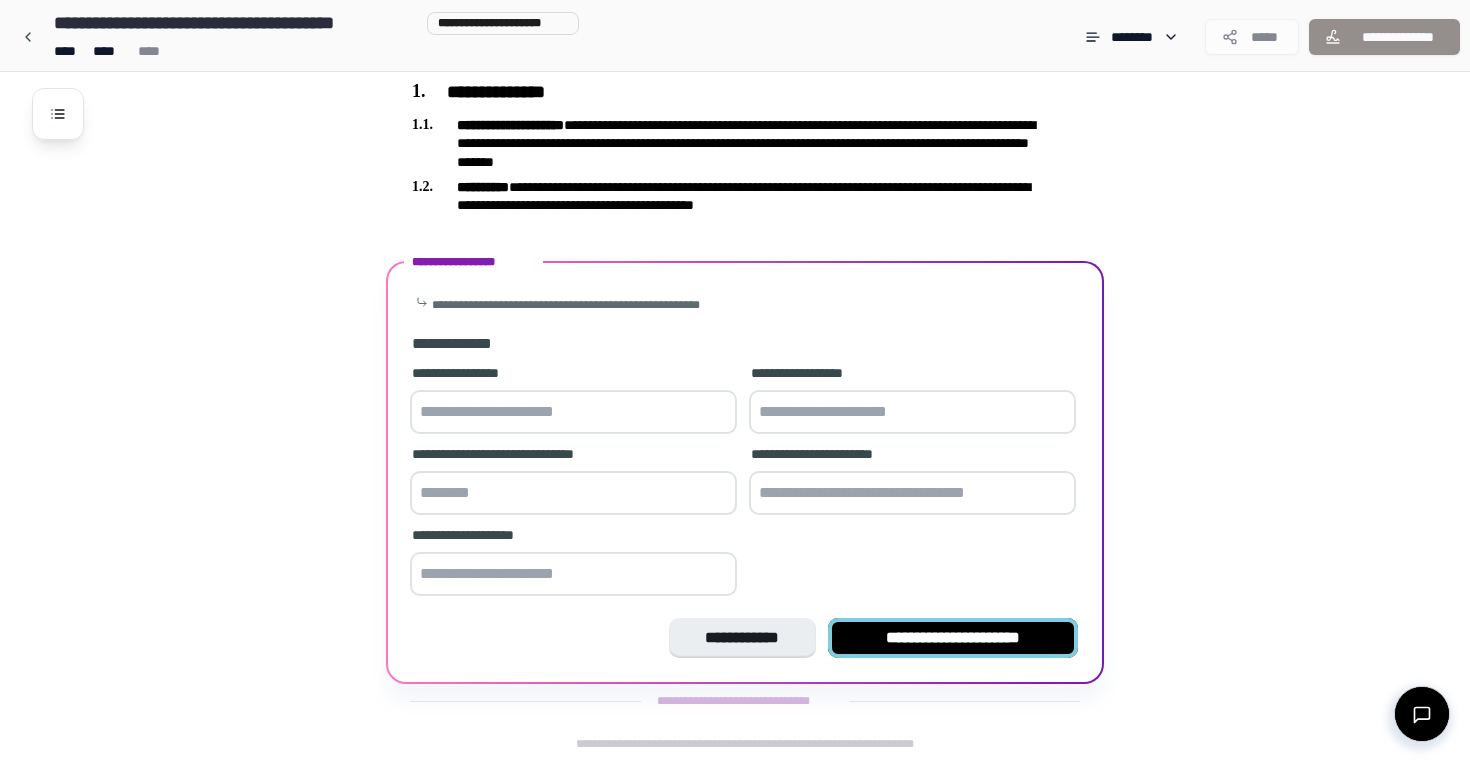 click on "**********" at bounding box center (953, 638) 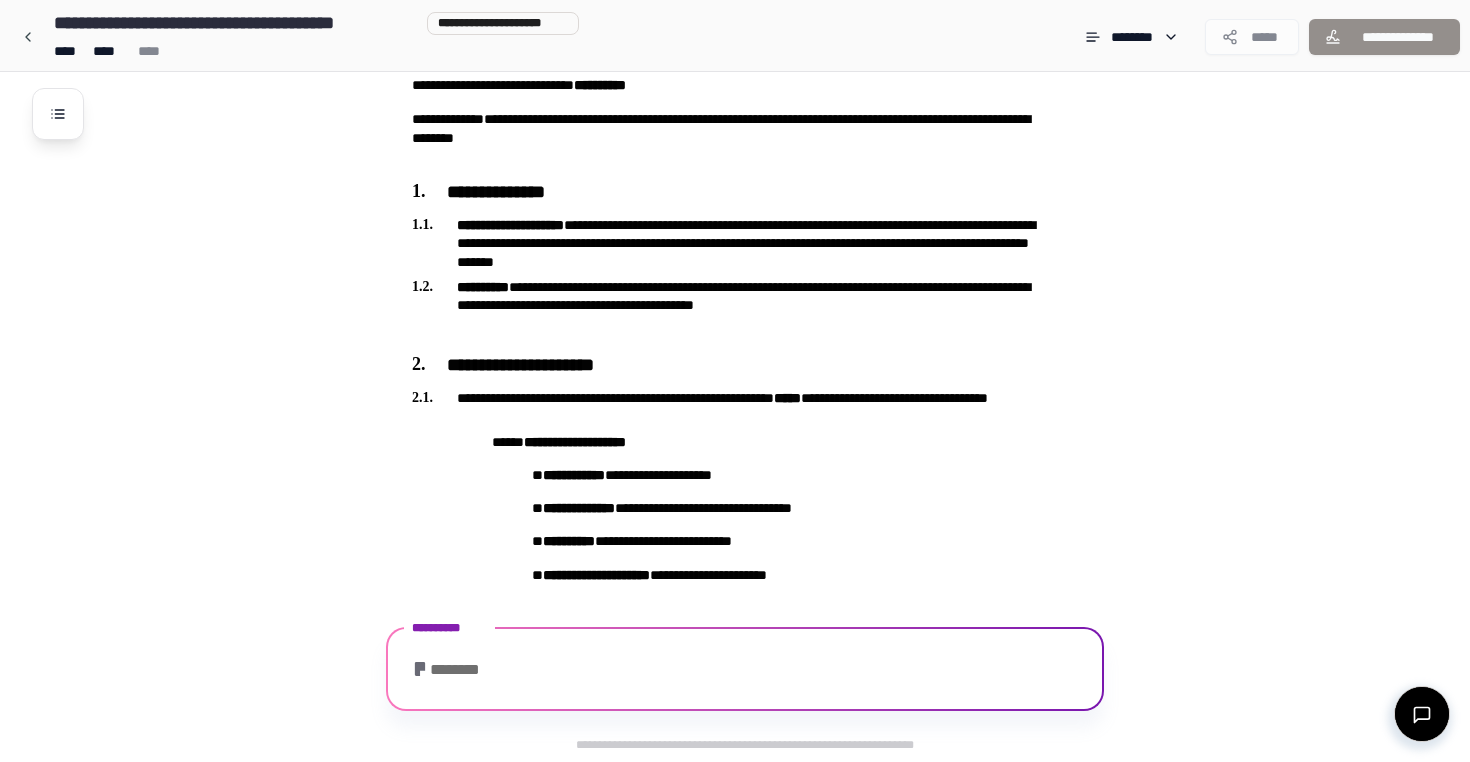 scroll, scrollTop: 499, scrollLeft: 0, axis: vertical 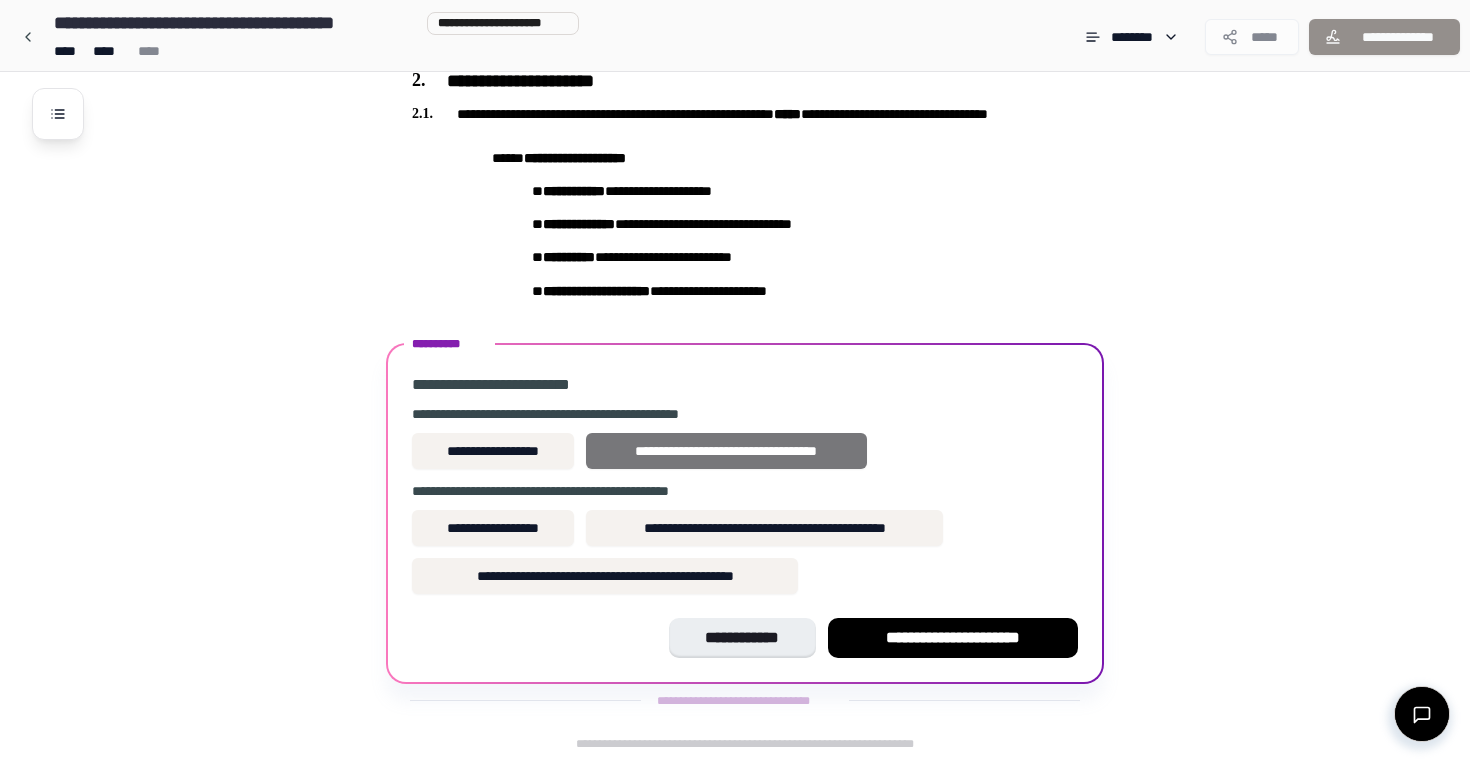 click on "**********" at bounding box center (726, 451) 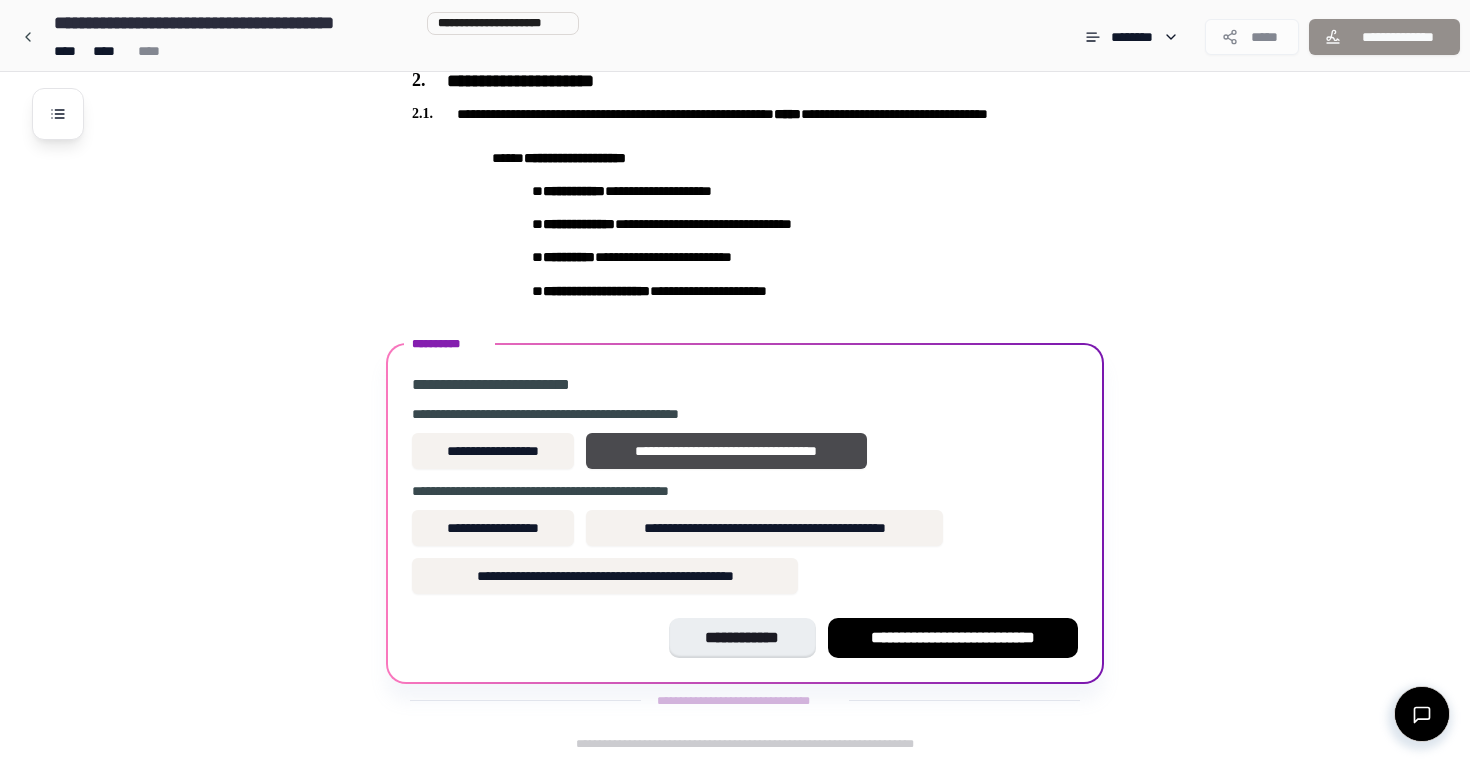 click on "**********" at bounding box center (745, 491) 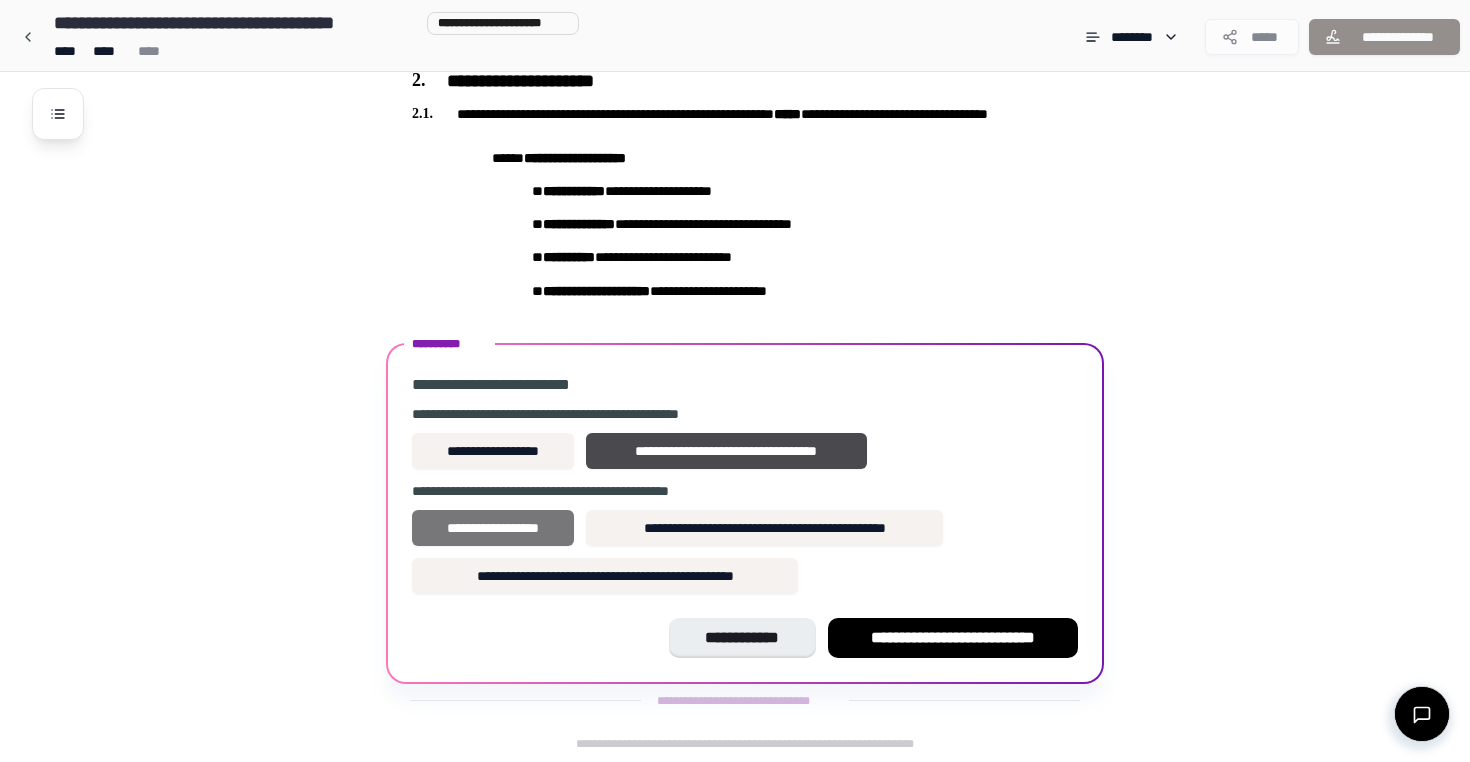 click on "**********" at bounding box center (493, 528) 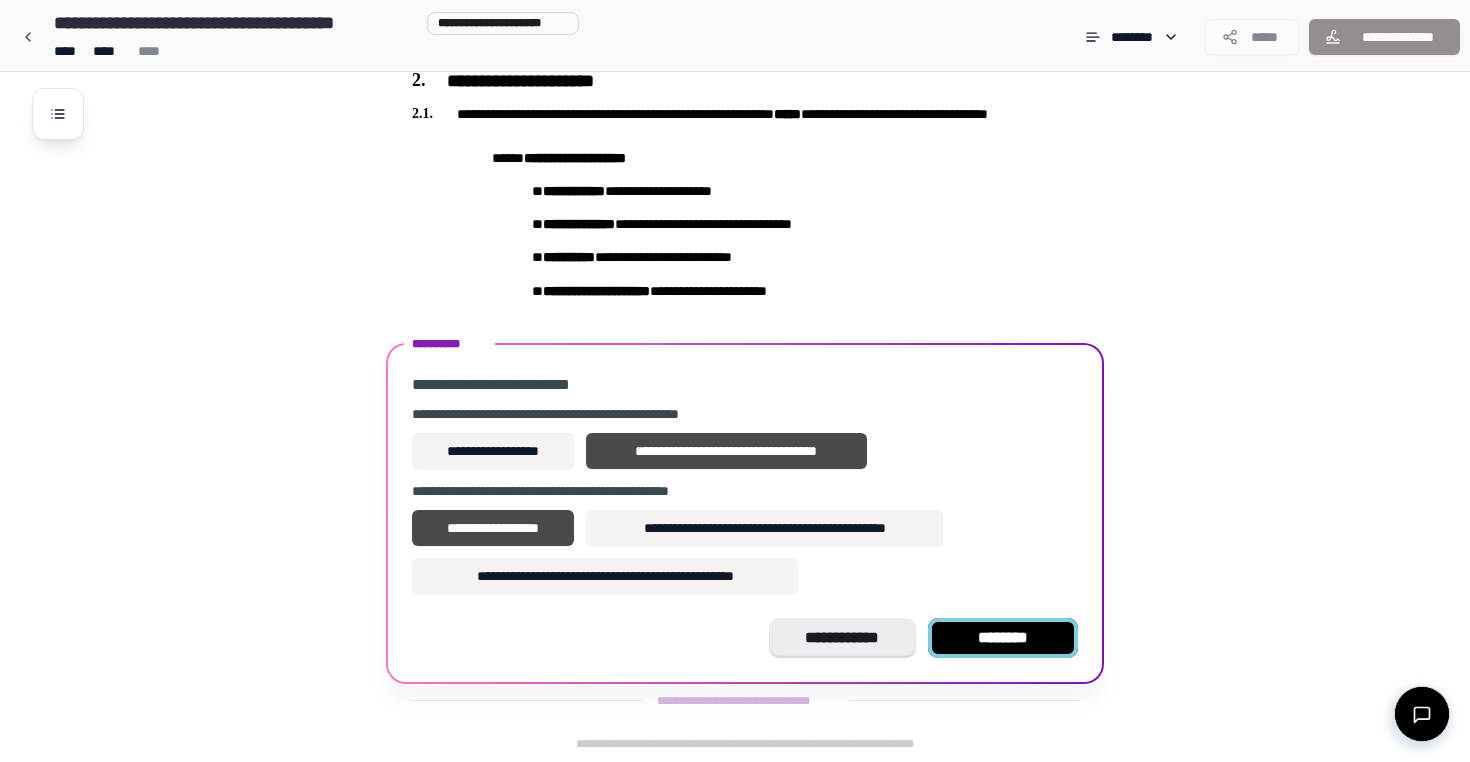 click on "********" at bounding box center (1003, 638) 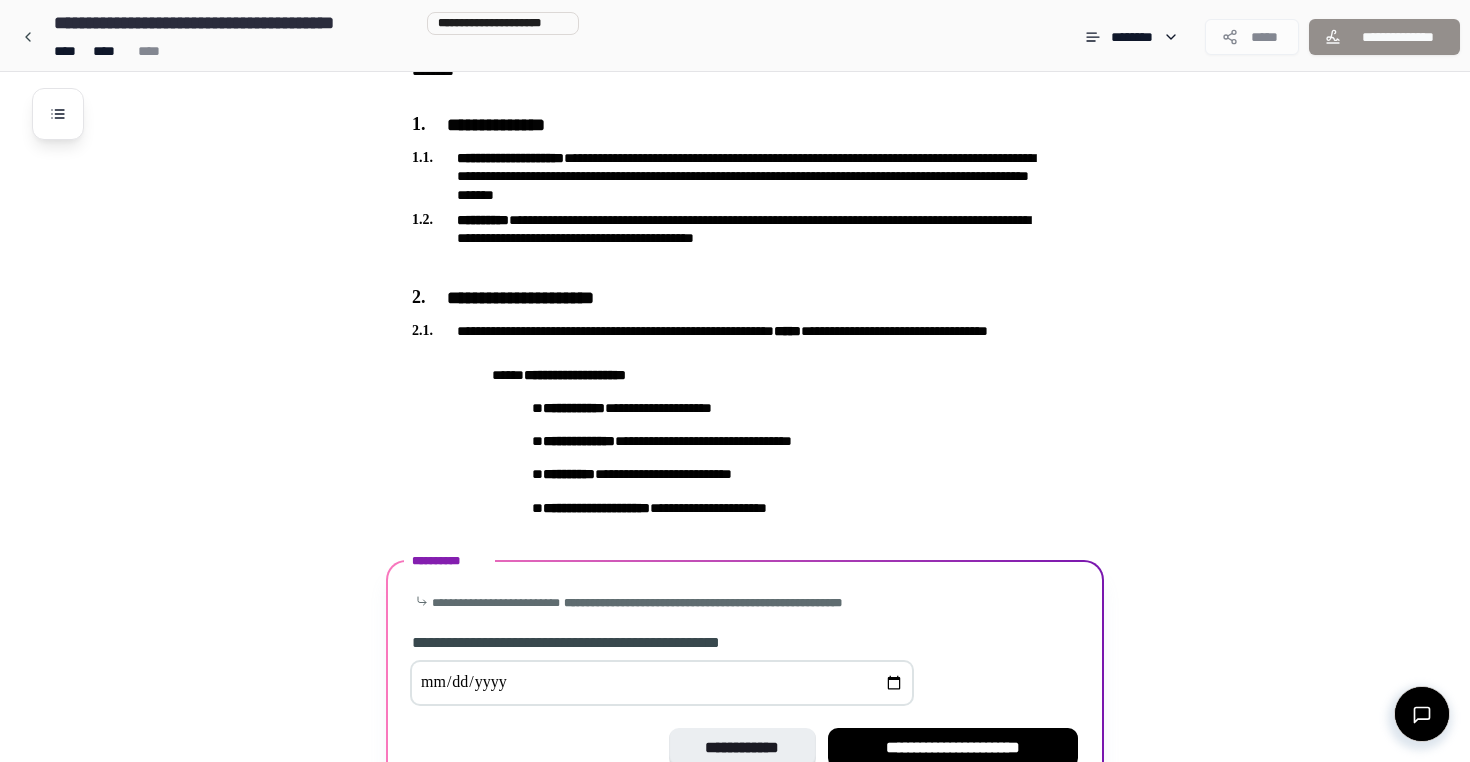 scroll, scrollTop: 392, scrollLeft: 0, axis: vertical 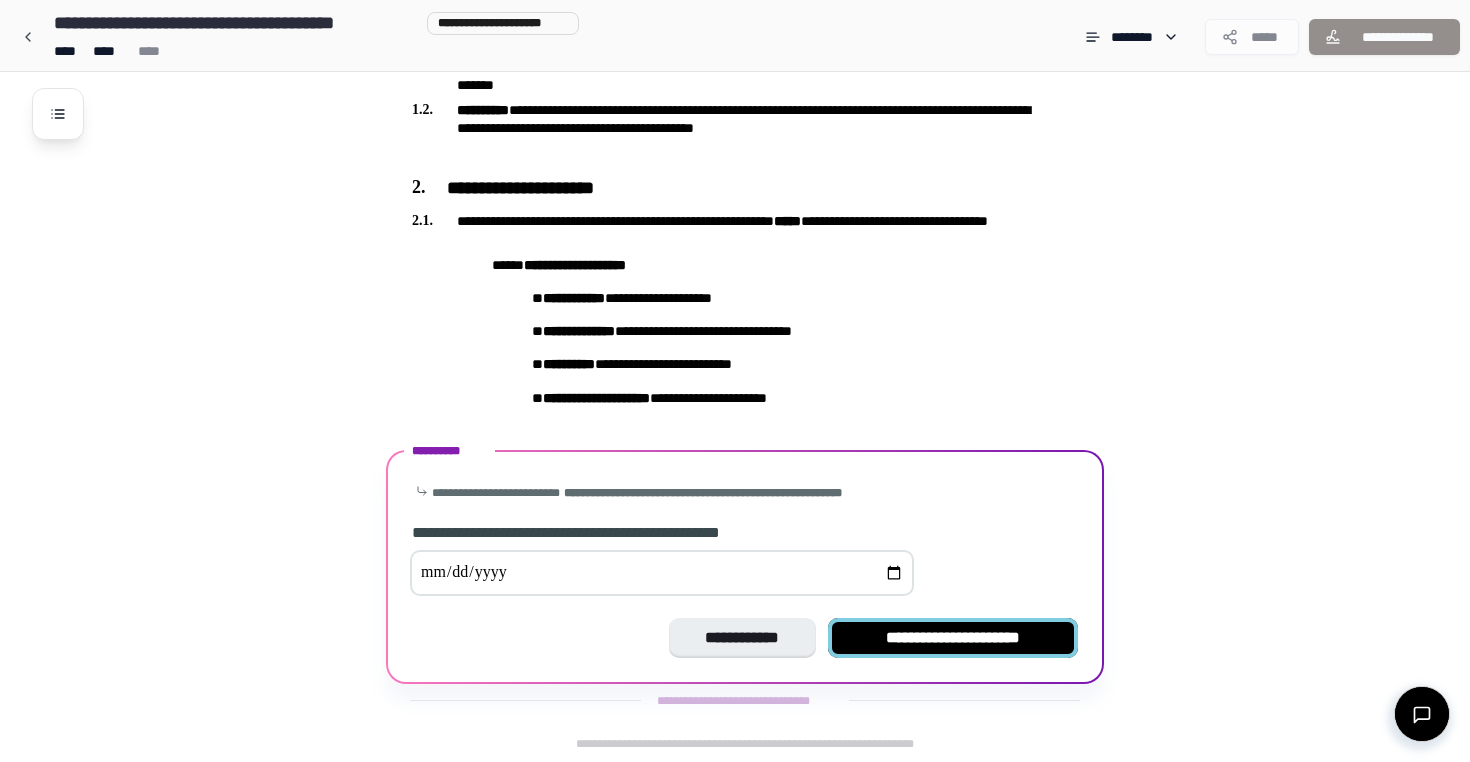 click on "**********" at bounding box center [953, 638] 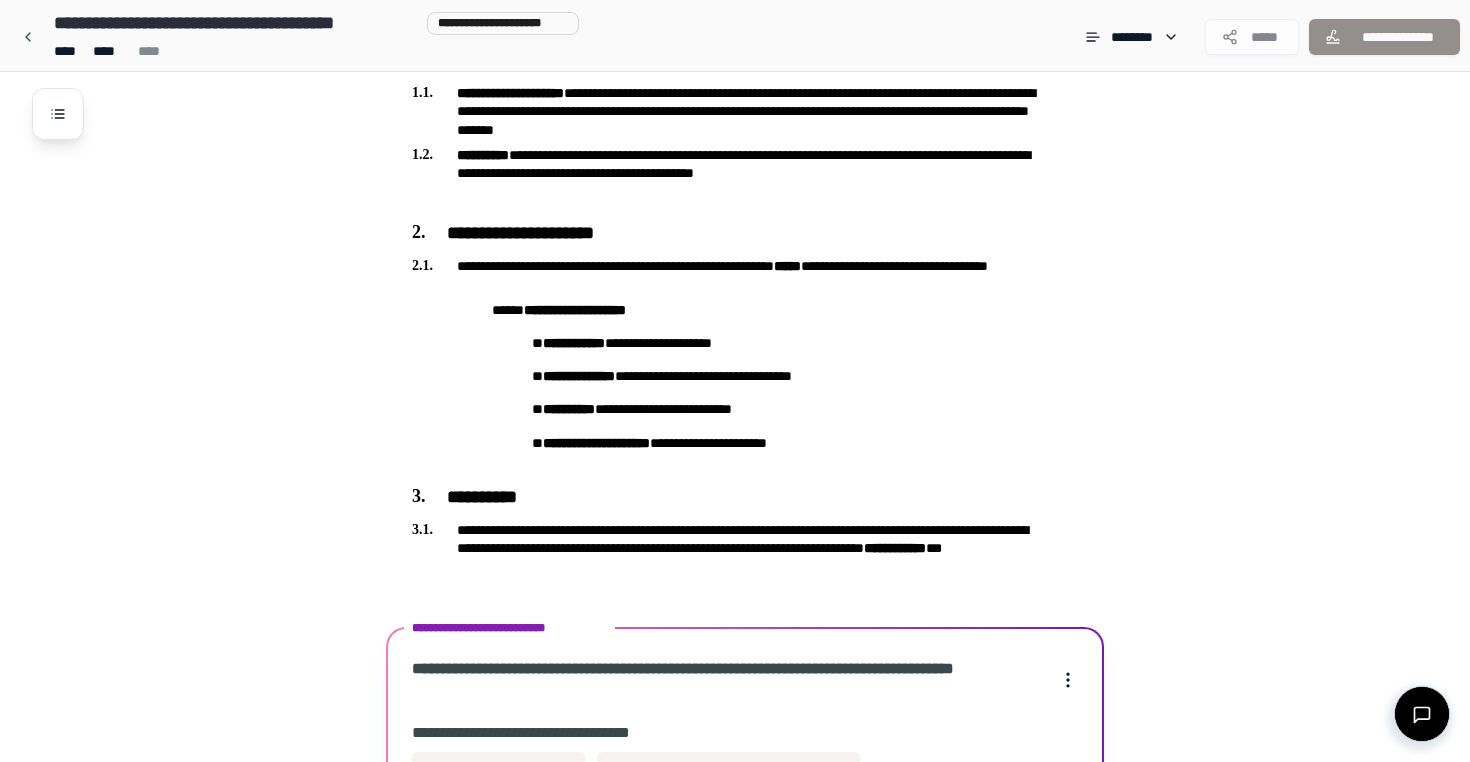 scroll, scrollTop: 741, scrollLeft: 0, axis: vertical 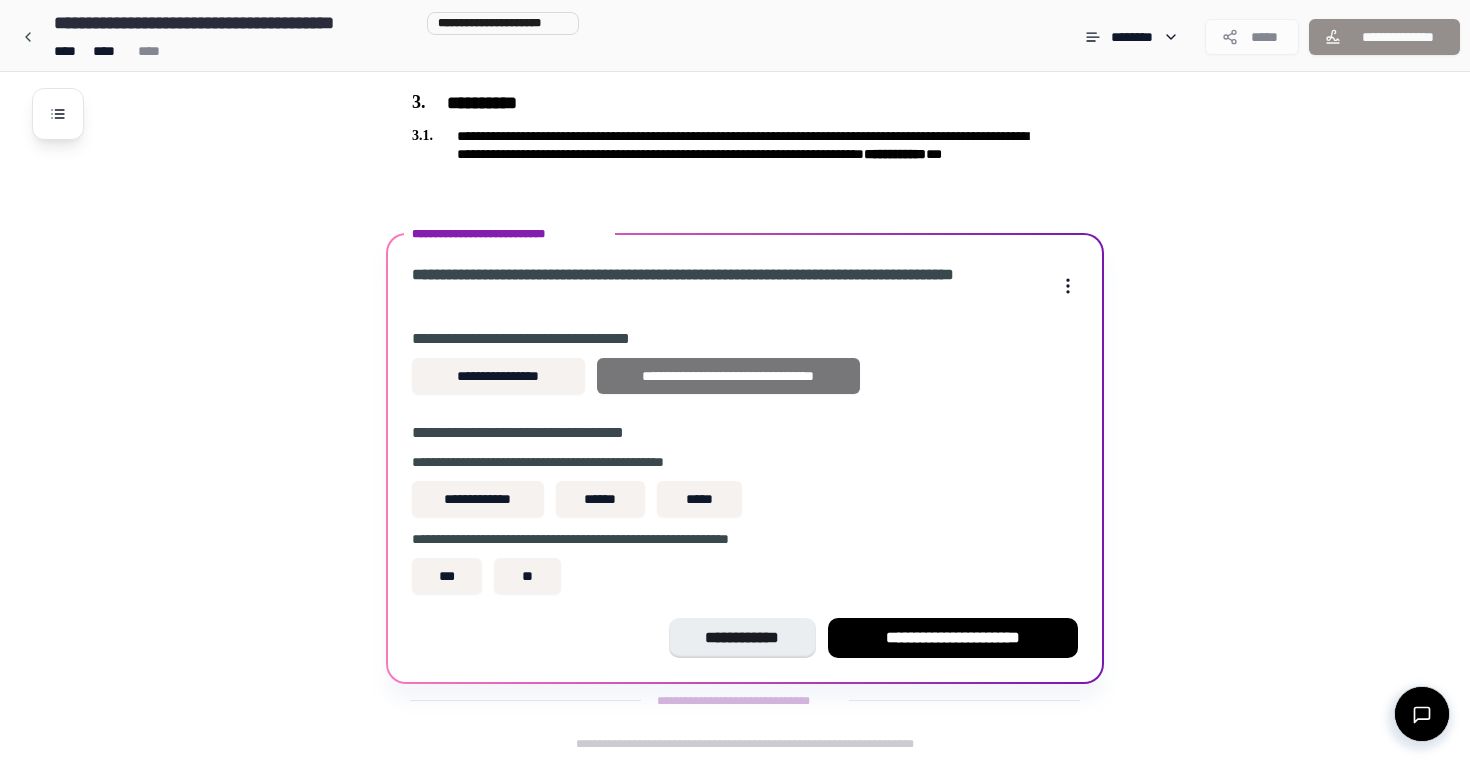click on "**********" at bounding box center (728, 376) 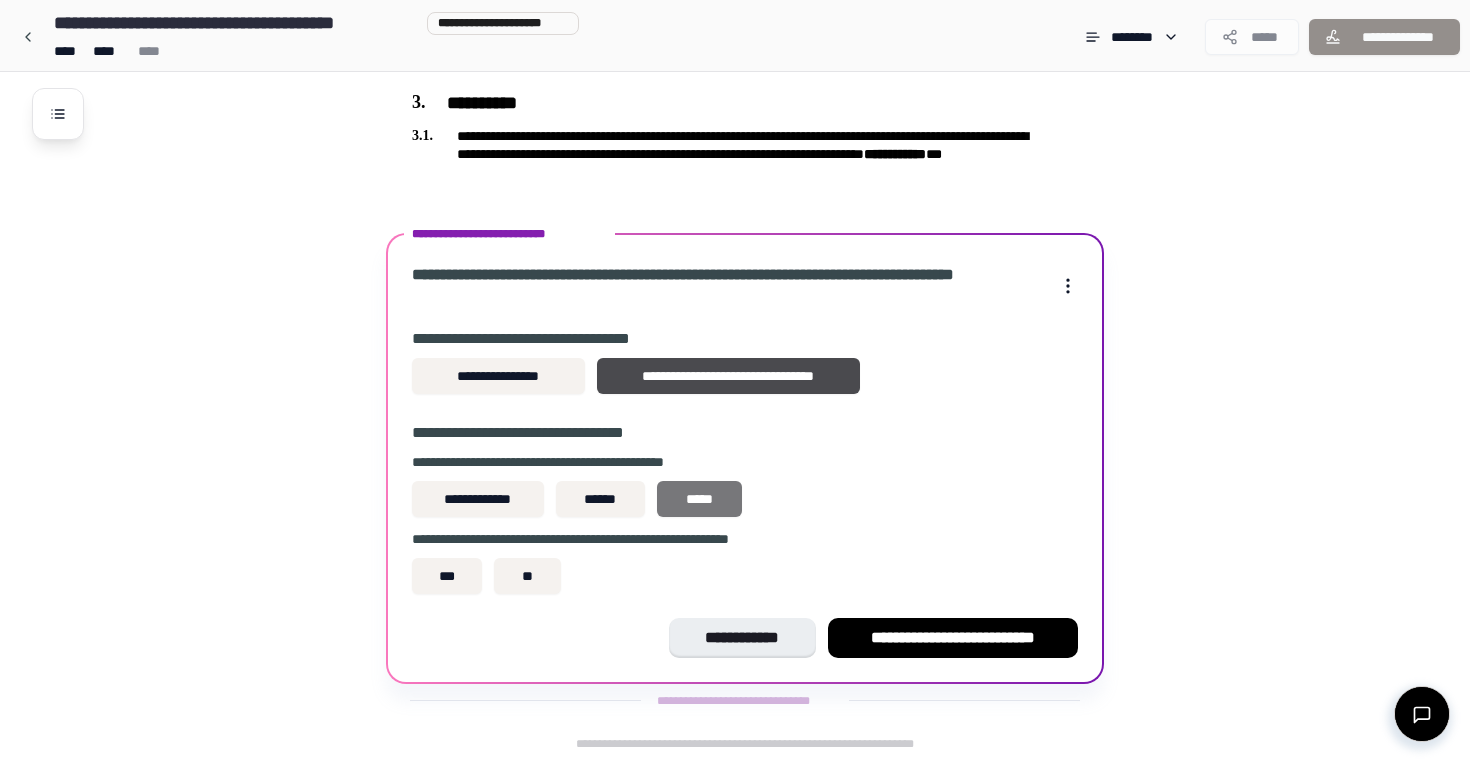click on "*****" at bounding box center [699, 499] 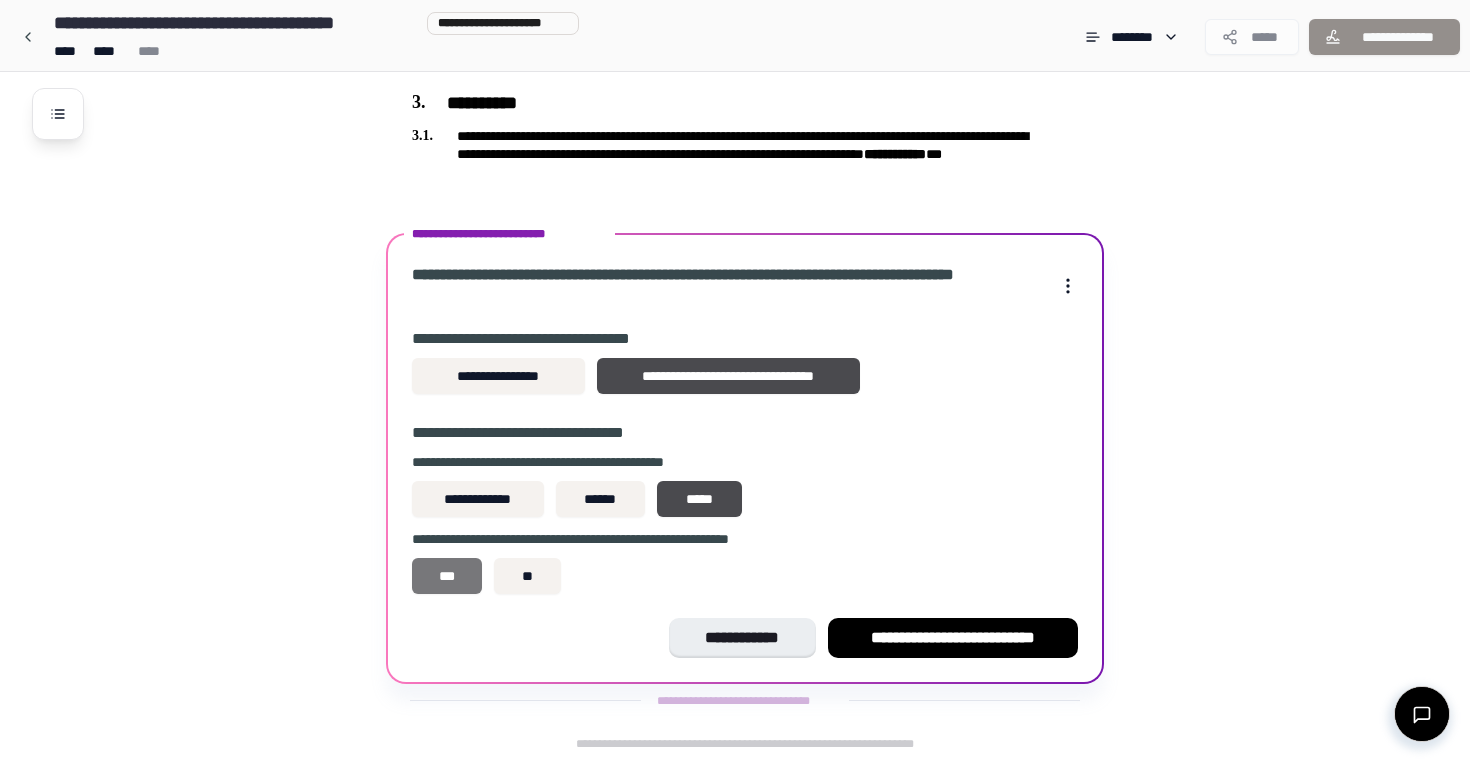 click on "***" at bounding box center (447, 576) 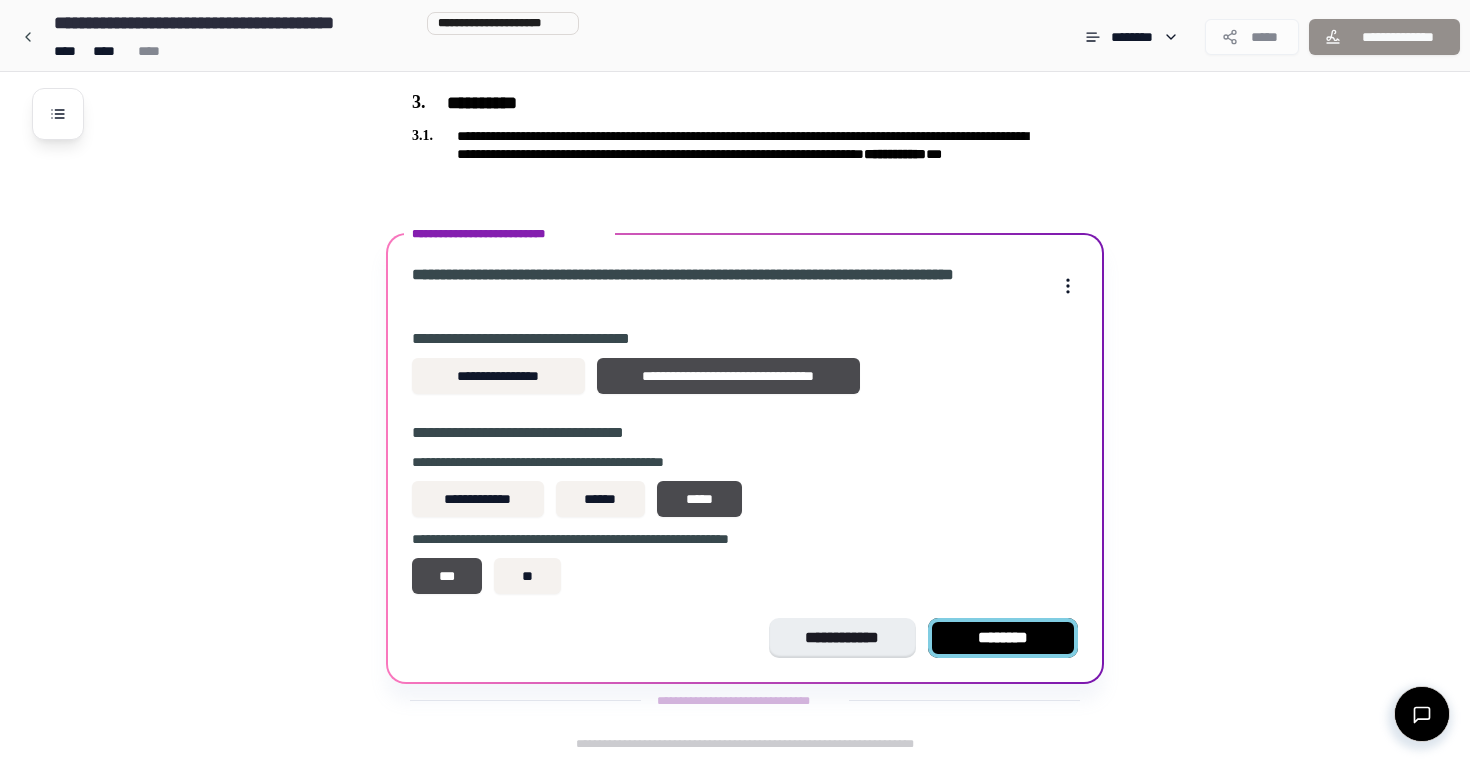 click on "********" at bounding box center [1003, 638] 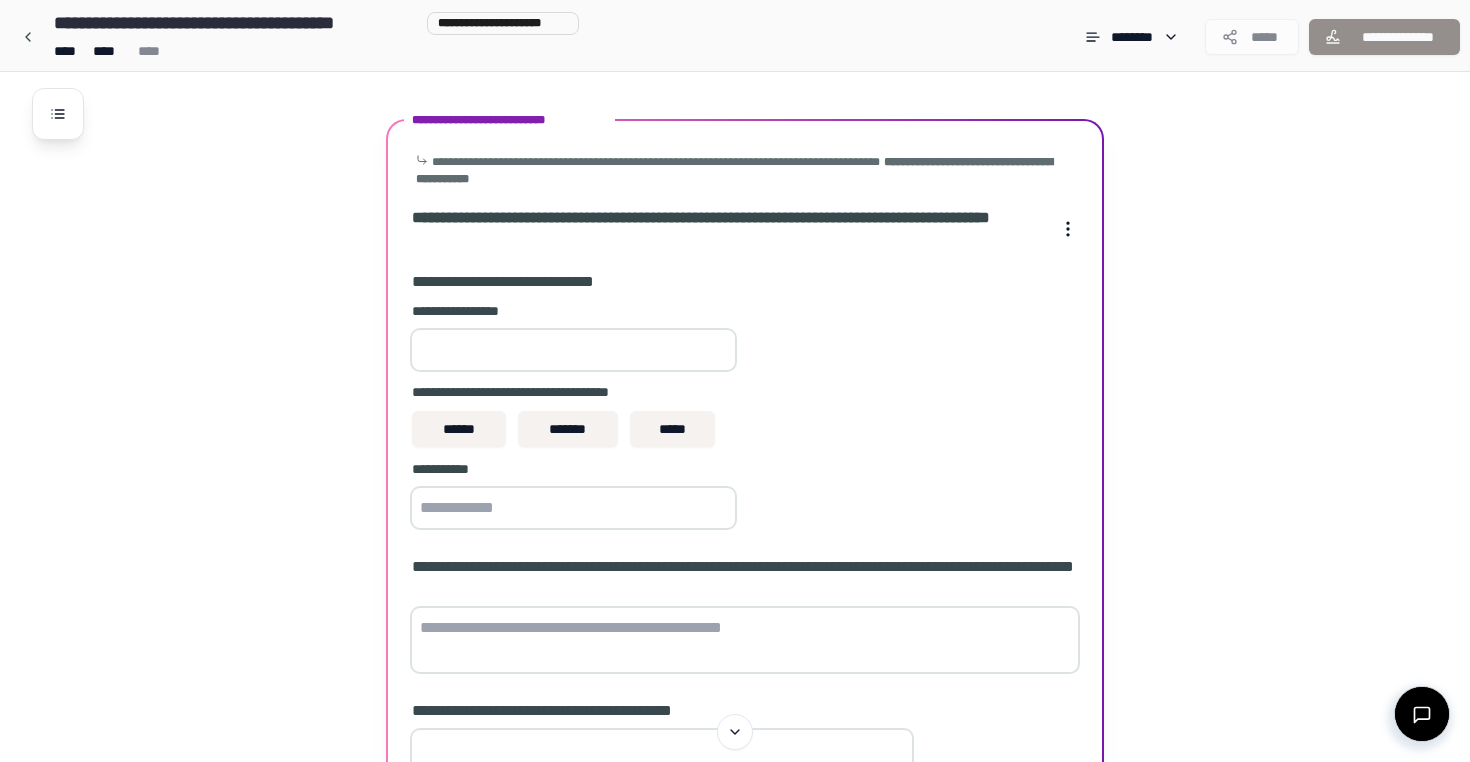 scroll, scrollTop: 853, scrollLeft: 0, axis: vertical 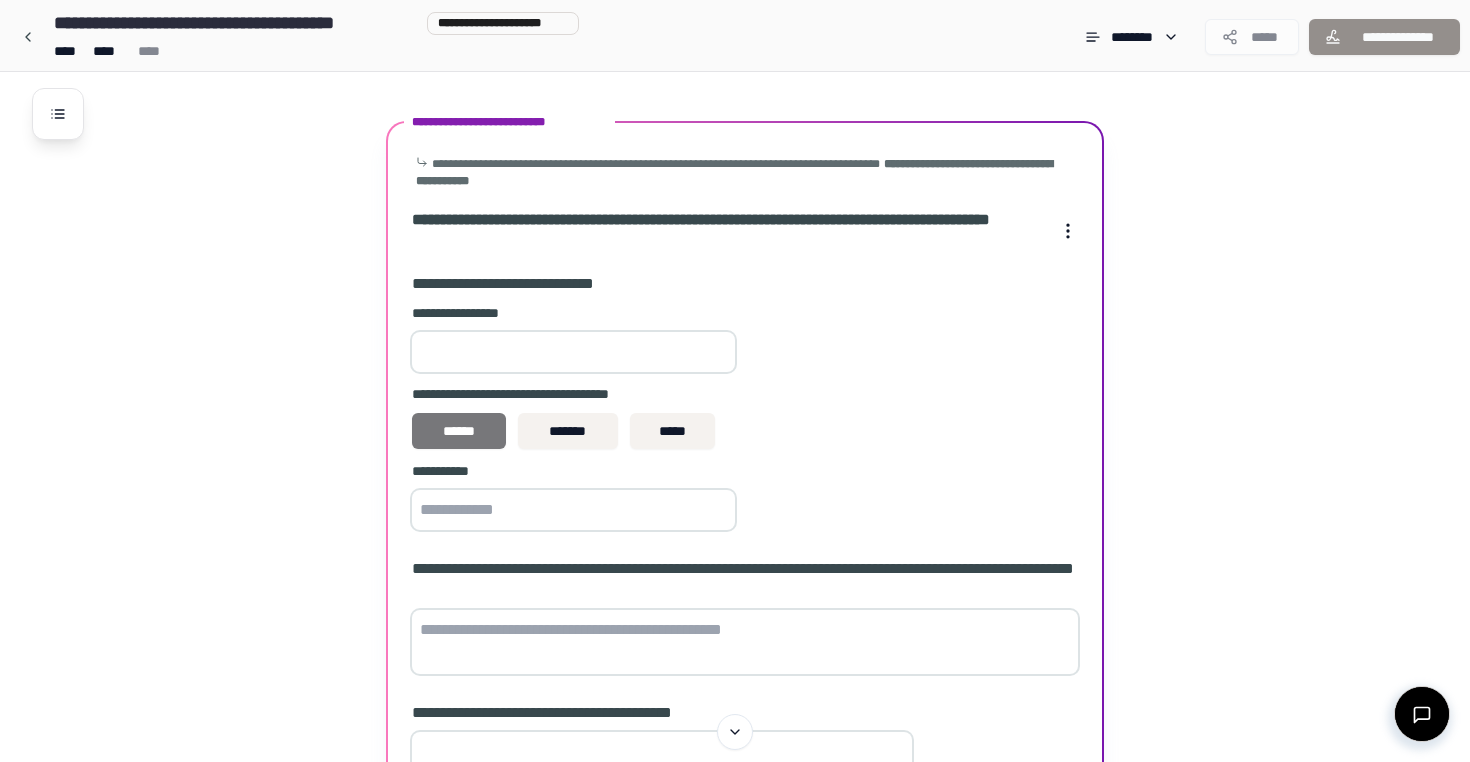 click on "******" at bounding box center (459, 431) 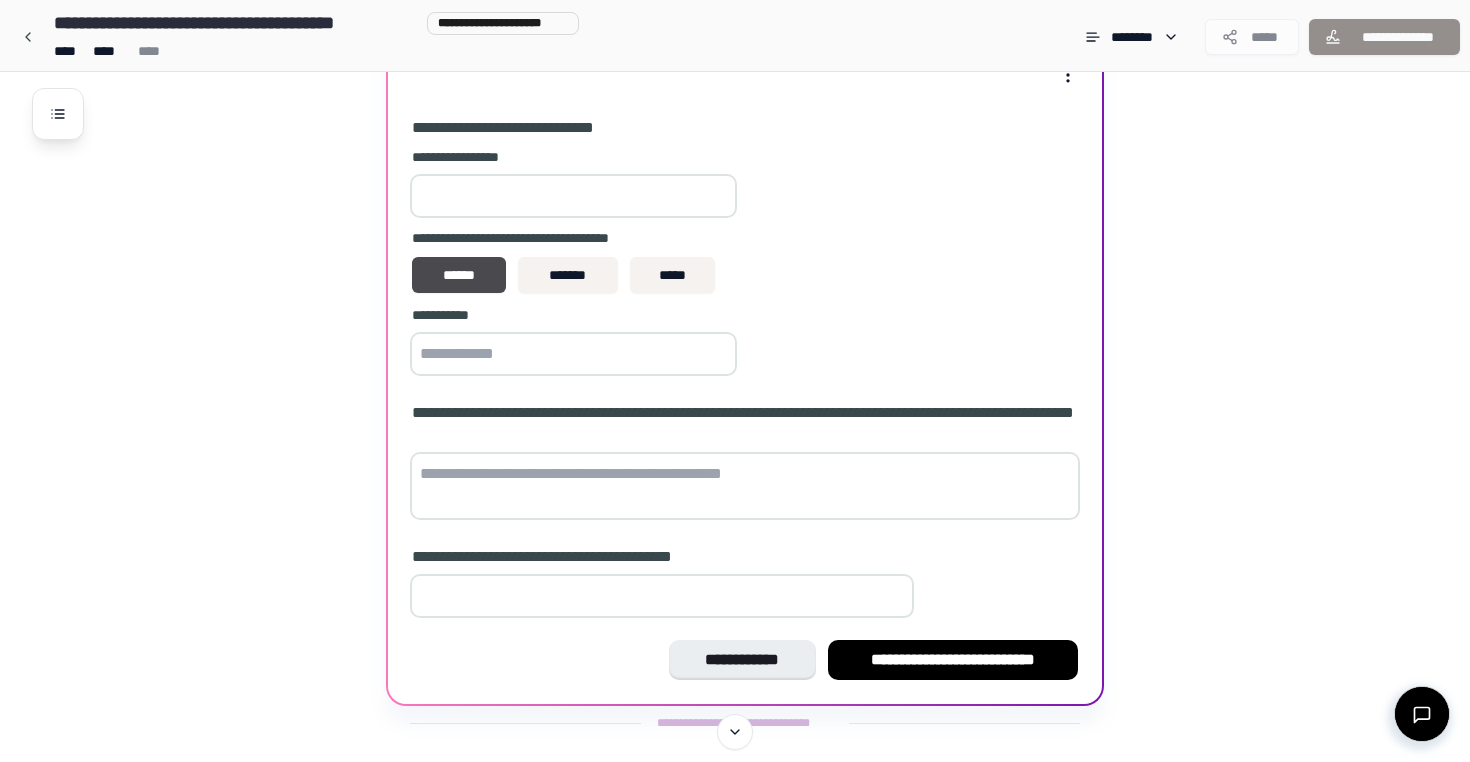 scroll, scrollTop: 1013, scrollLeft: 0, axis: vertical 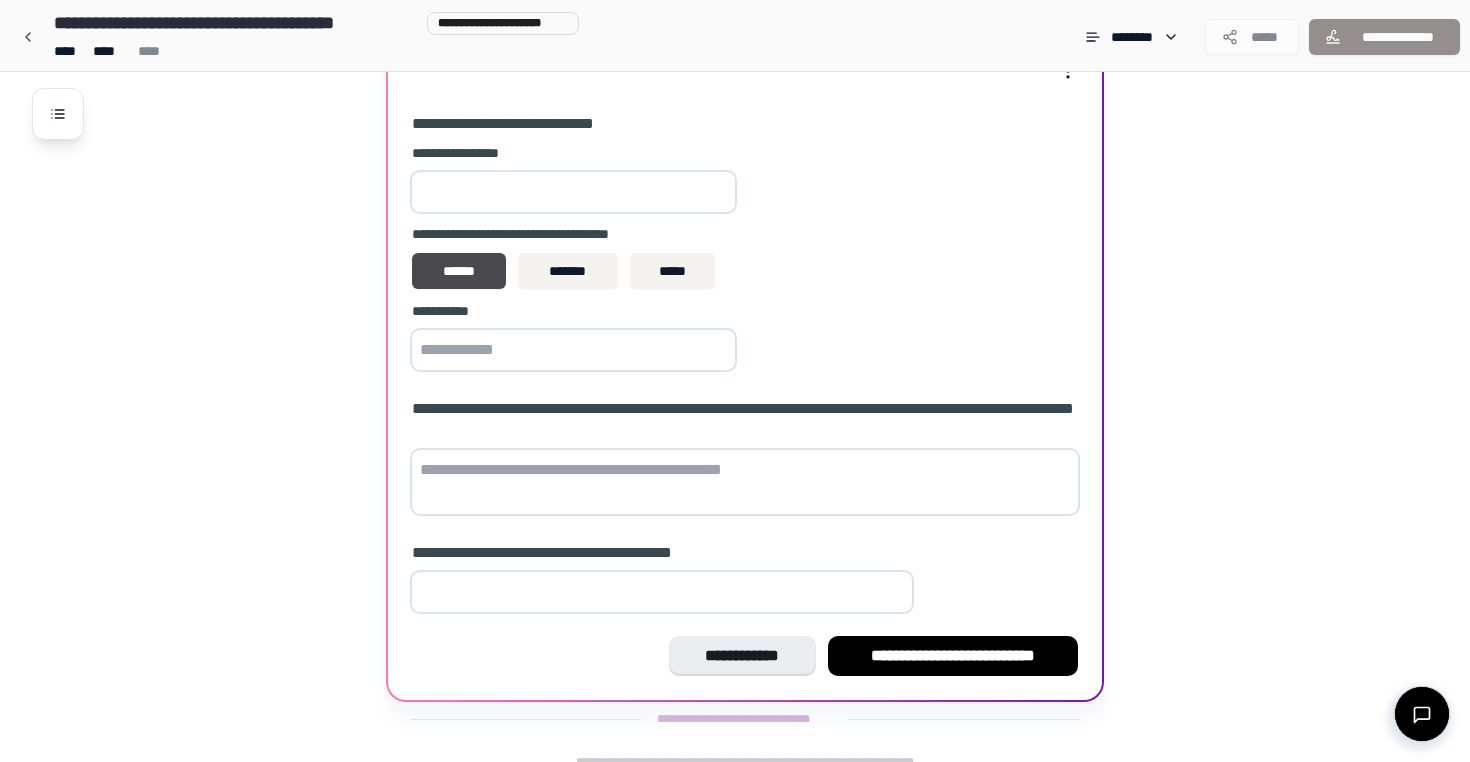 click at bounding box center (573, 350) 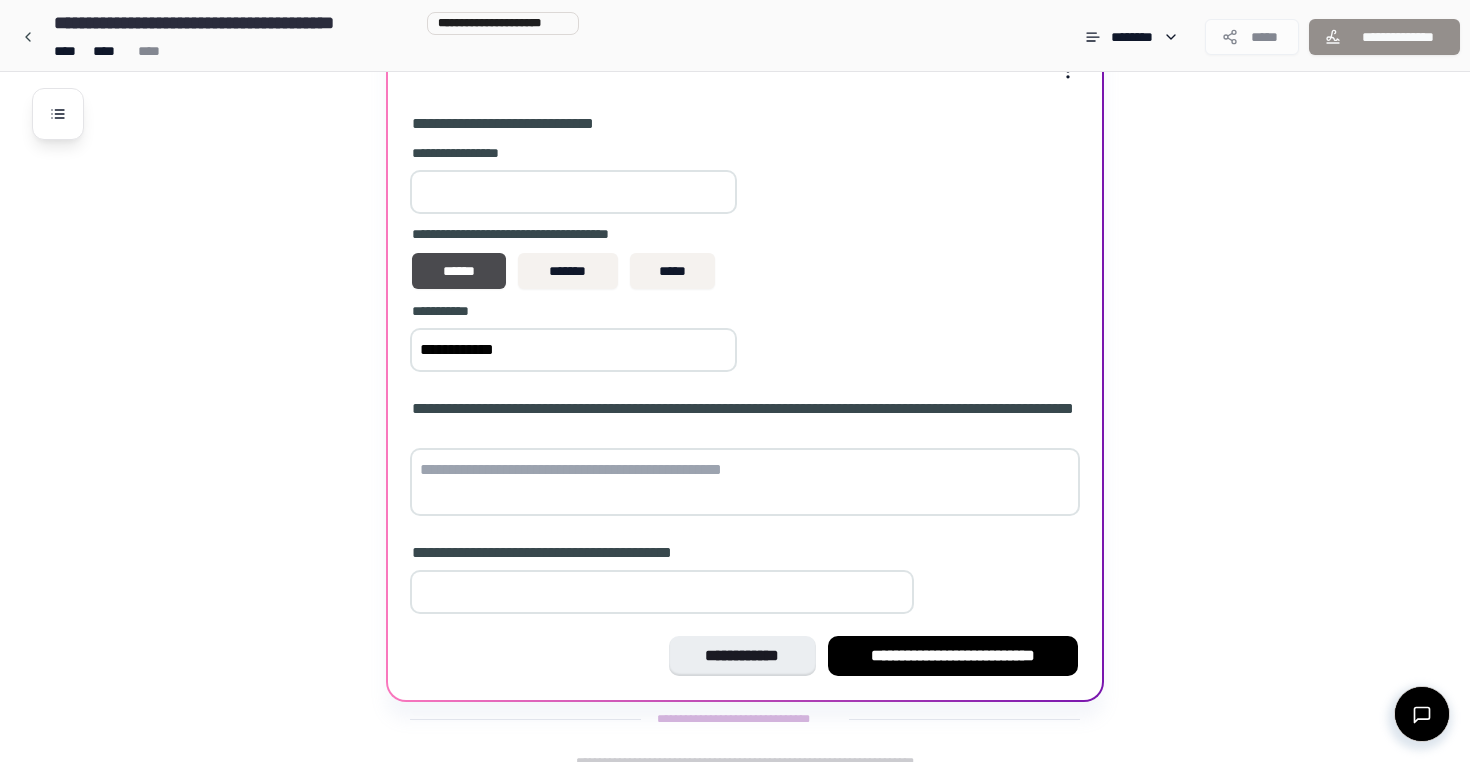 type on "**********" 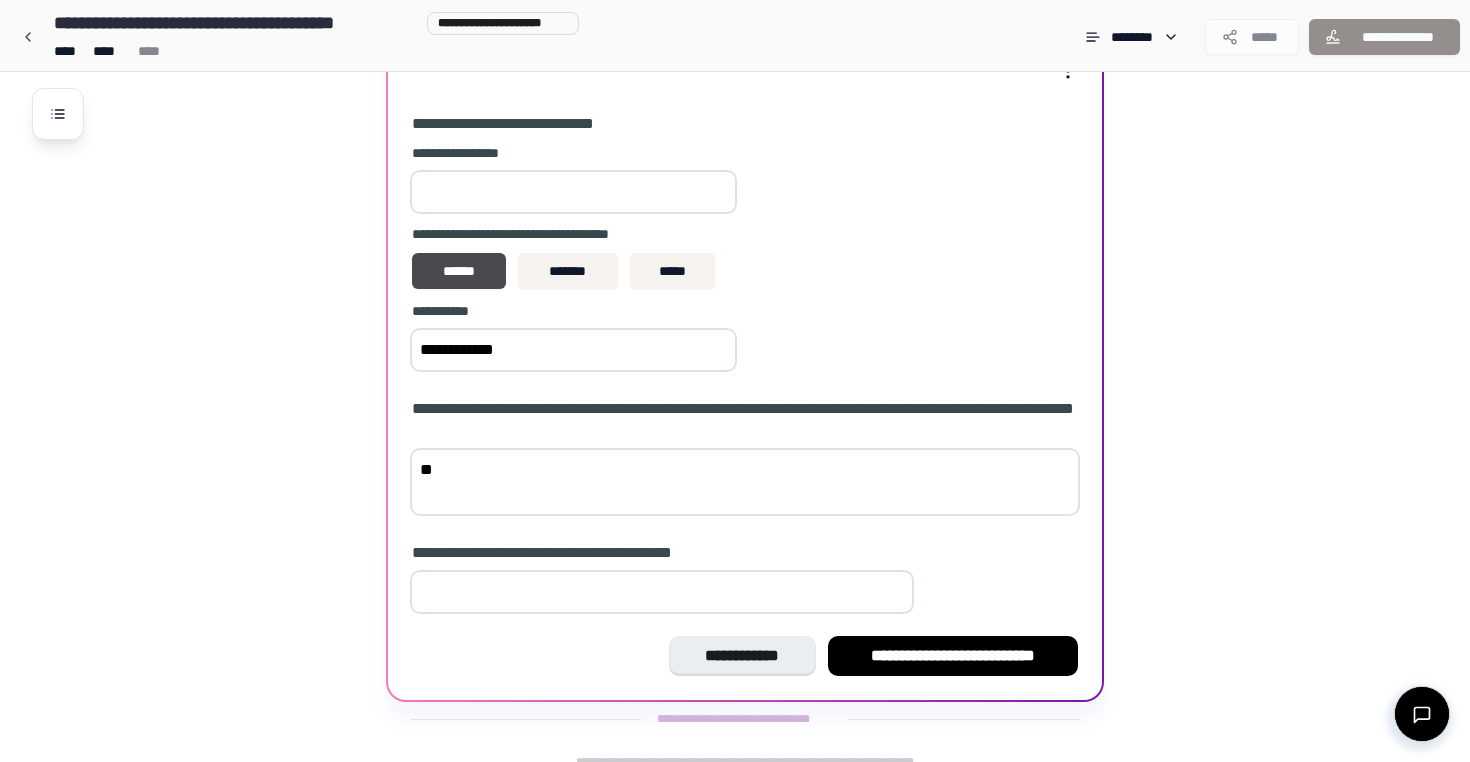 type on "*" 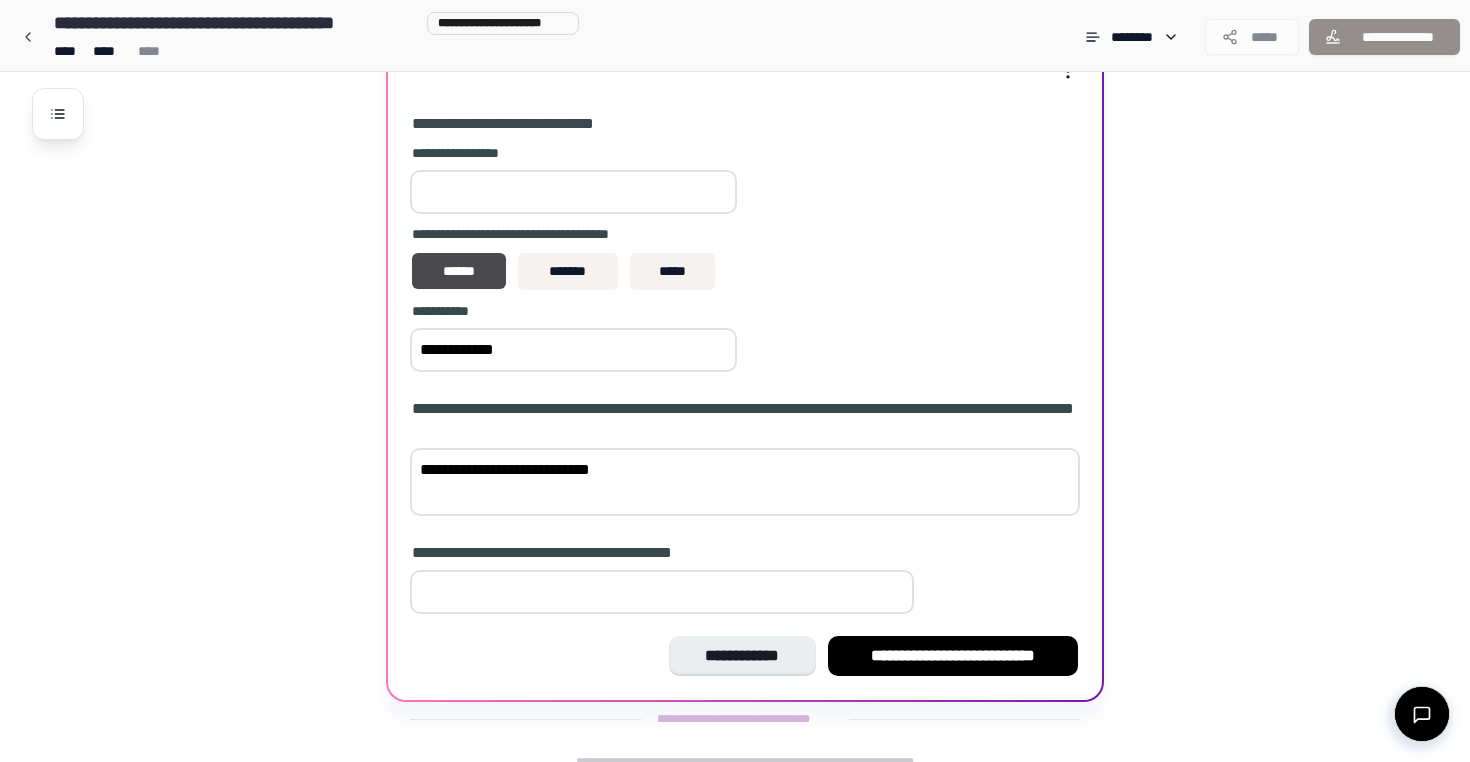 type on "**********" 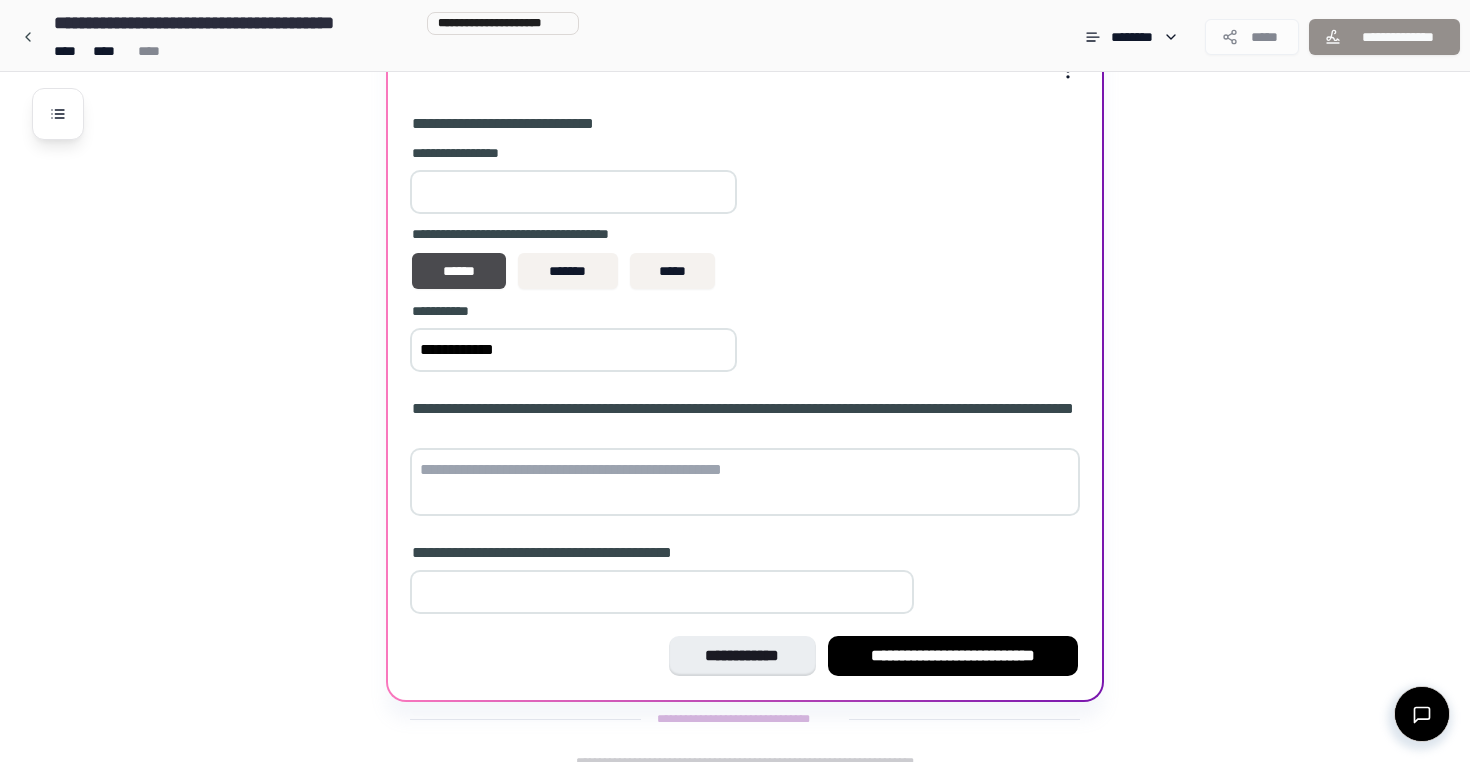 paste on "**********" 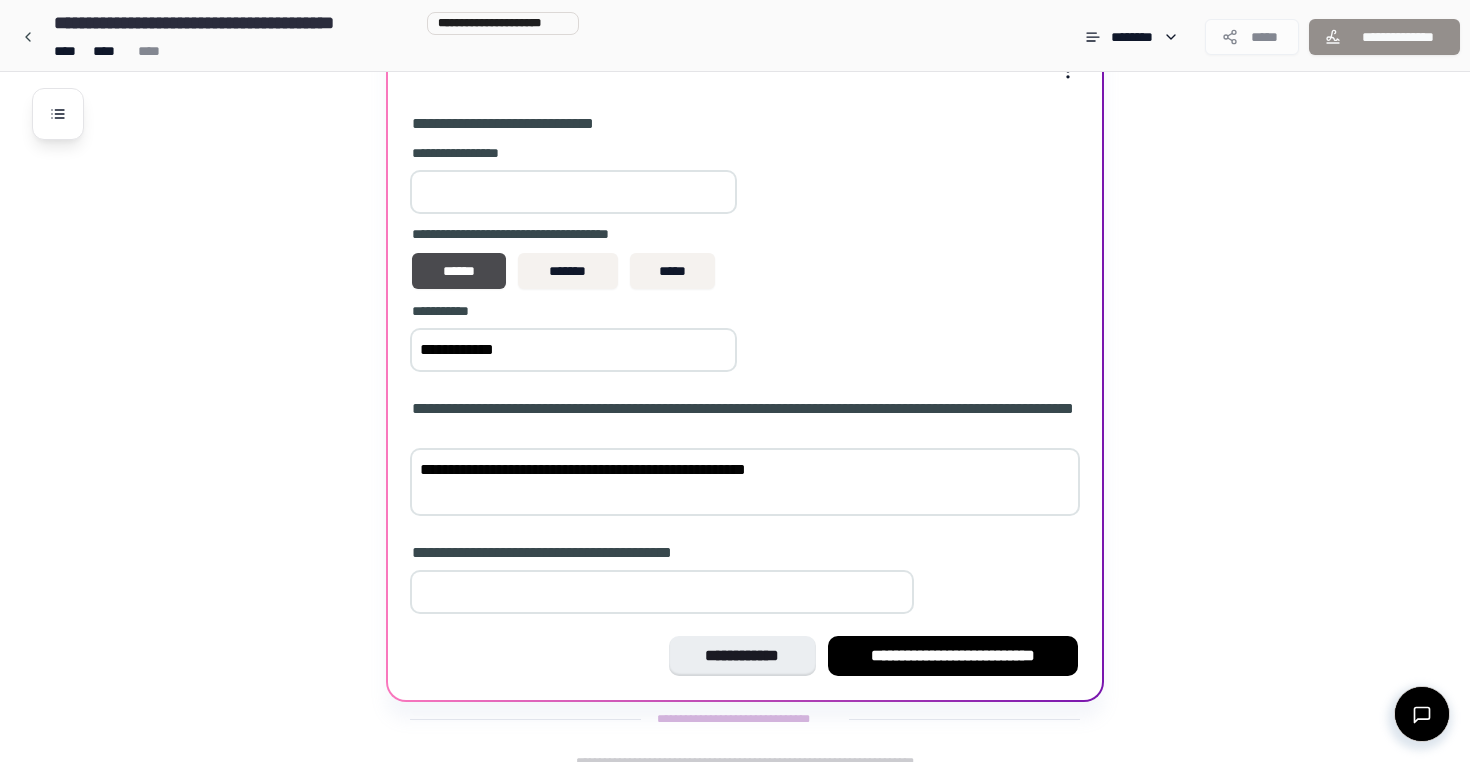 type on "**********" 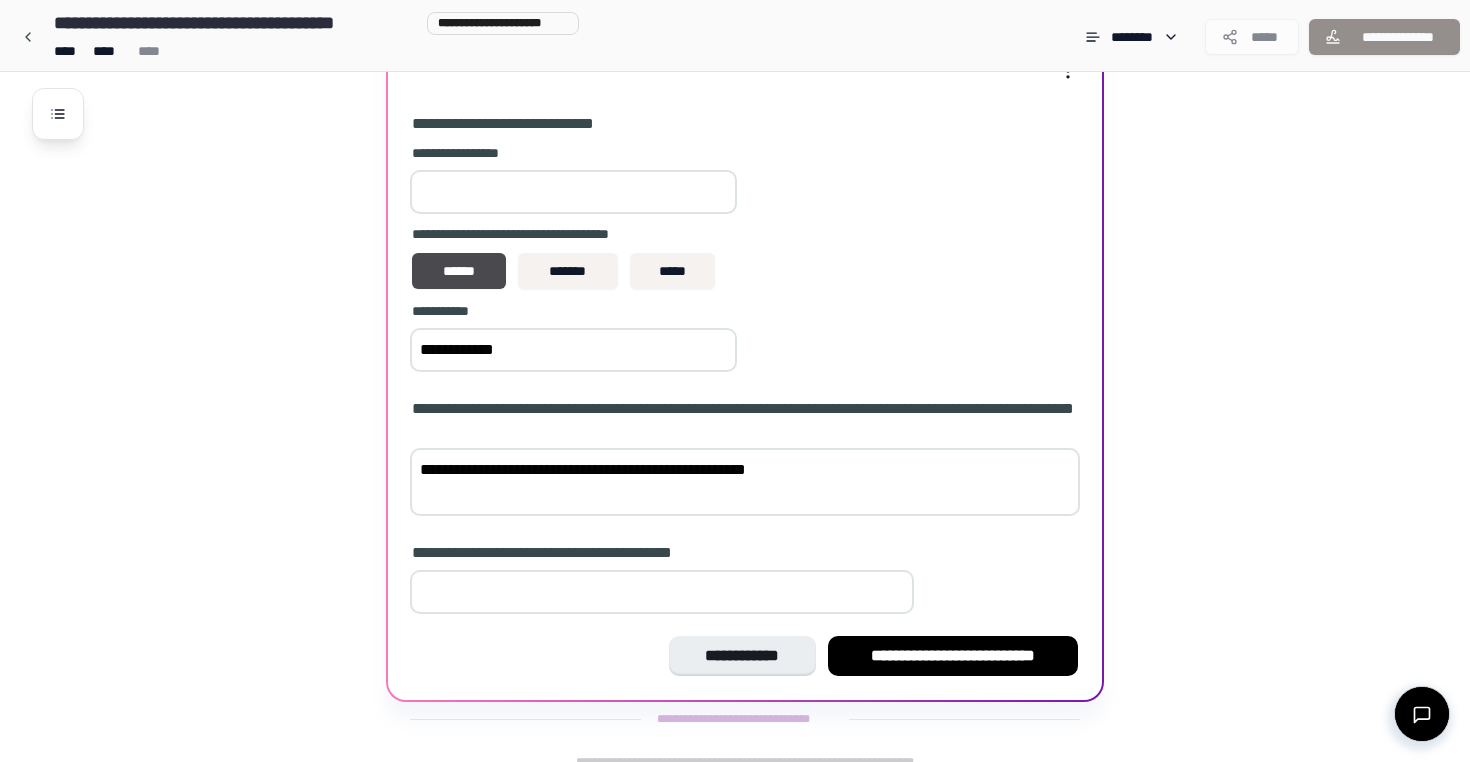 click at bounding box center [662, 592] 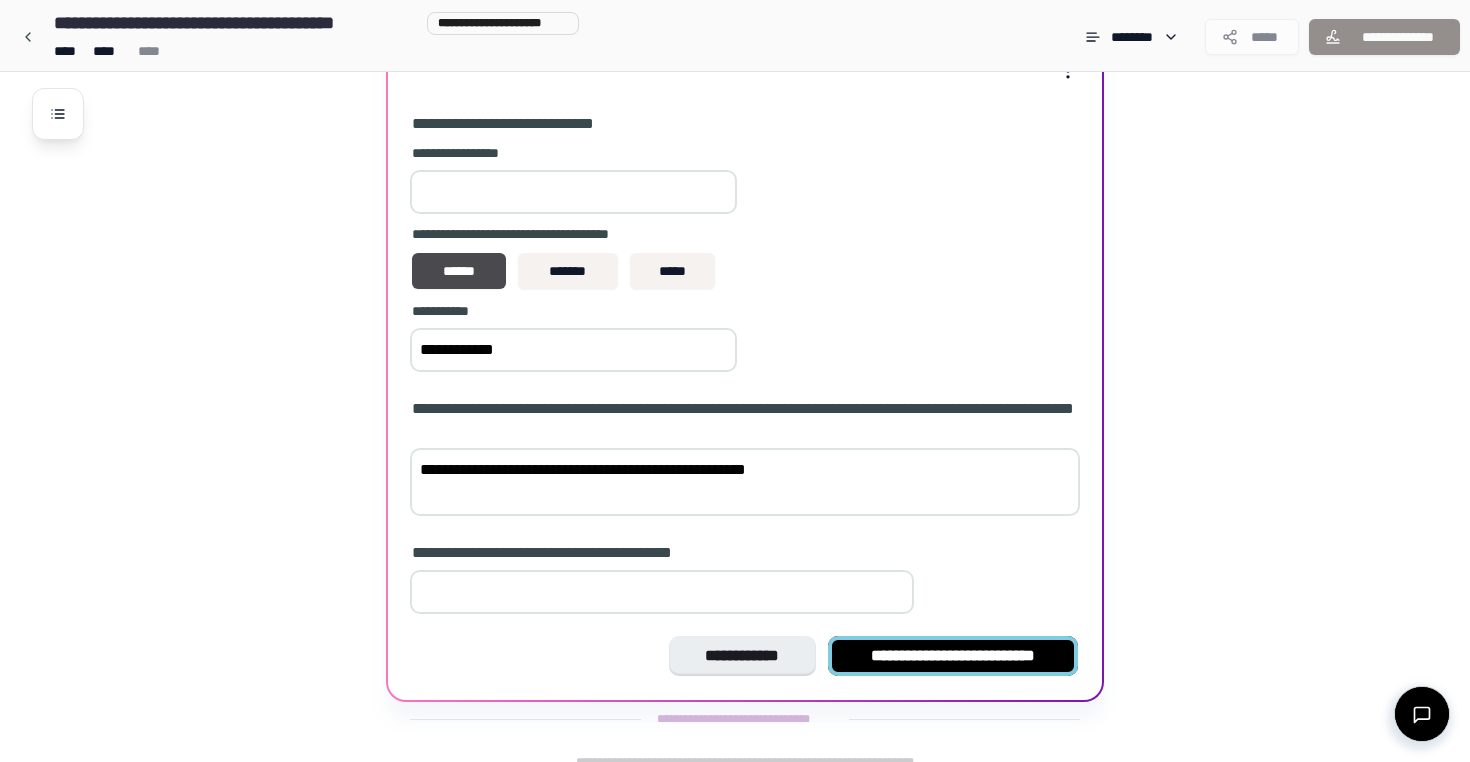 click on "**********" at bounding box center [953, 656] 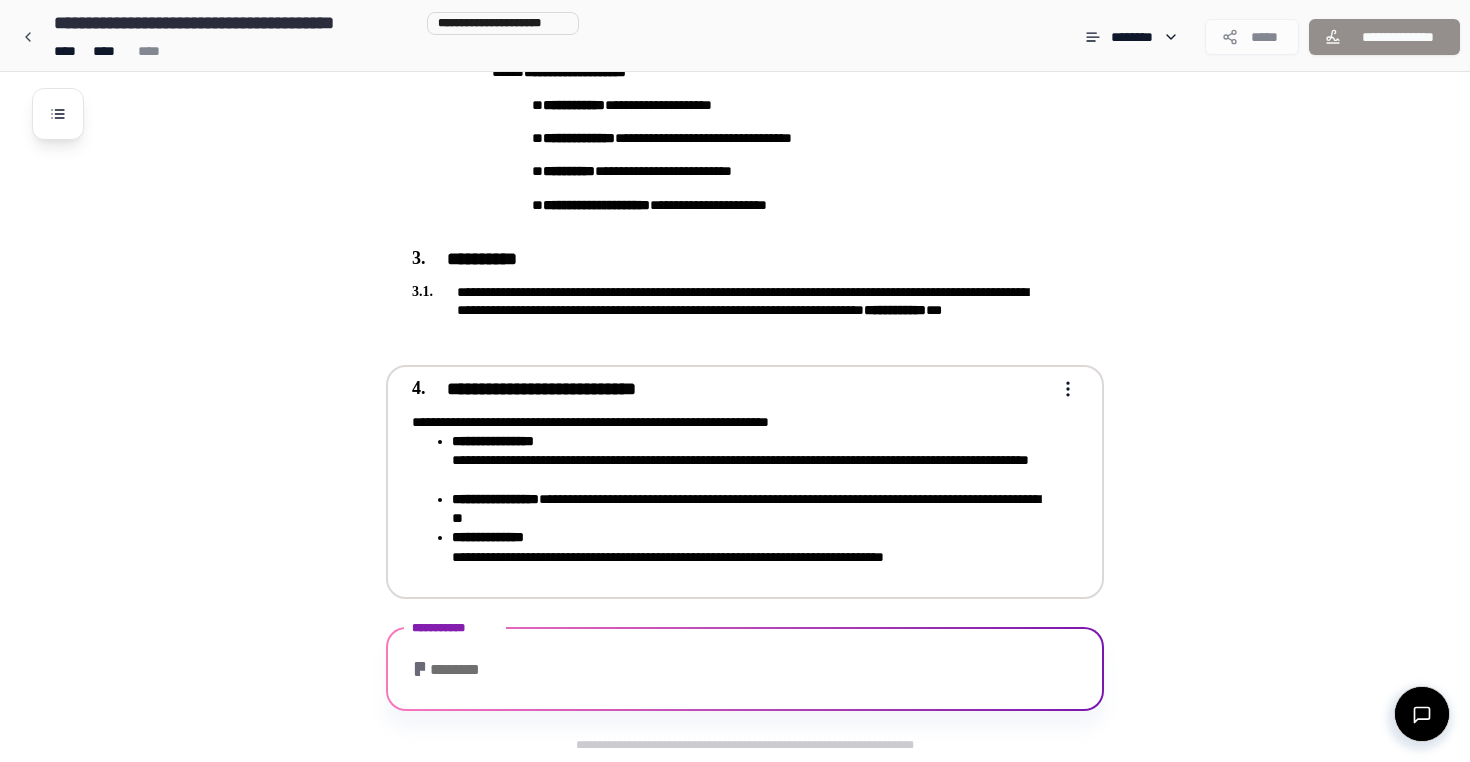 scroll, scrollTop: 655, scrollLeft: 0, axis: vertical 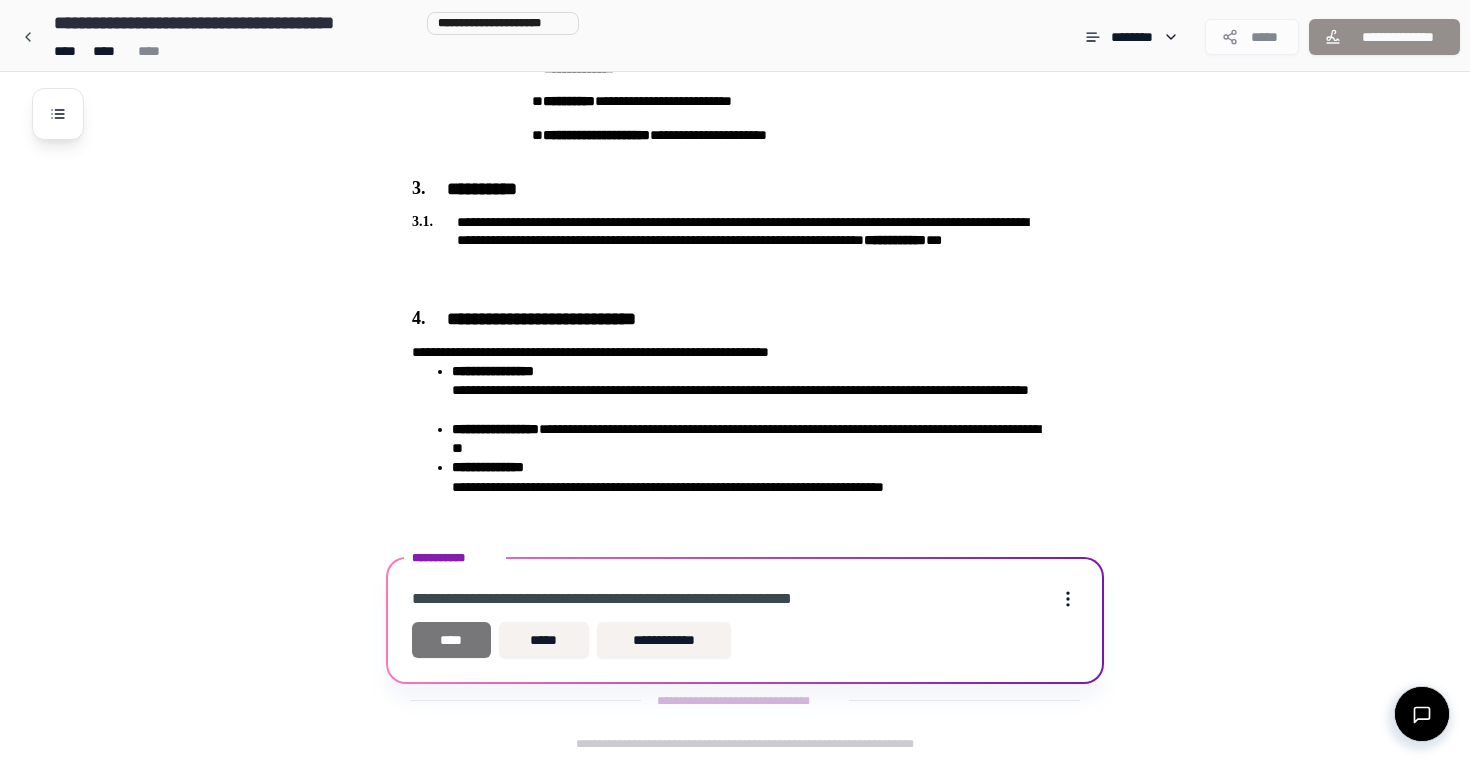 click on "****" at bounding box center (451, 640) 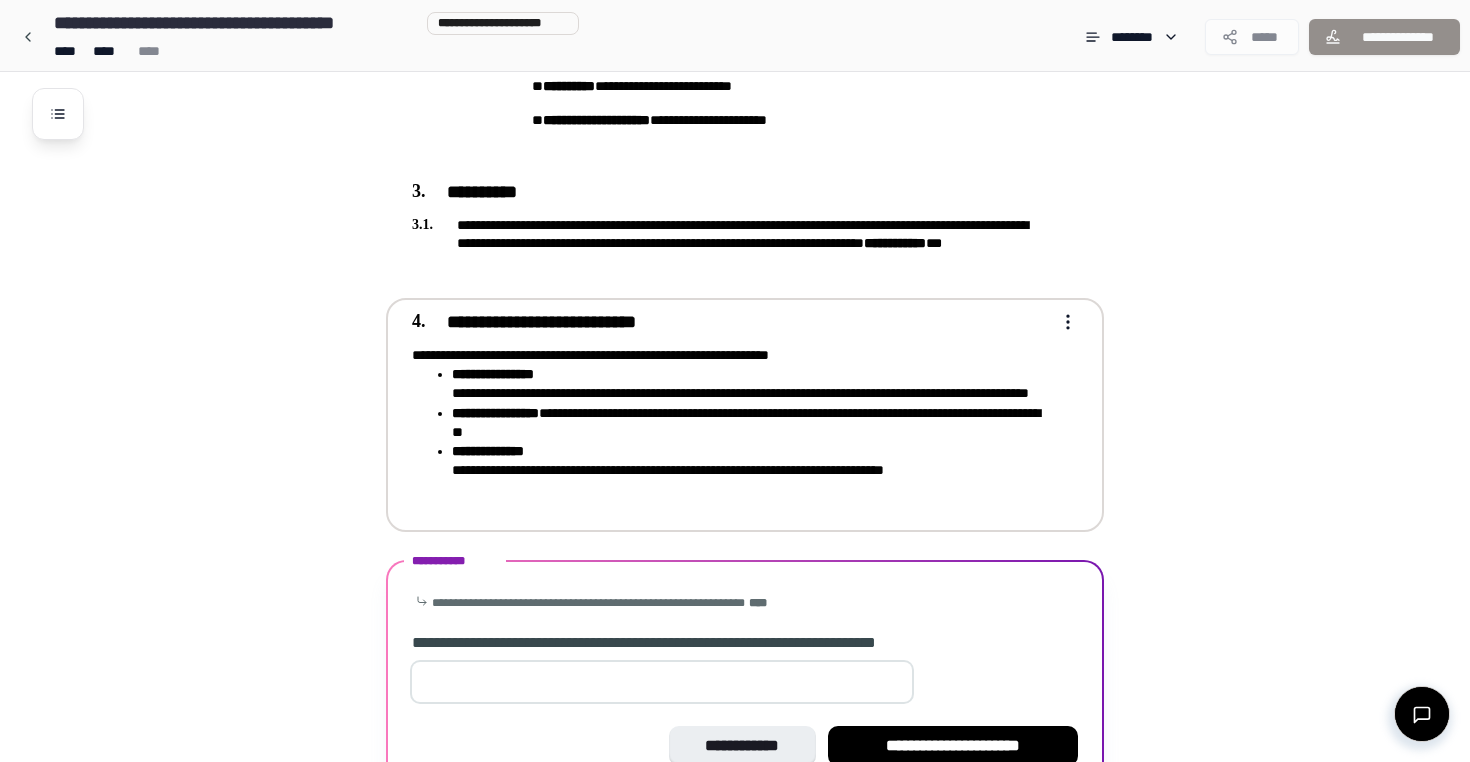 scroll, scrollTop: 760, scrollLeft: 0, axis: vertical 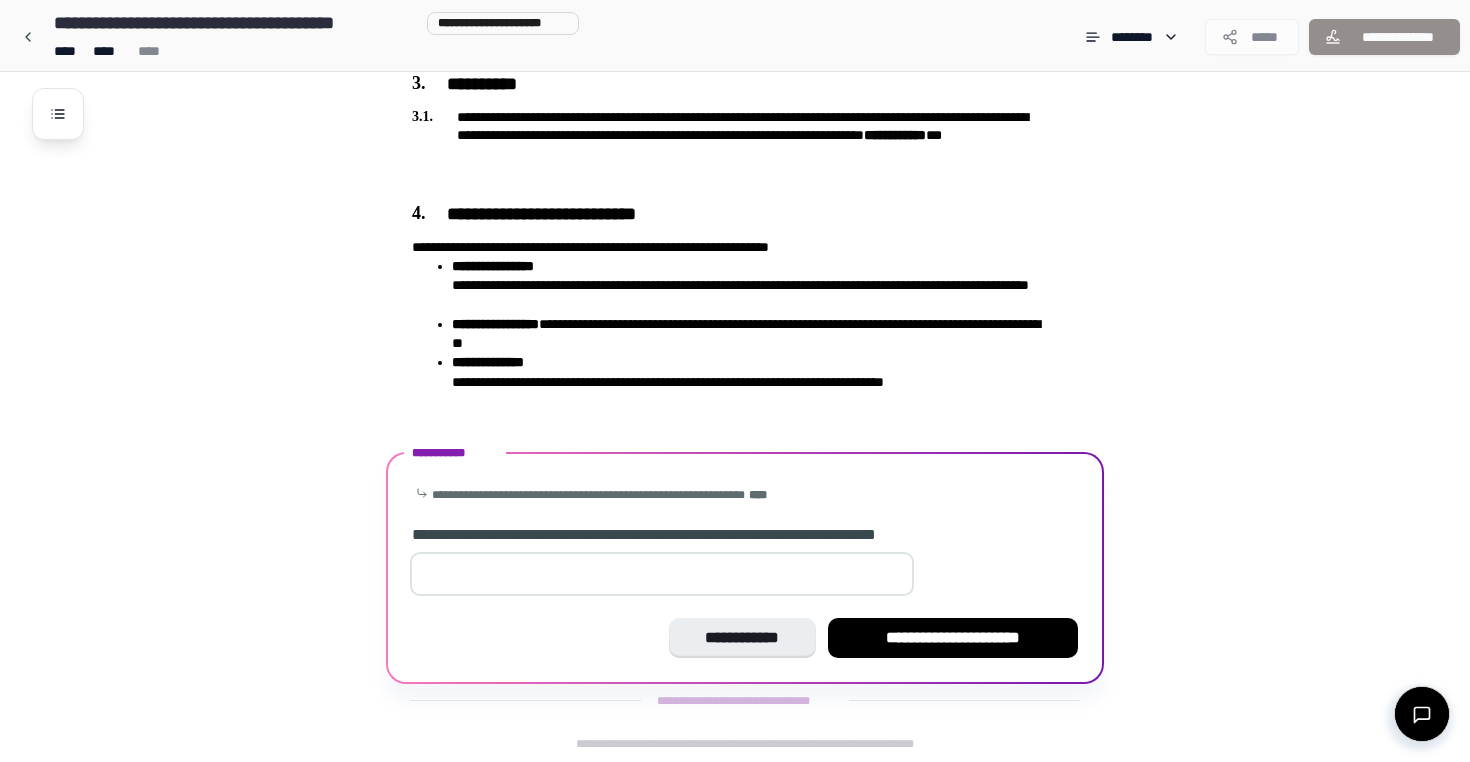 click at bounding box center [662, 574] 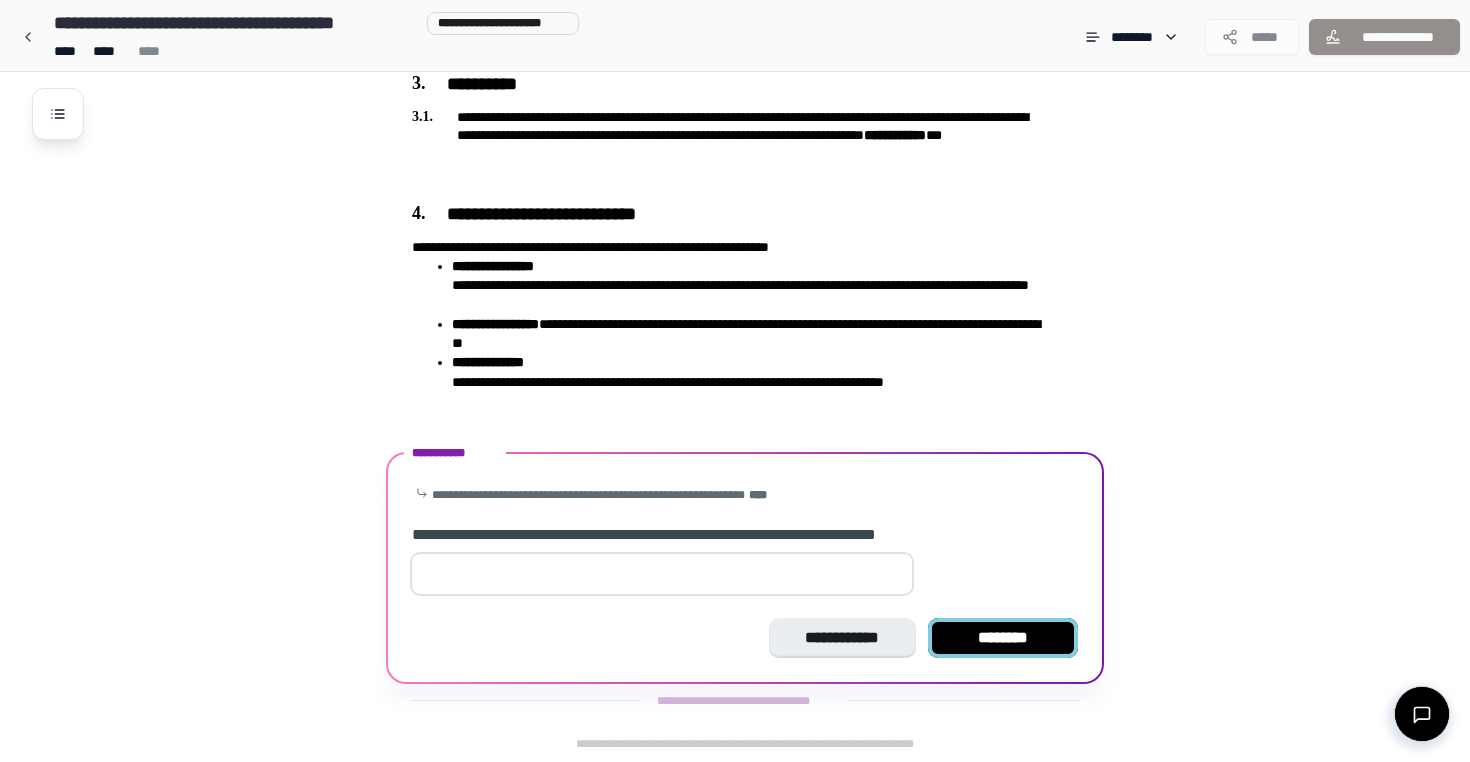 type on "**" 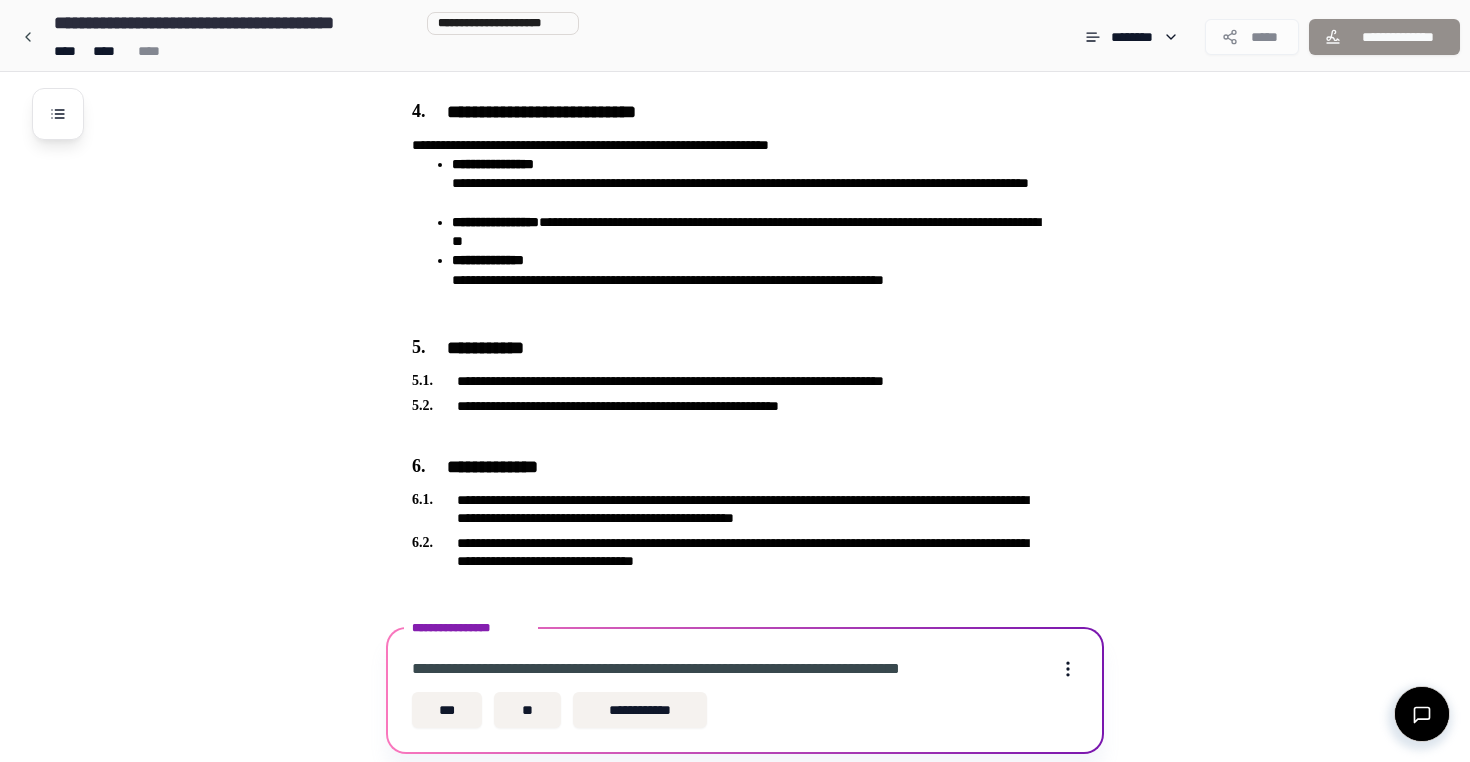 scroll, scrollTop: 932, scrollLeft: 0, axis: vertical 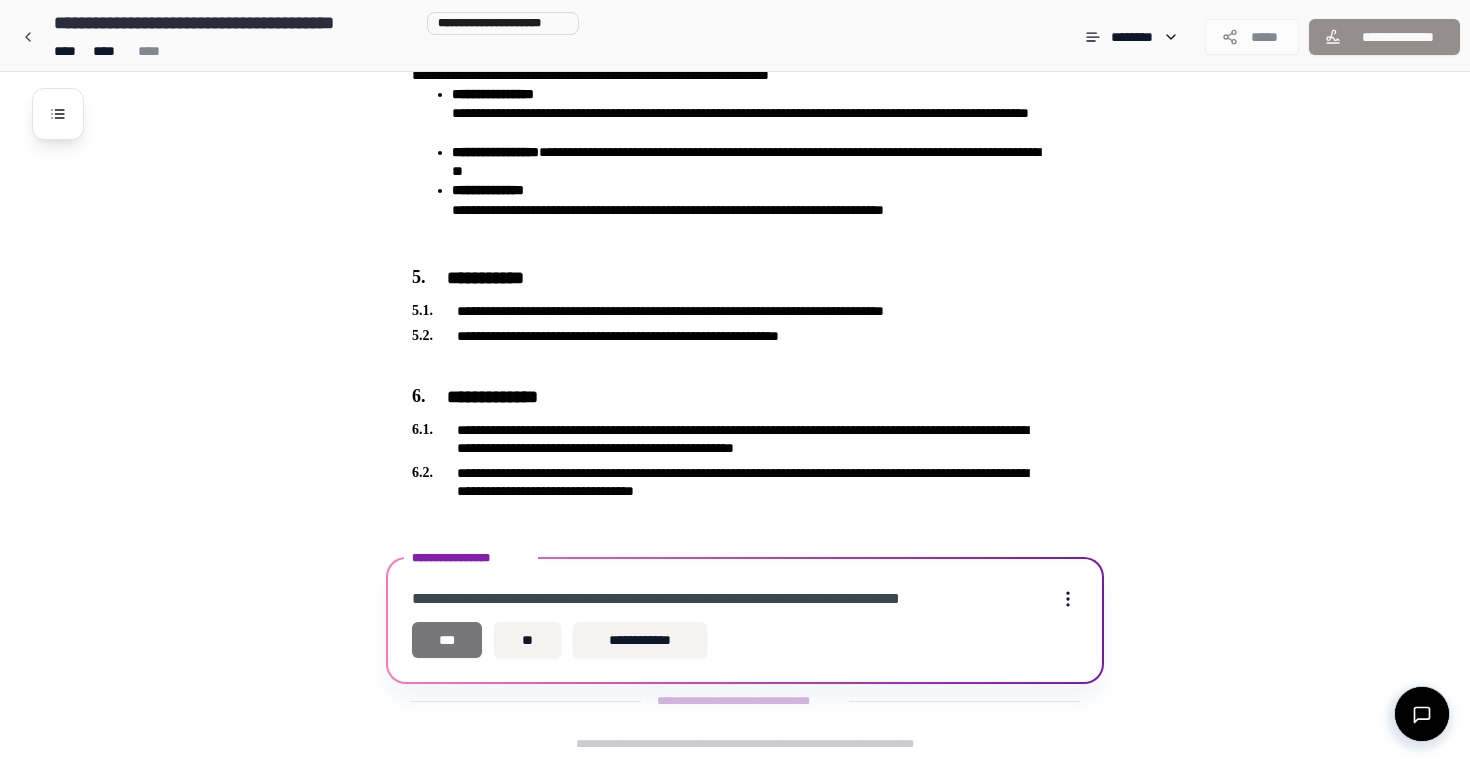 click on "***" at bounding box center [447, 640] 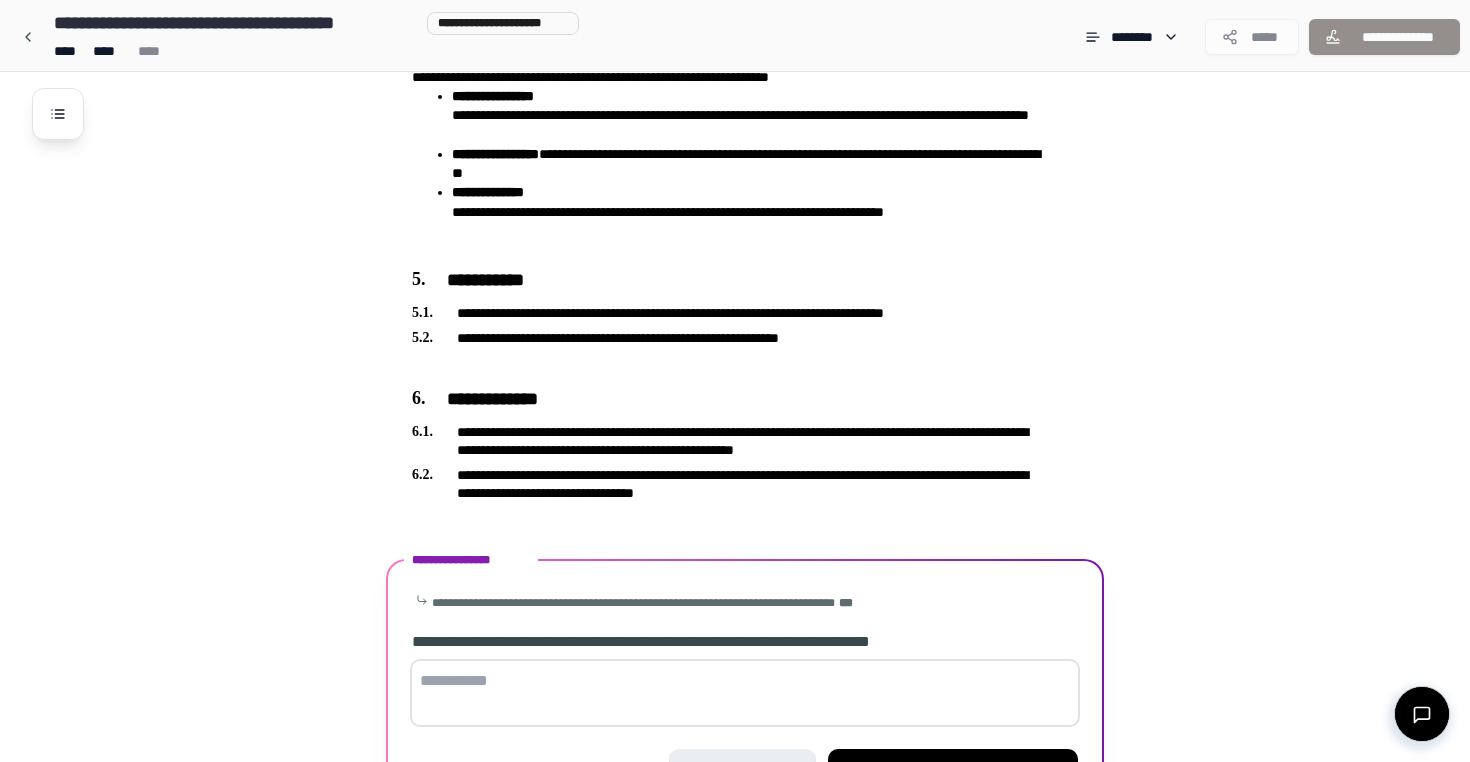 scroll, scrollTop: 1062, scrollLeft: 0, axis: vertical 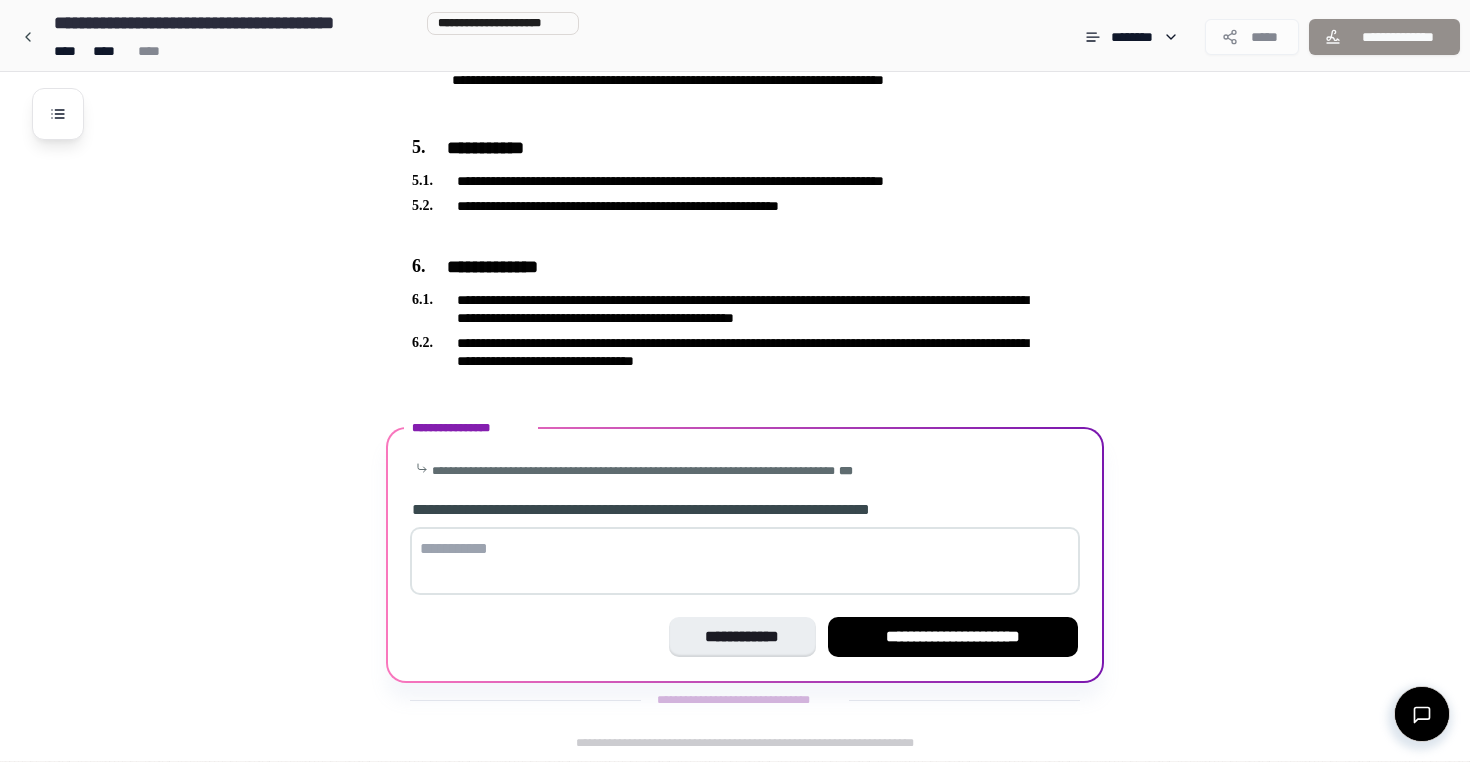 click at bounding box center [745, 561] 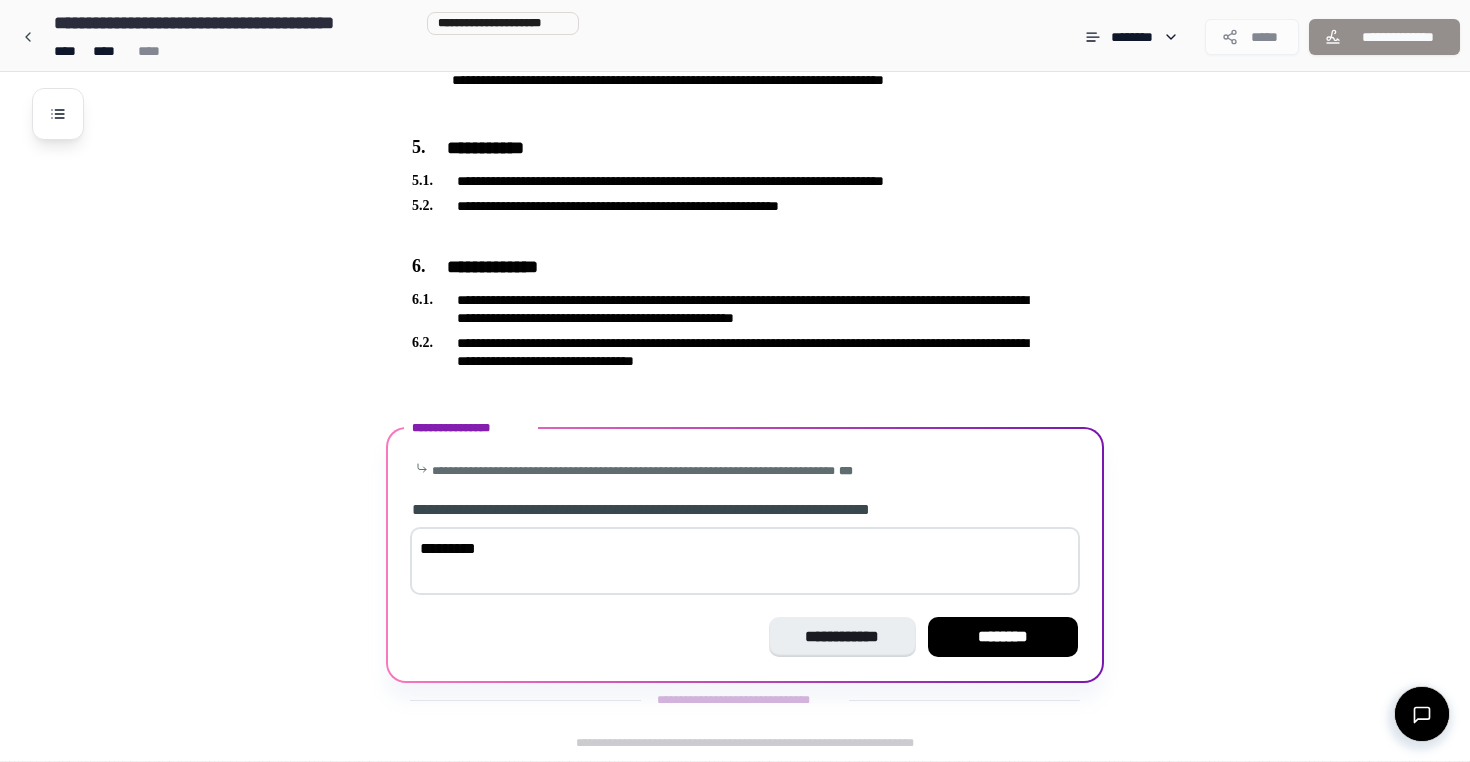 click on "*********" at bounding box center [745, 561] 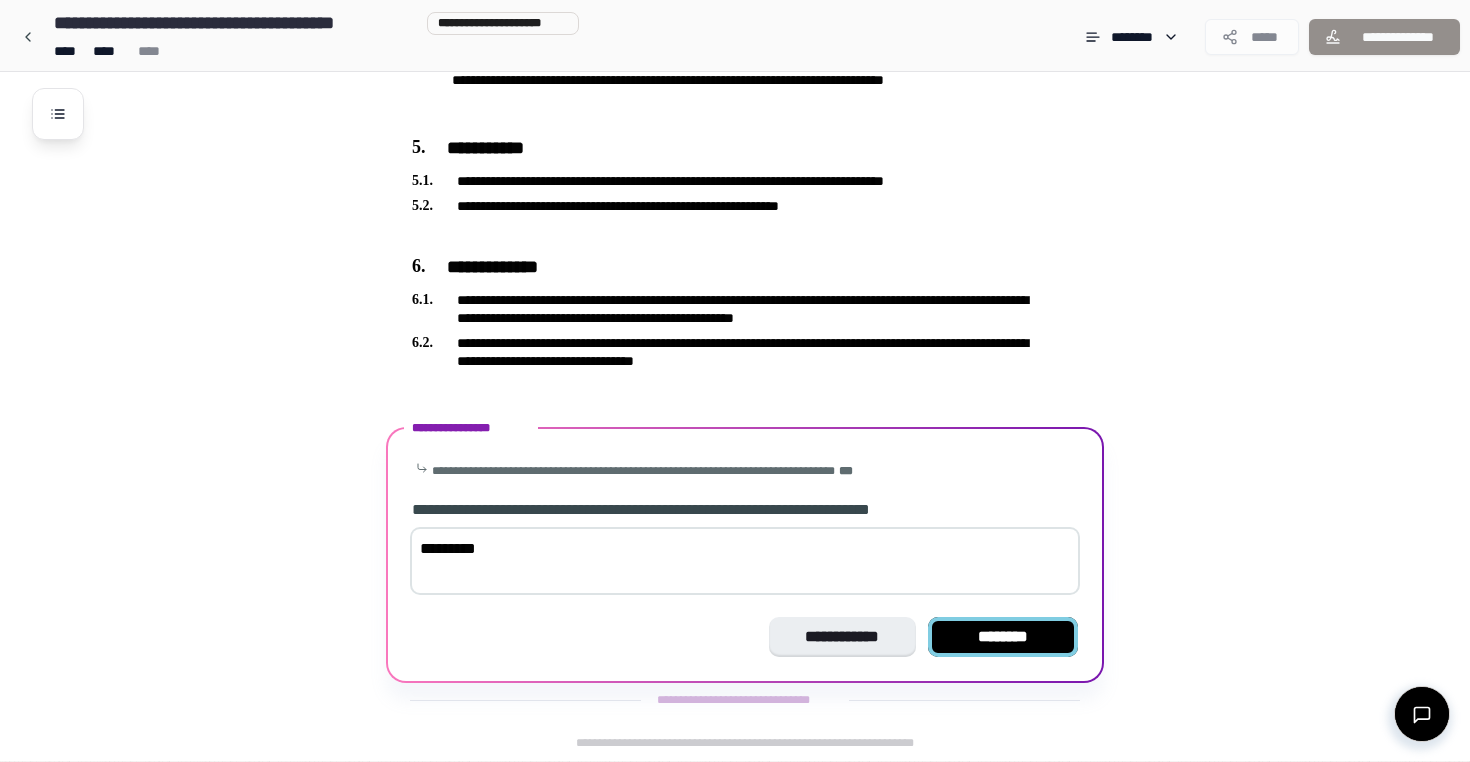 type on "*********" 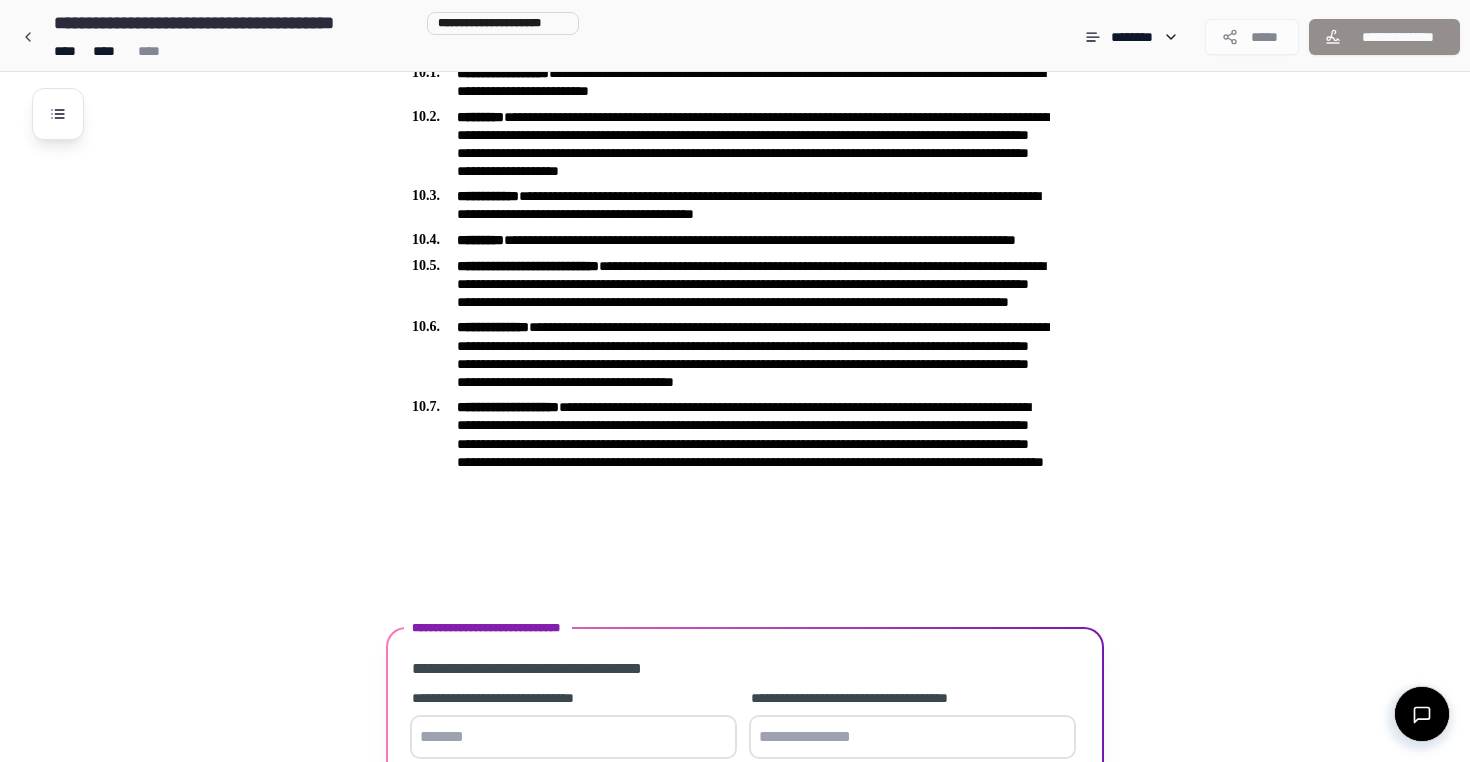 scroll, scrollTop: 2133, scrollLeft: 0, axis: vertical 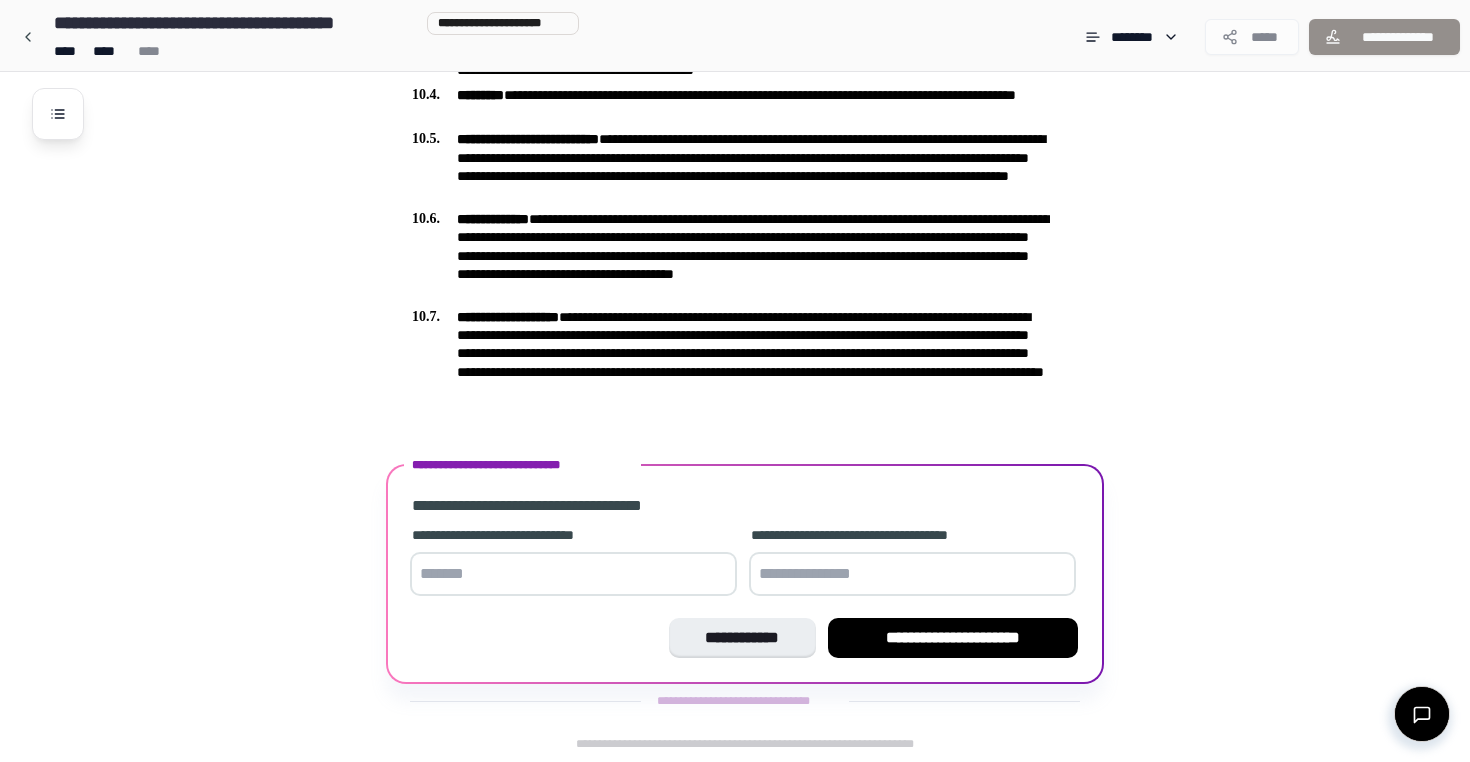 click at bounding box center [573, 574] 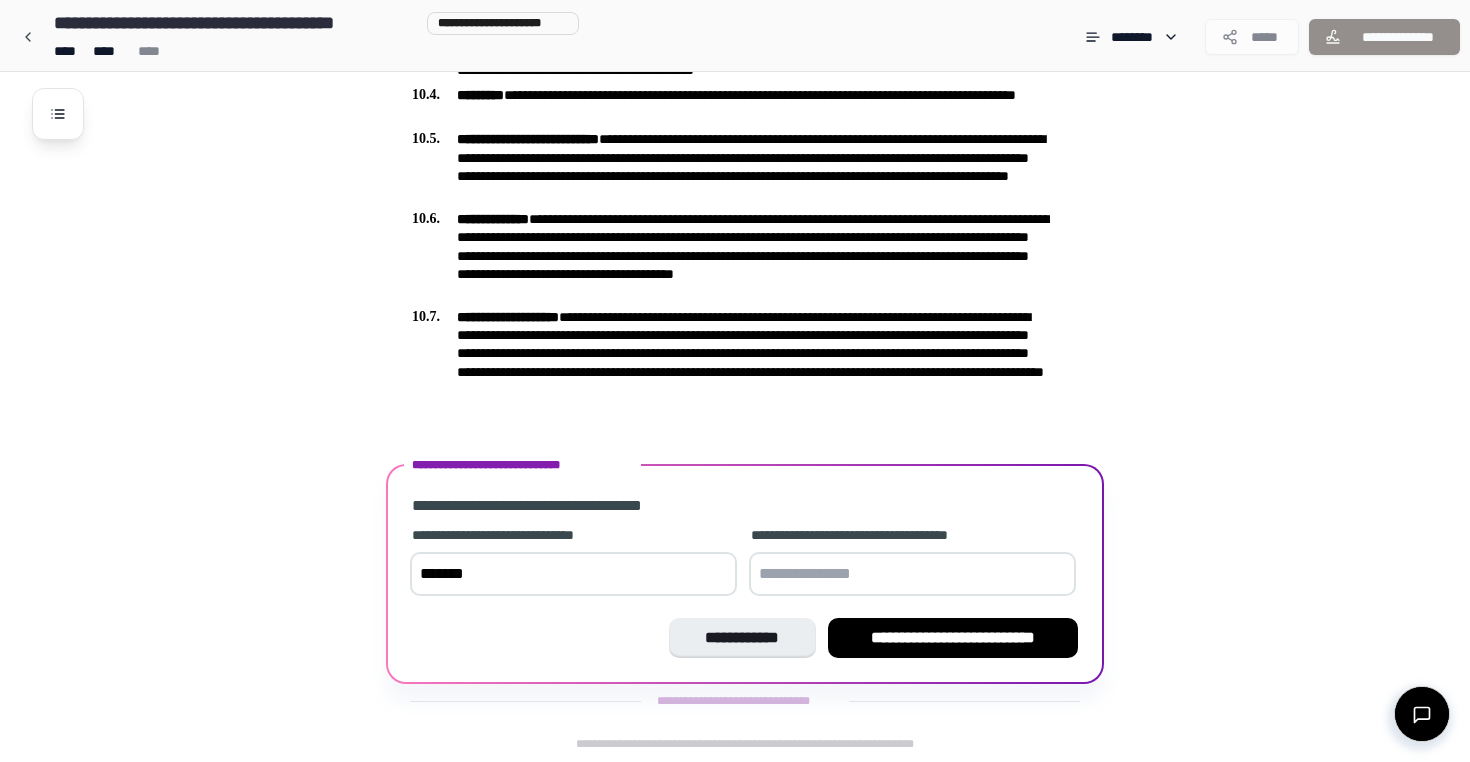 type on "*******" 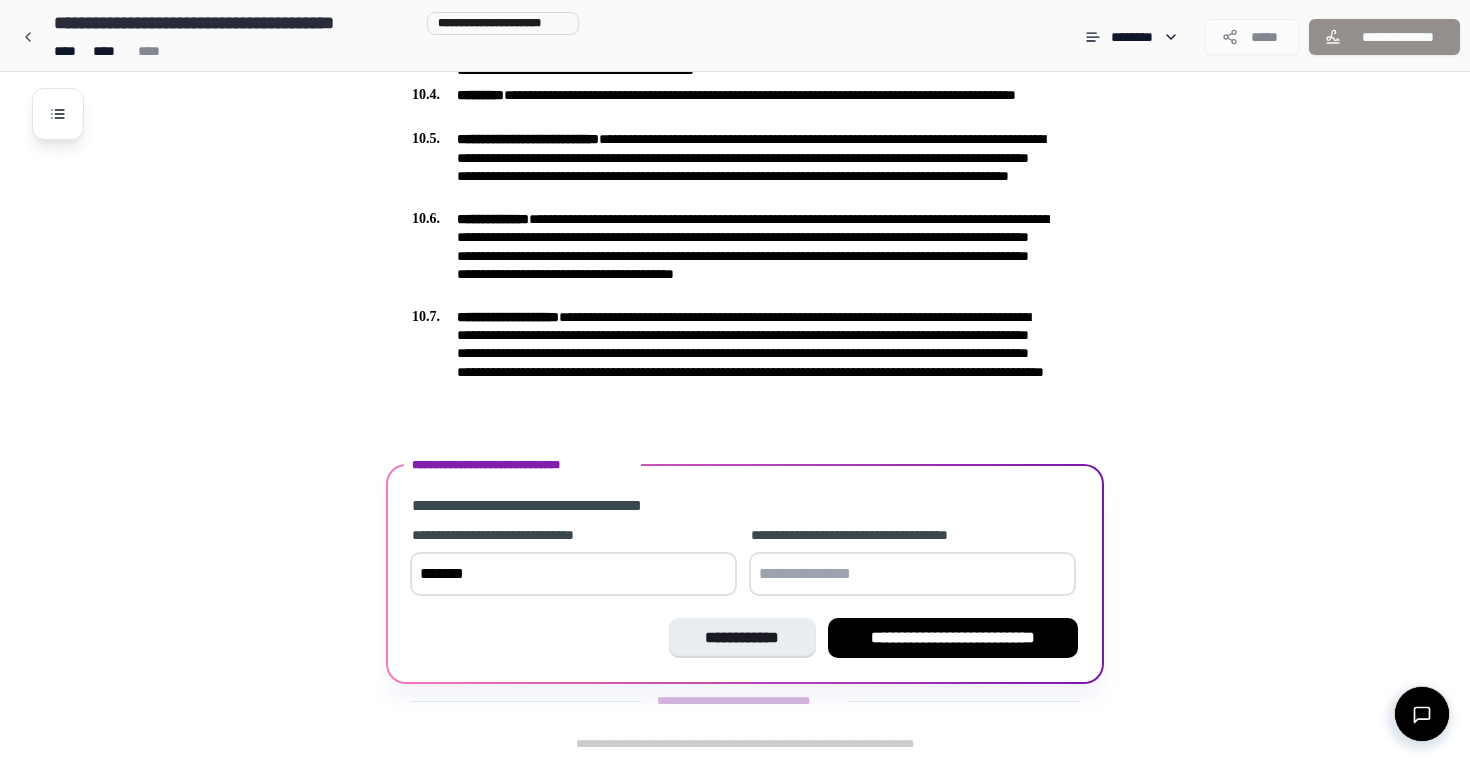 click at bounding box center (912, 574) 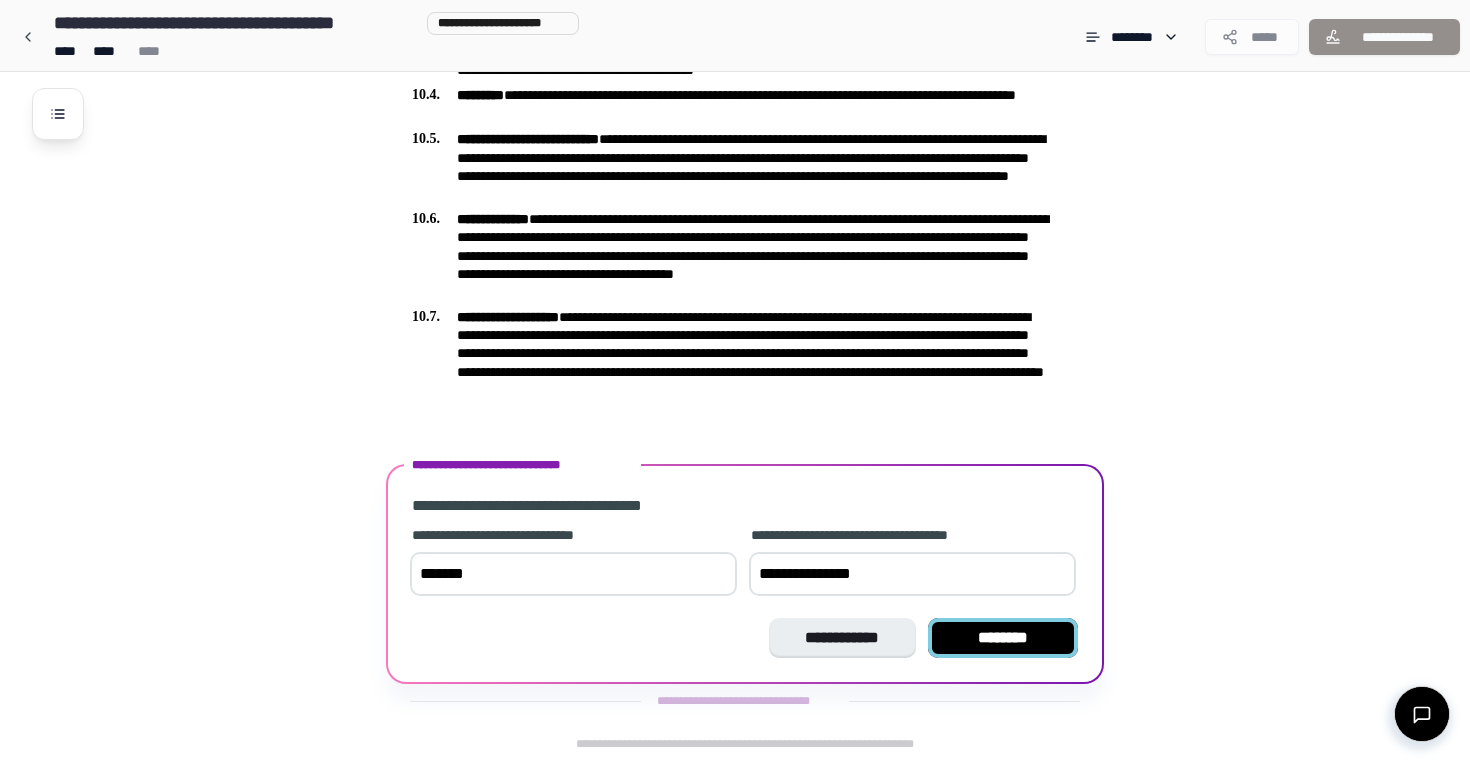 type on "**********" 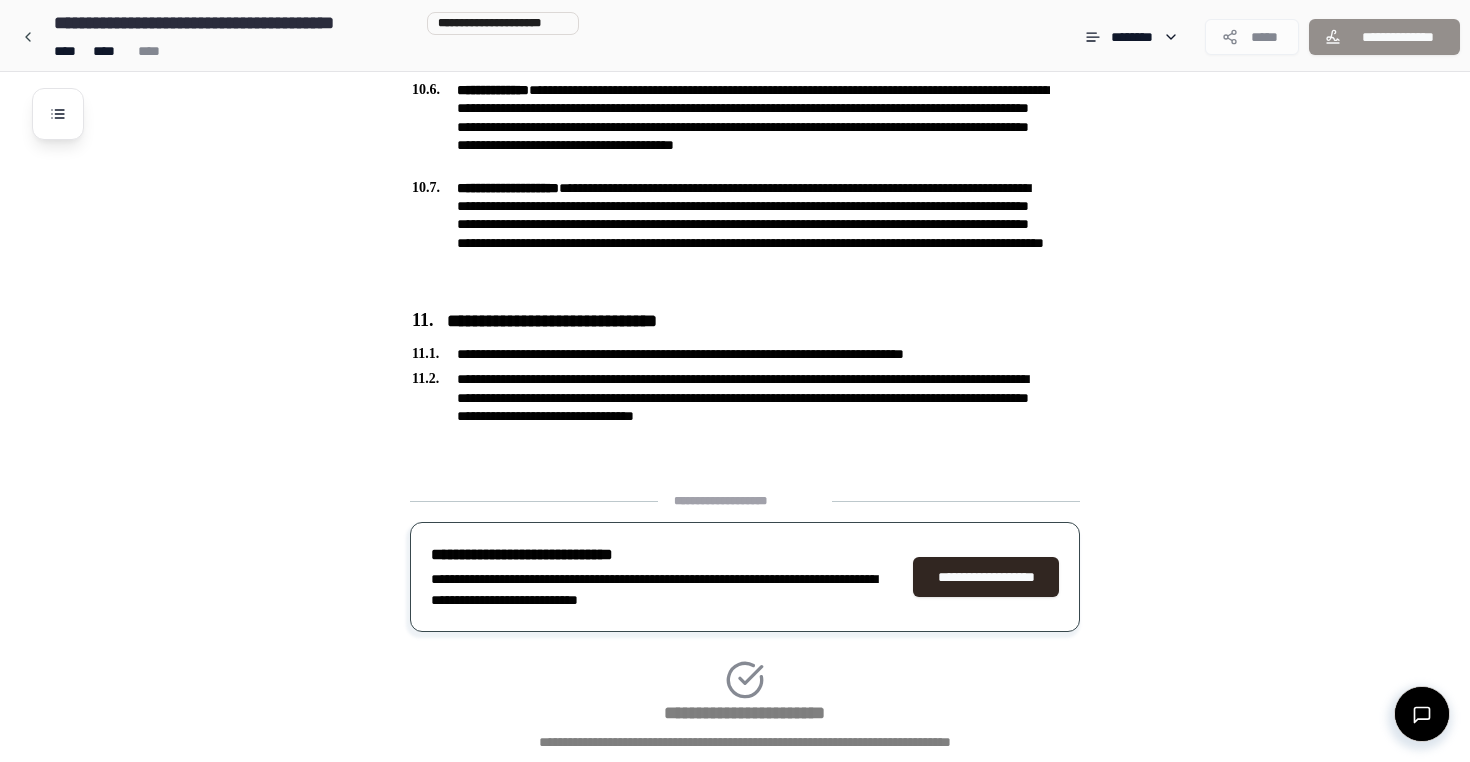 scroll, scrollTop: 2396, scrollLeft: 0, axis: vertical 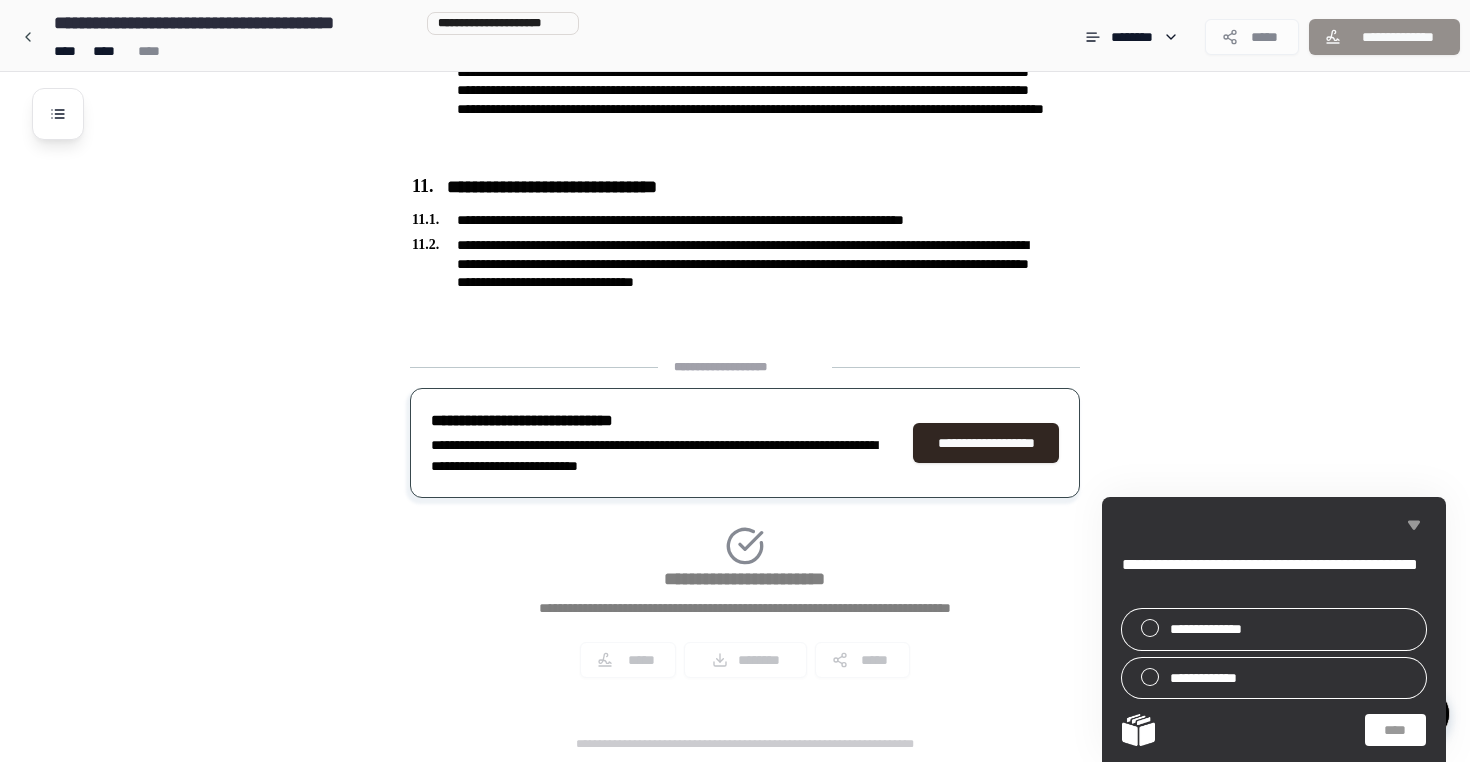 click 